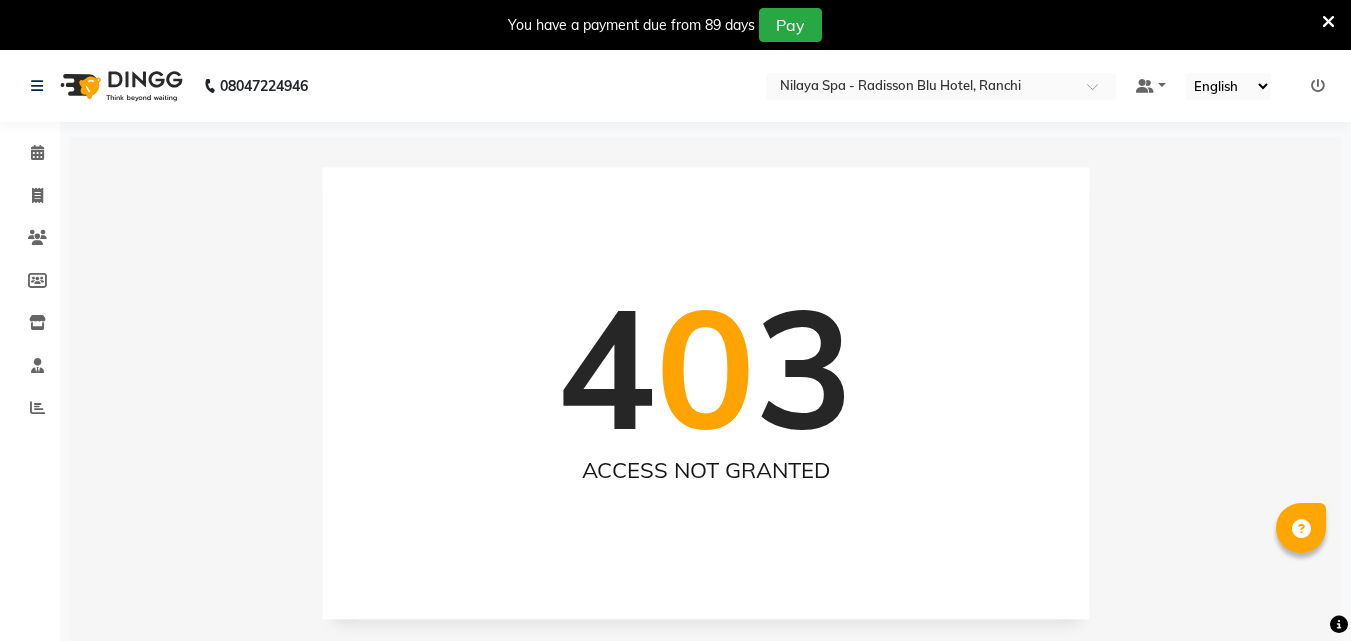 scroll, scrollTop: 0, scrollLeft: 0, axis: both 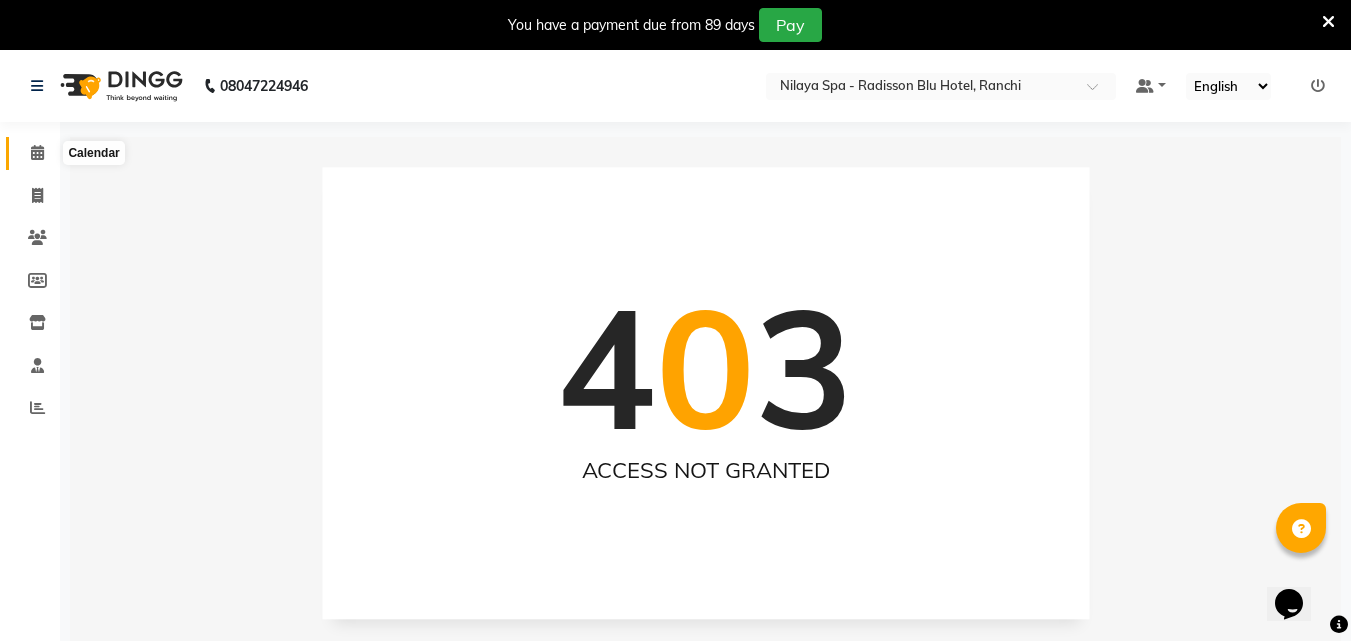 click 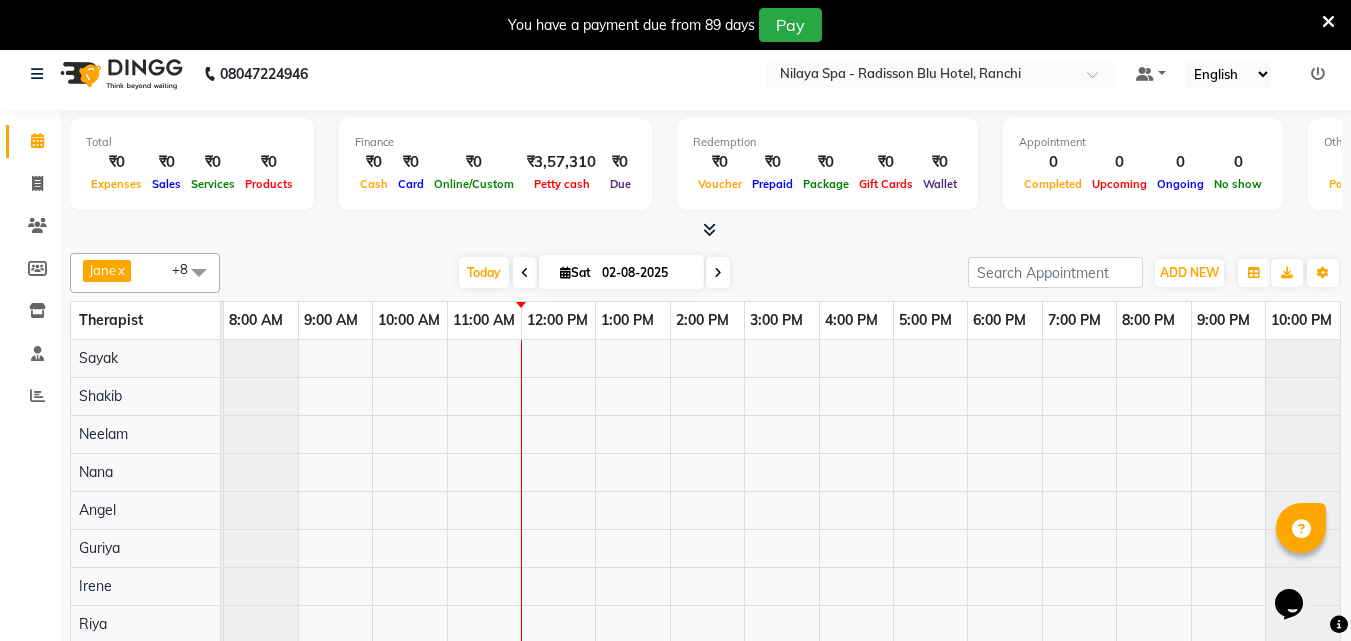 scroll, scrollTop: 50, scrollLeft: 0, axis: vertical 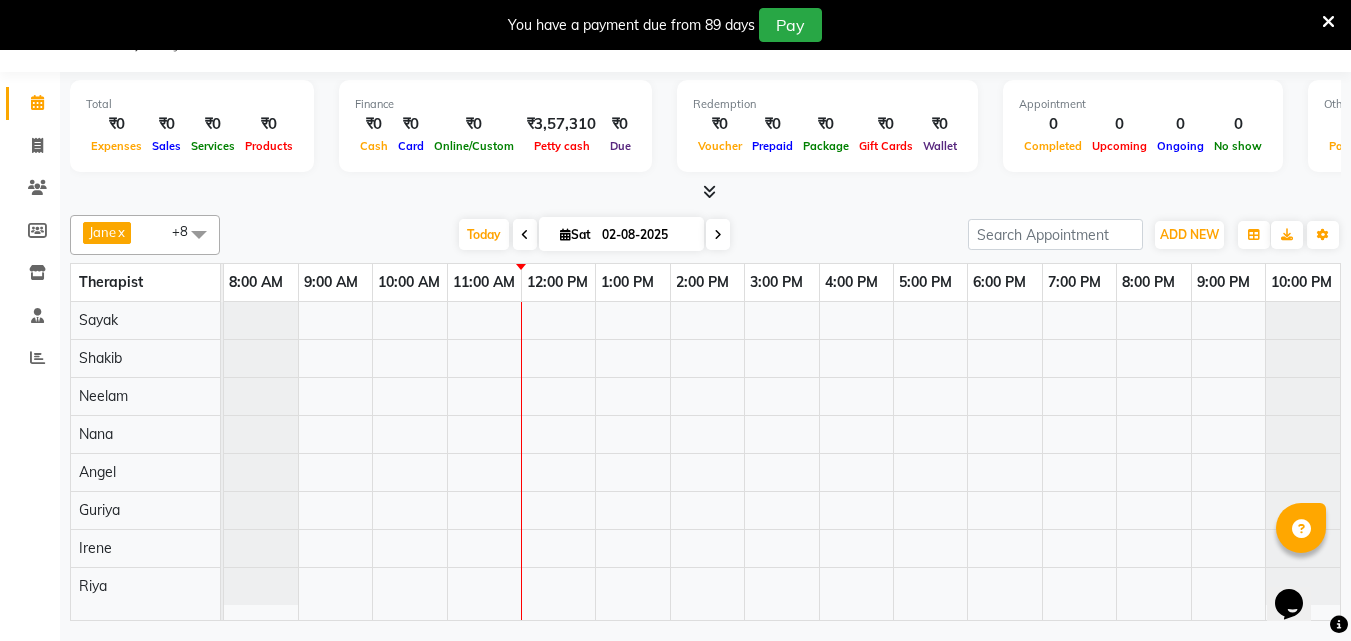 click at bounding box center (782, 461) 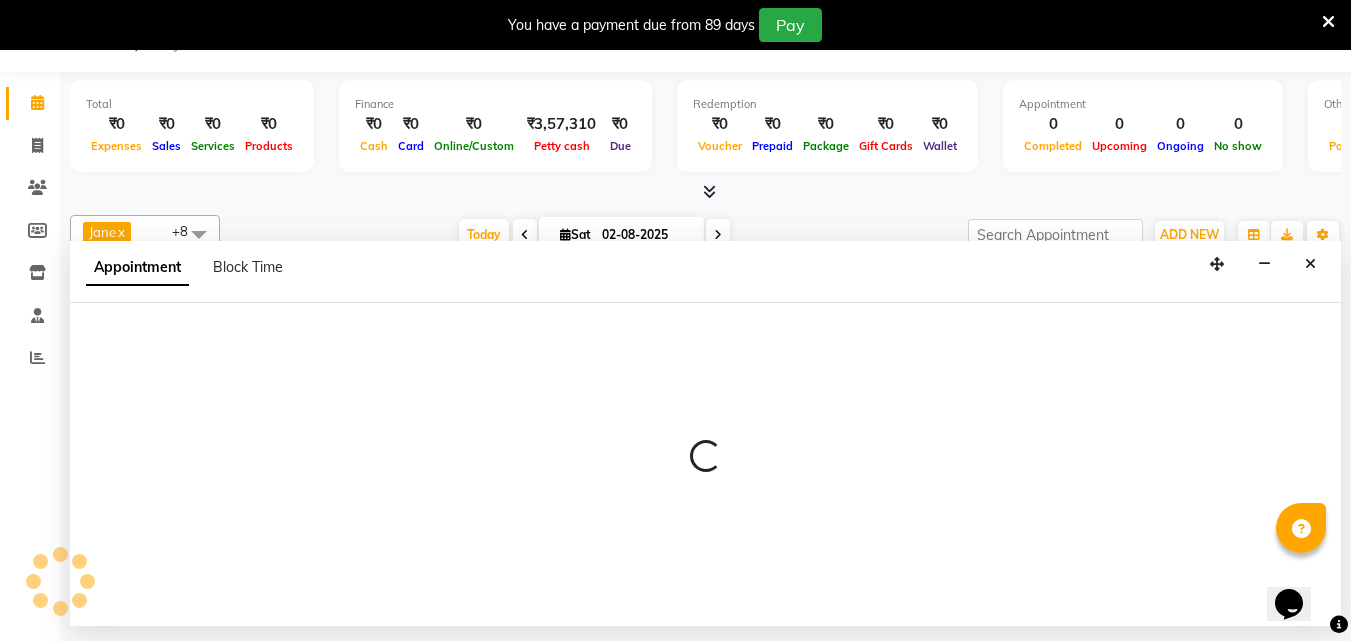 select on "80439" 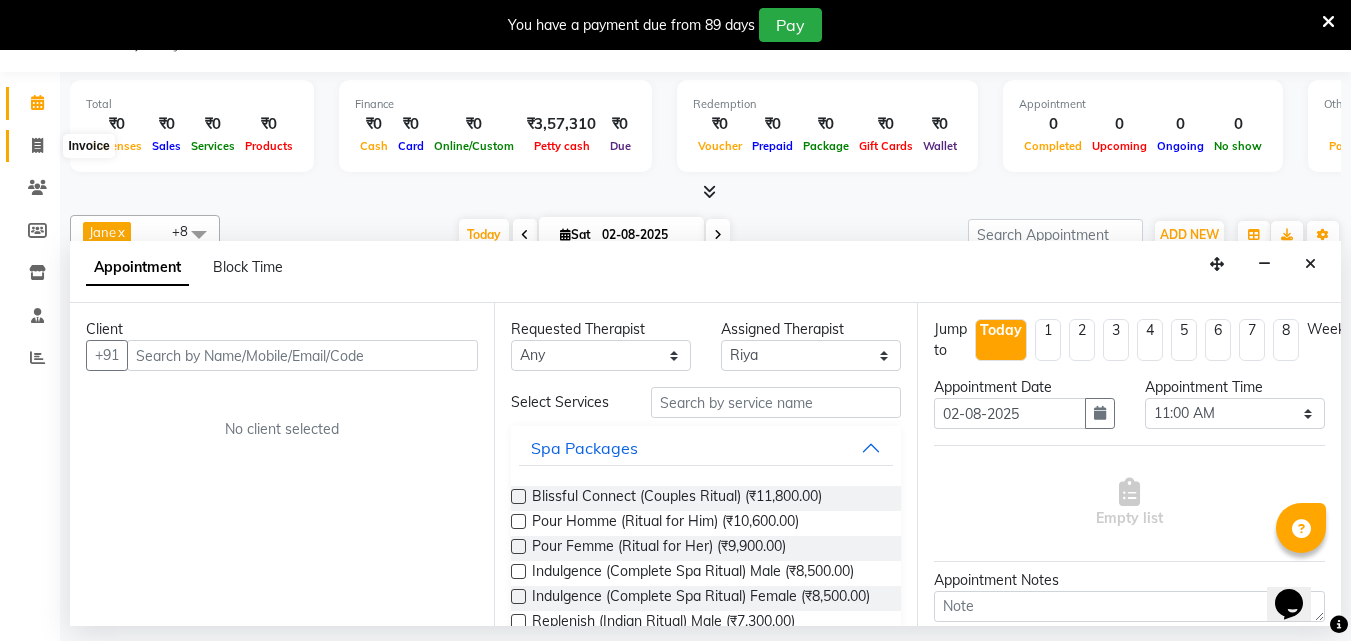 click 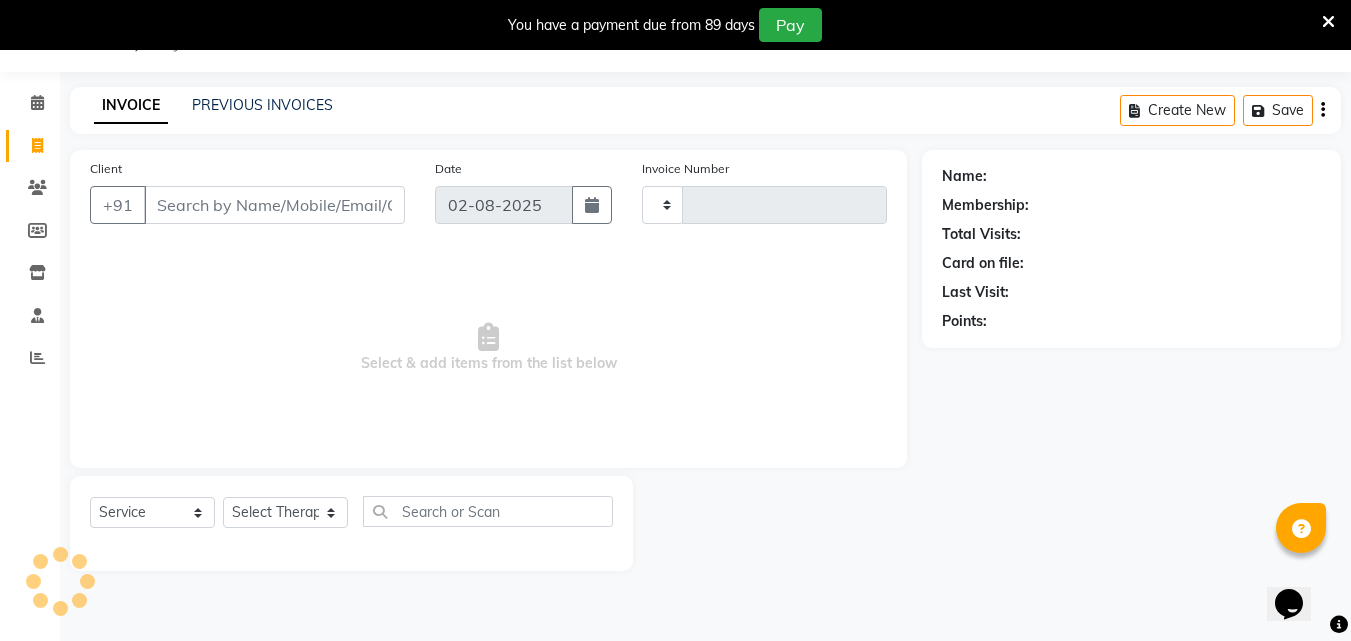 scroll, scrollTop: 0, scrollLeft: 0, axis: both 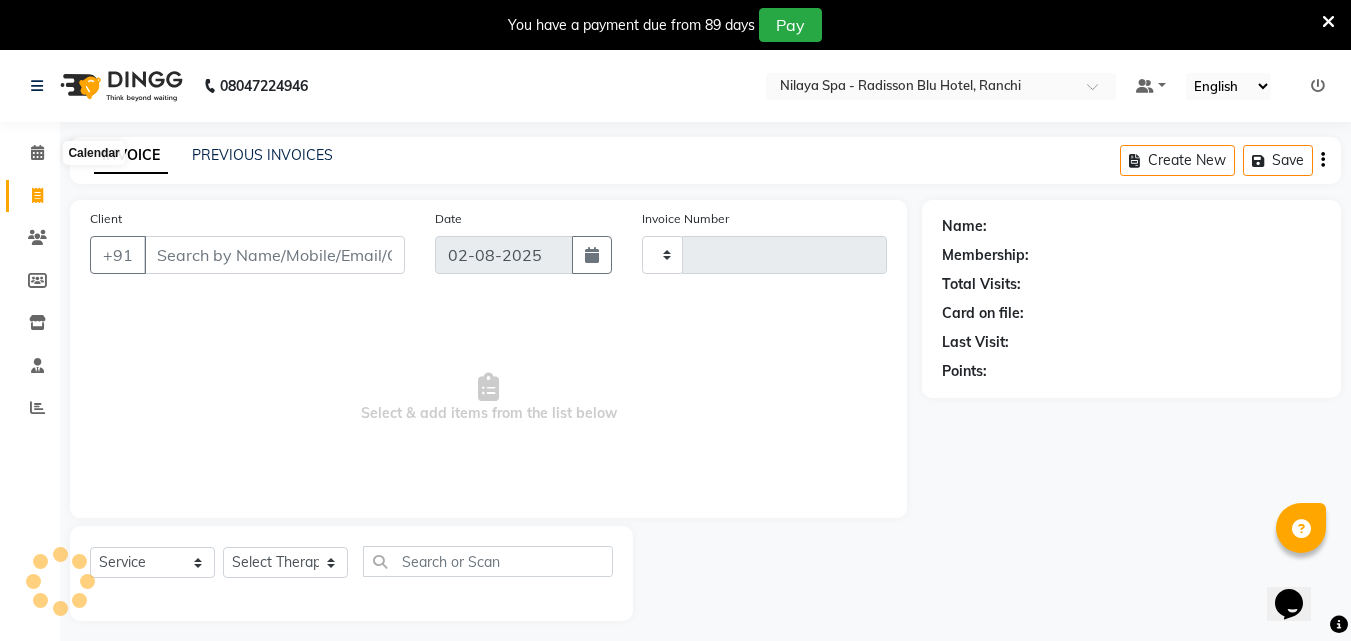 type on "0981" 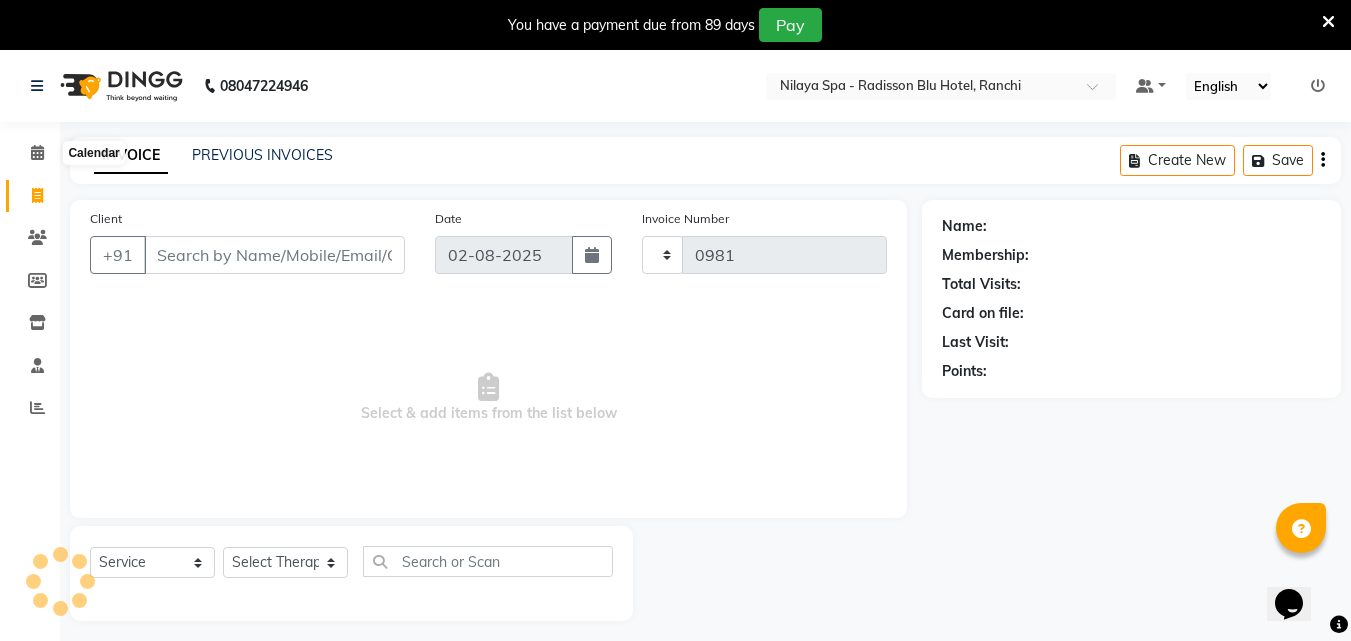 select on "8066" 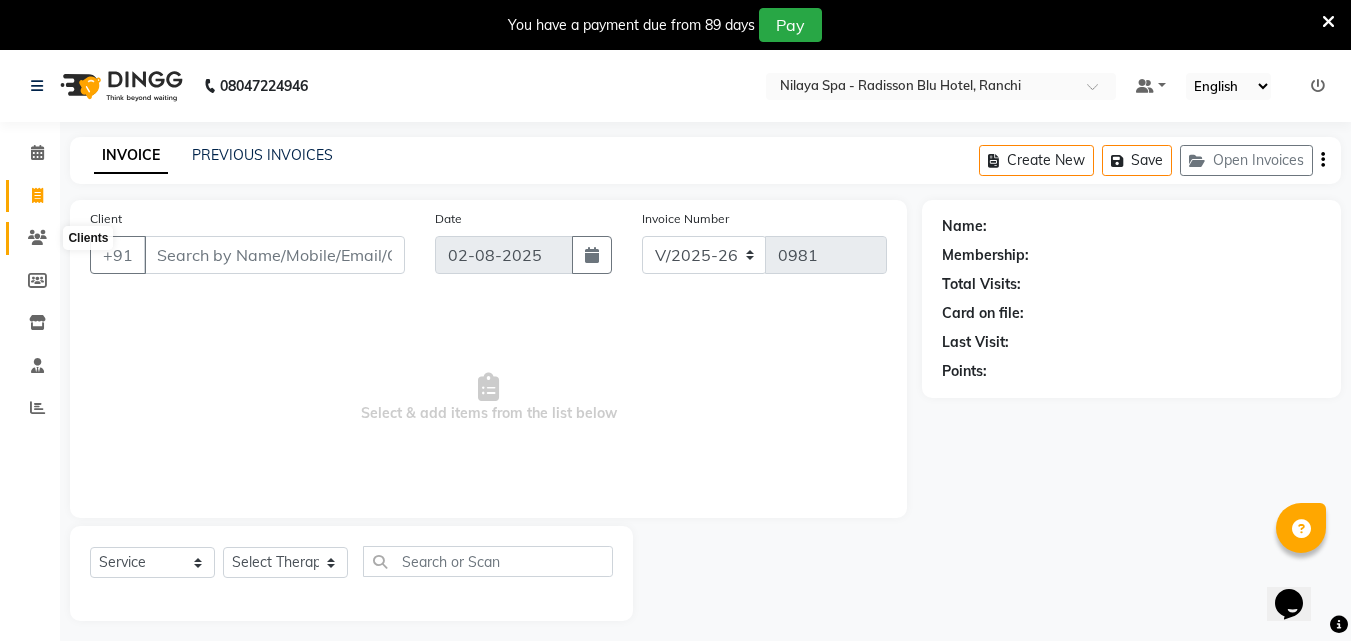 click 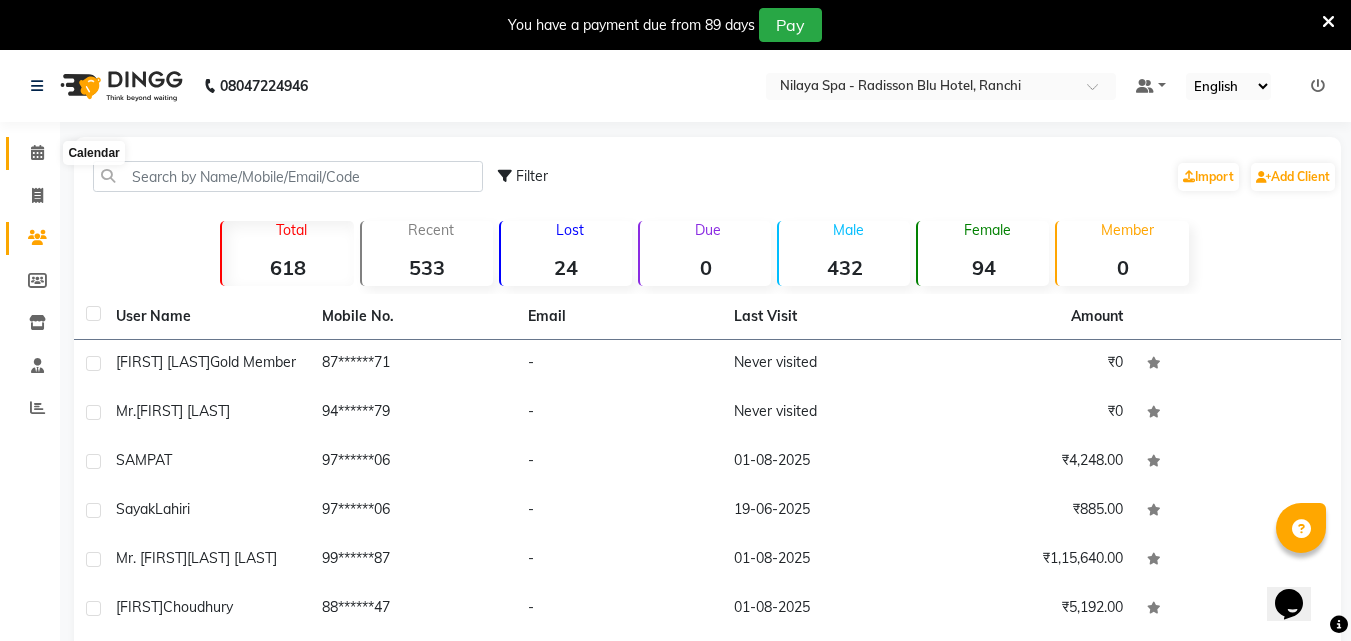 click 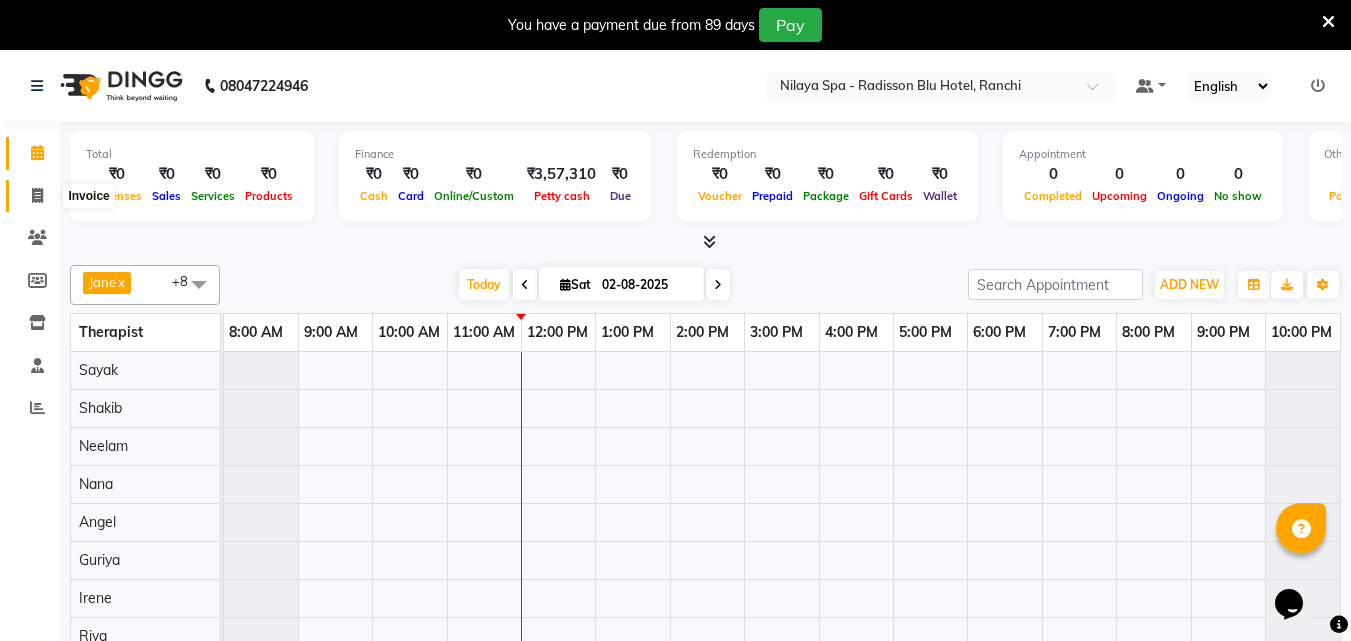click 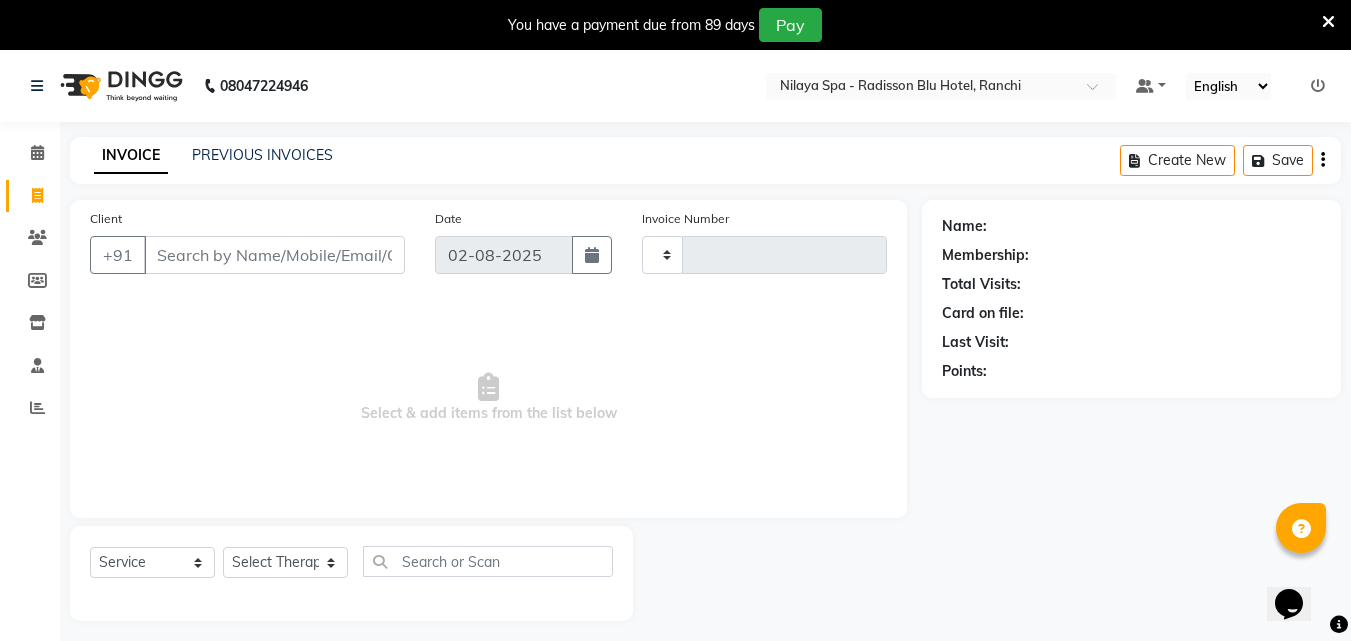 type on "0981" 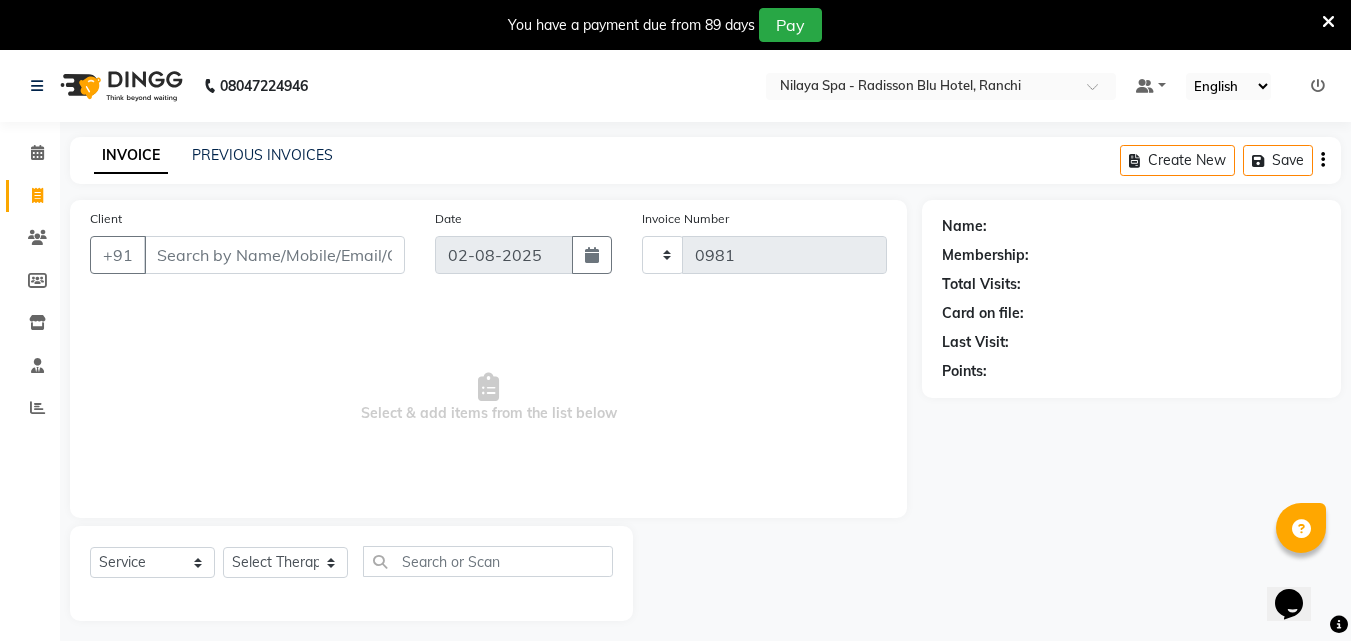 select on "8066" 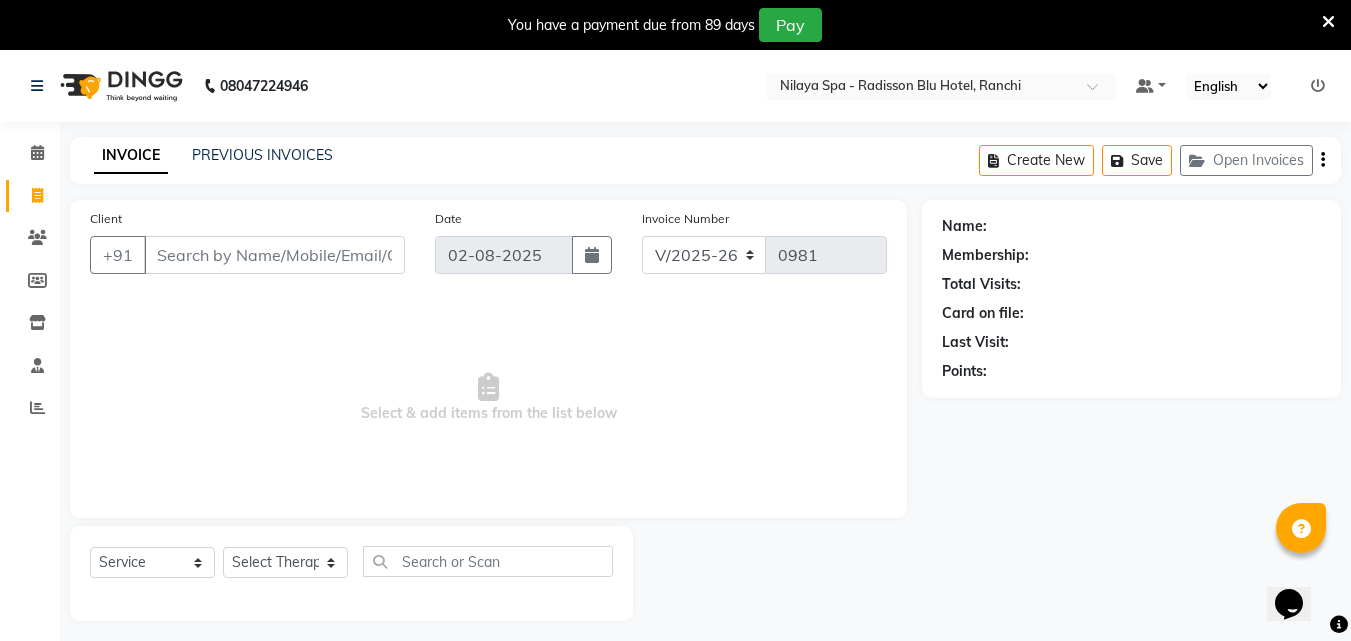 click on "Client" at bounding box center [274, 255] 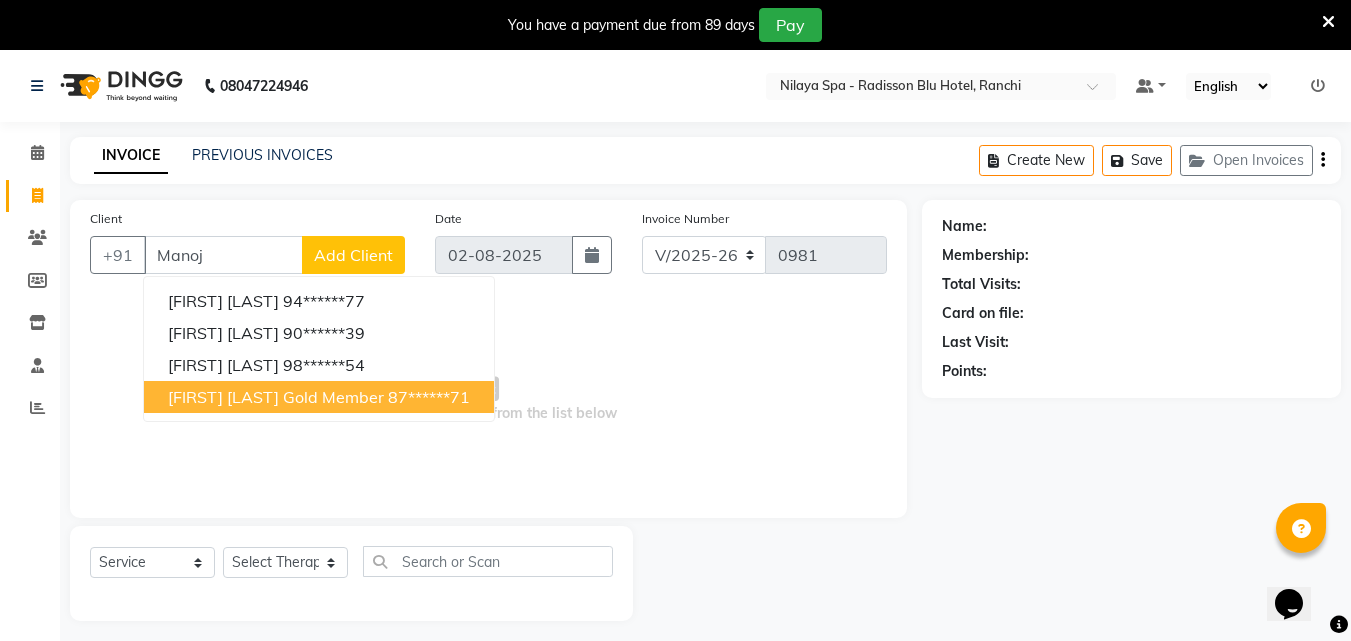 click on "87******71" at bounding box center [429, 397] 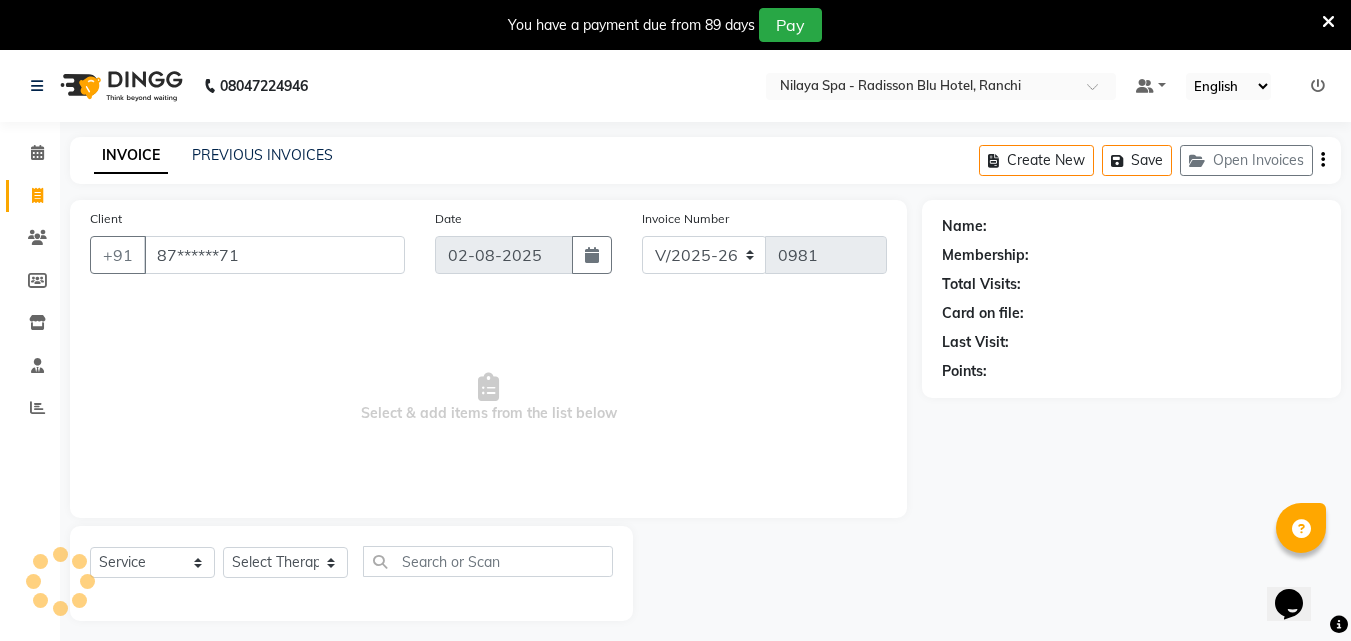 type on "87******71" 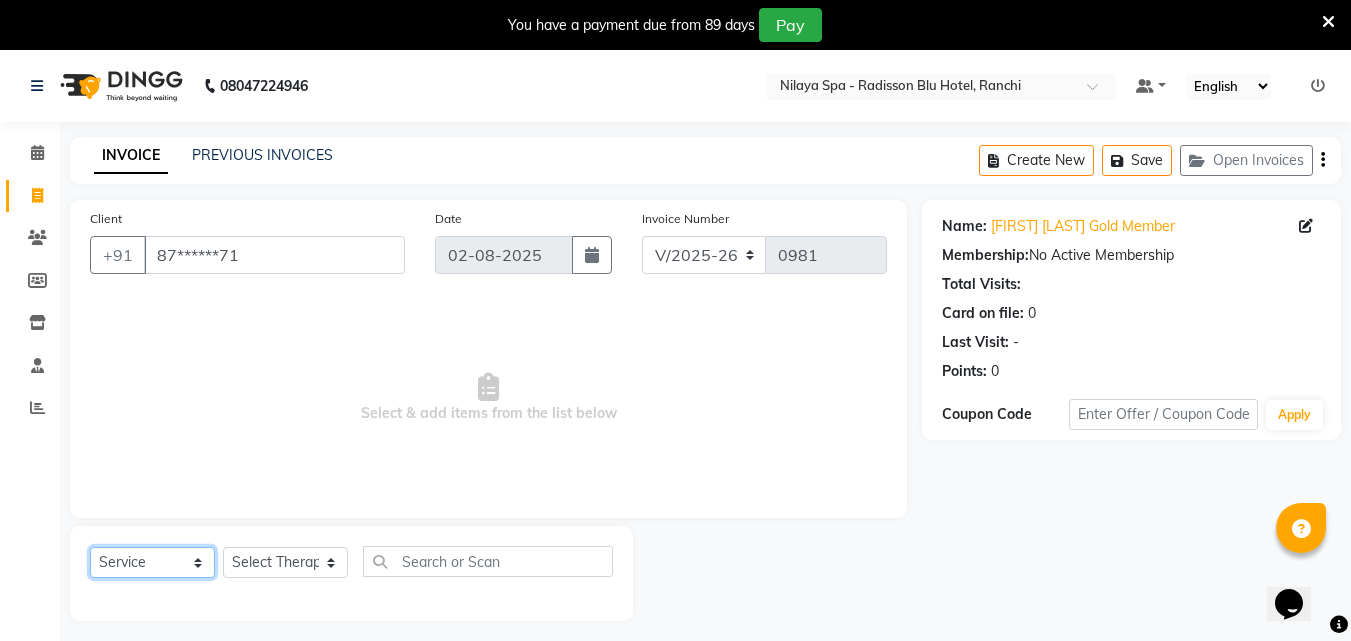 click on "Select  Service  Product  Membership  Package Voucher Prepaid Gift Card" 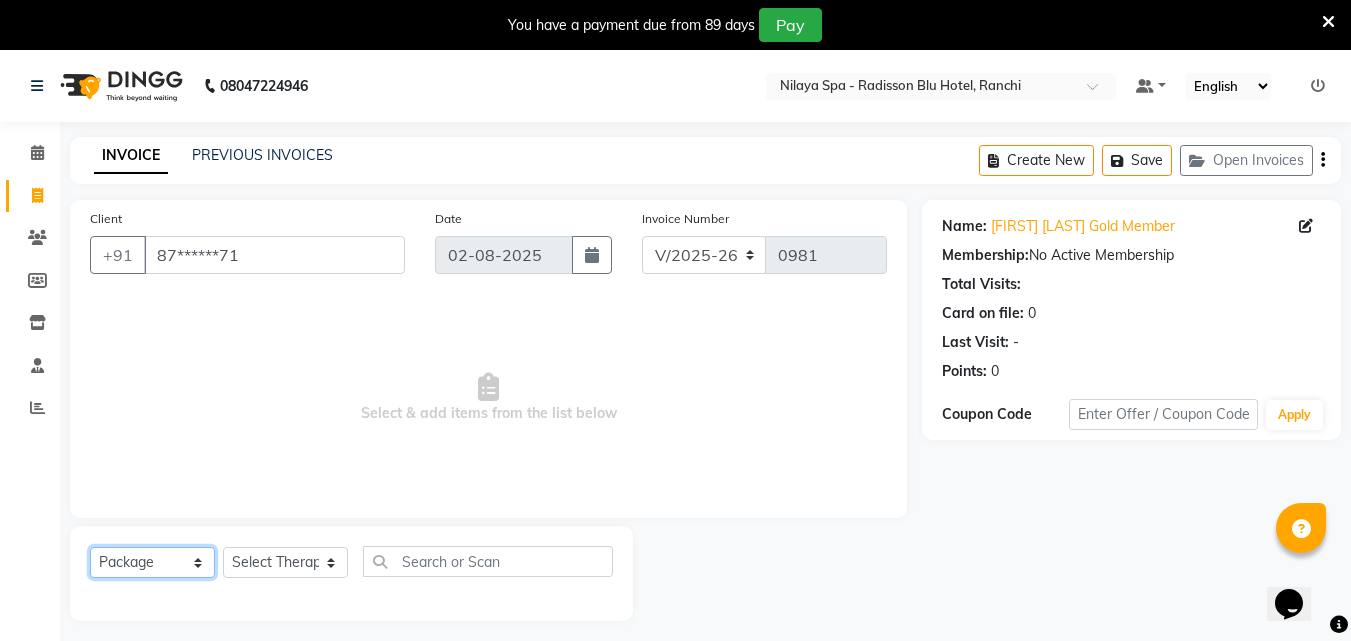 click on "Select  Service  Product  Membership  Package Voucher Prepaid Gift Card" 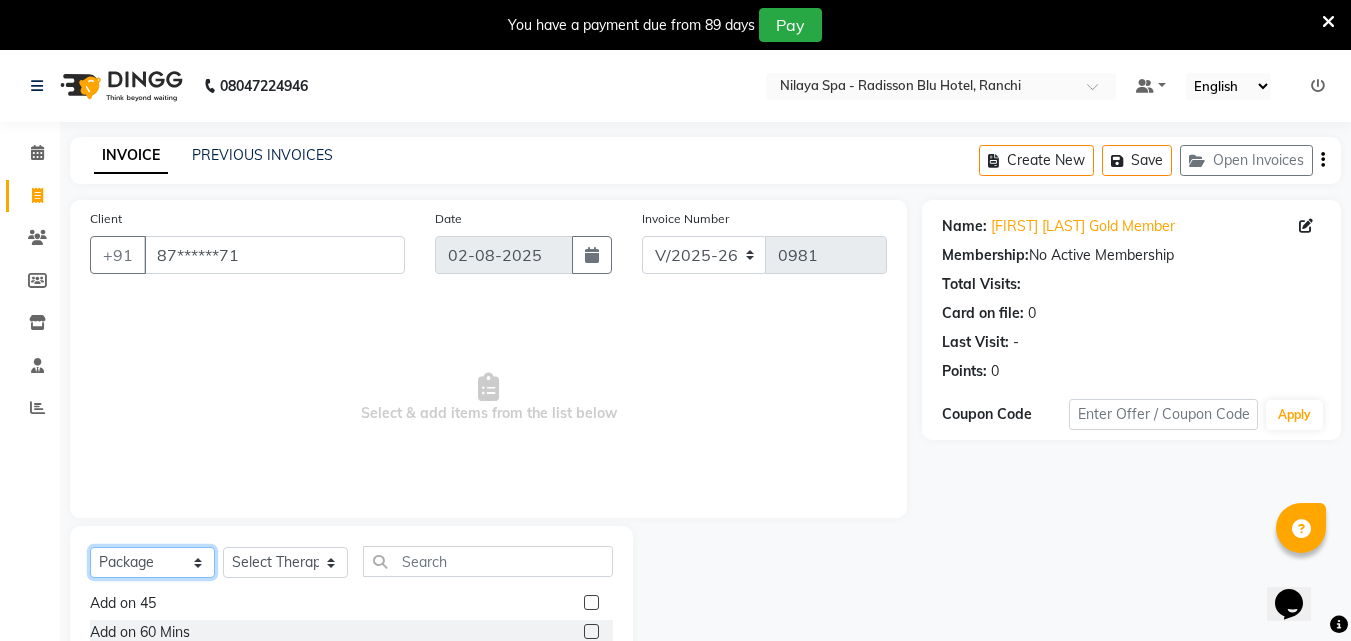 scroll, scrollTop: 61, scrollLeft: 0, axis: vertical 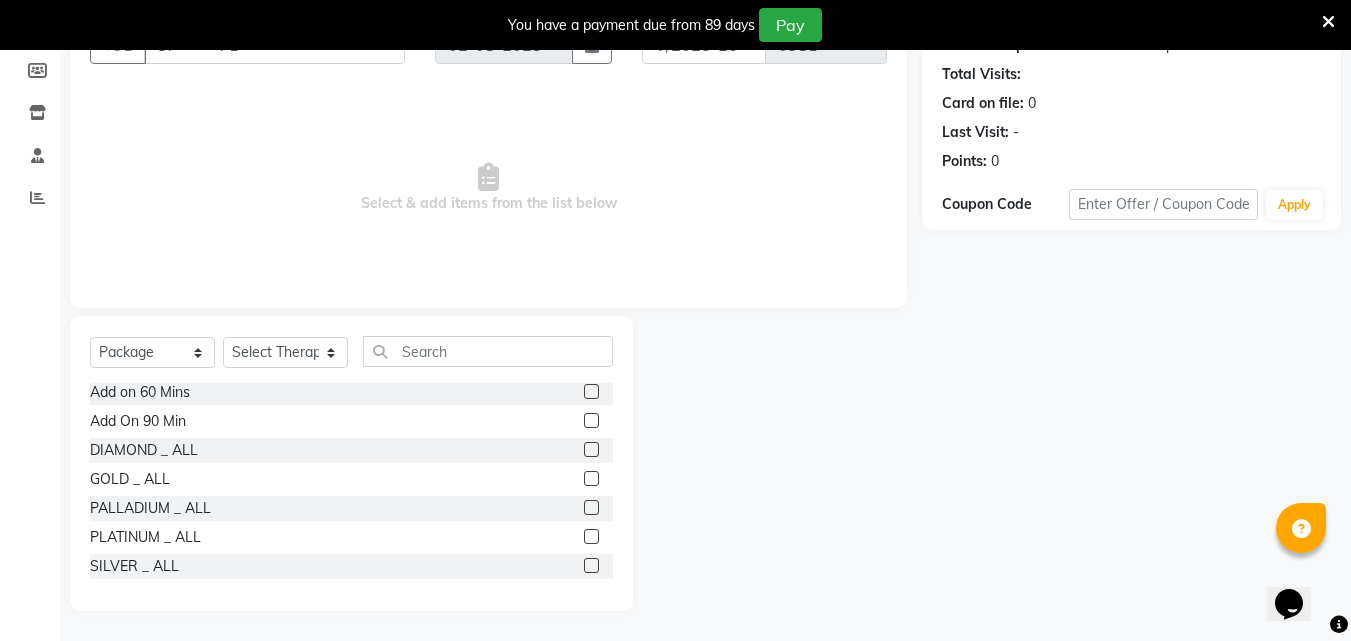 click 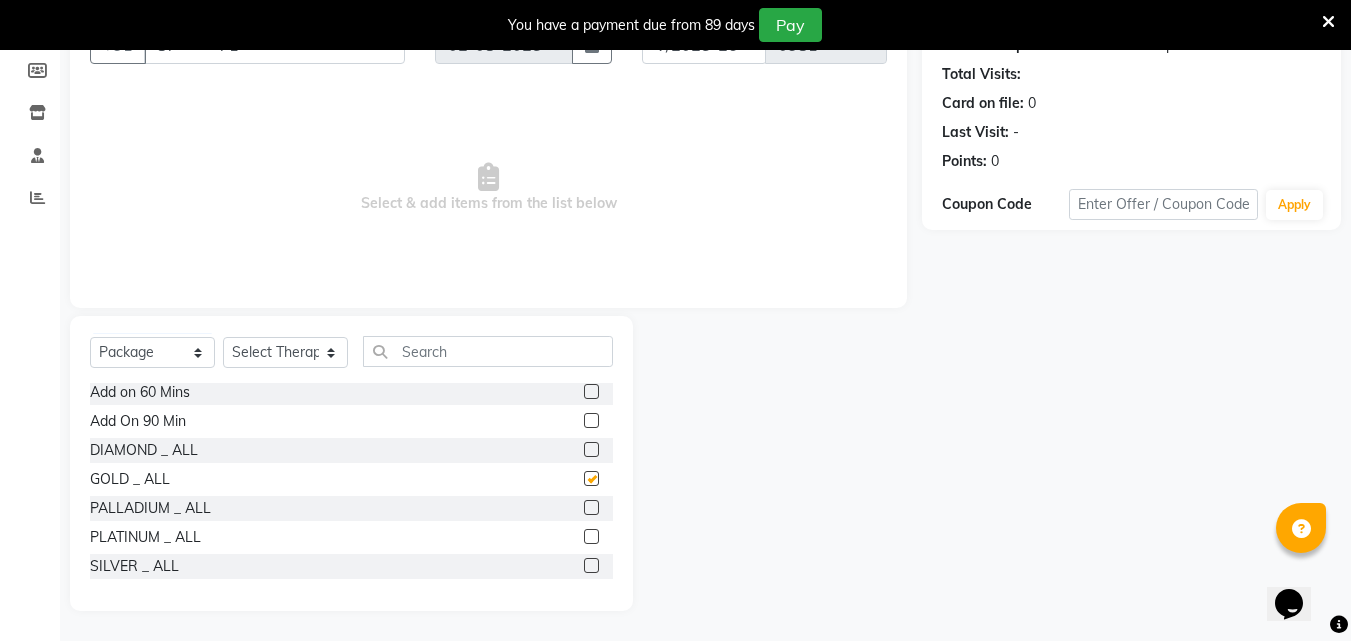 checkbox on "false" 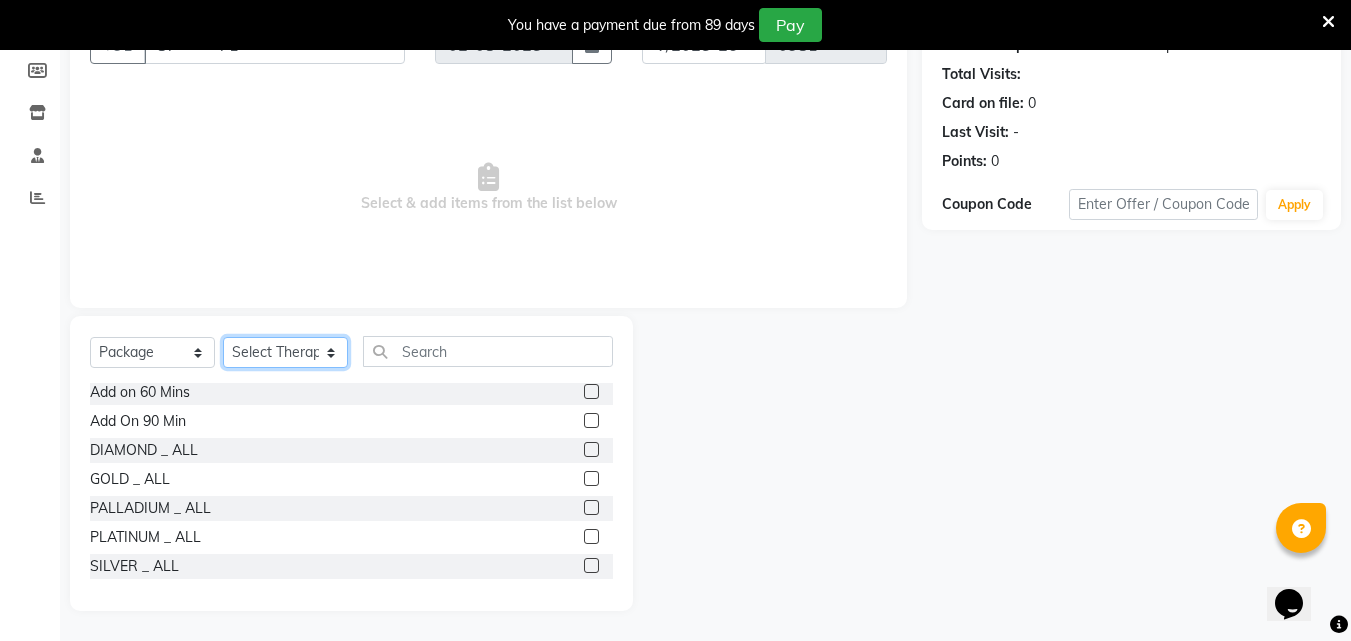 click on "Select Therapist Angel Guriya Irene Jane Nana Neelam  Office  Riya Sayak Shakib" 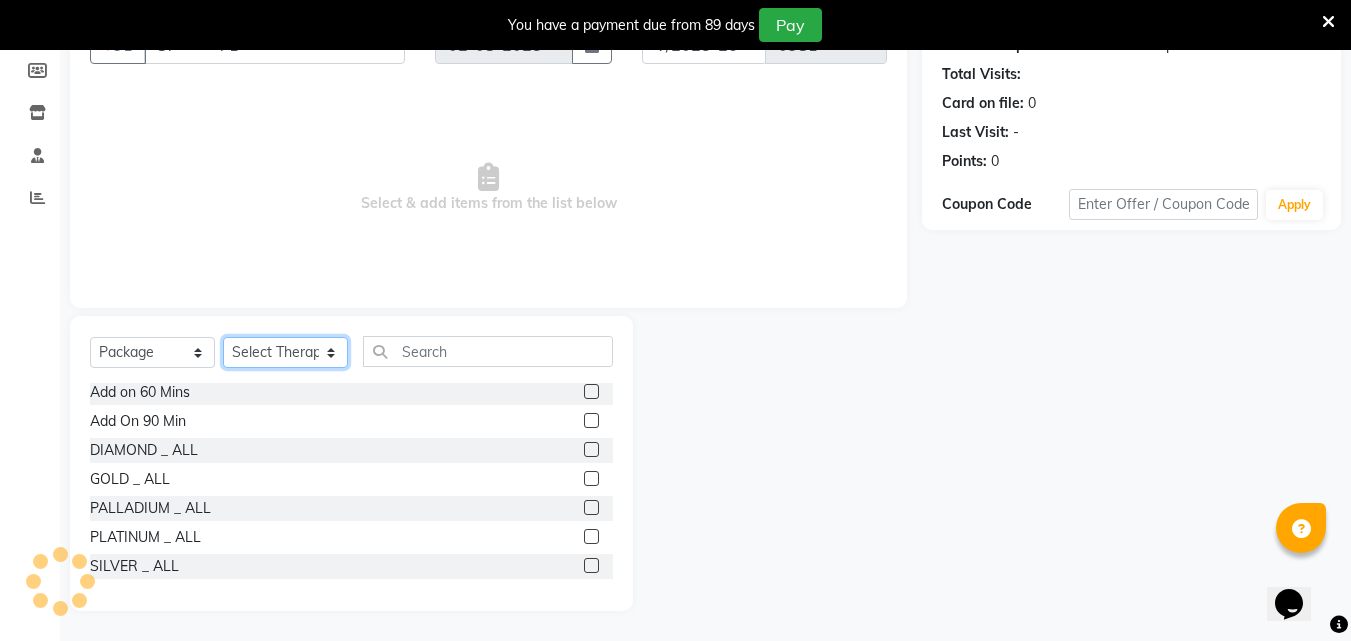 select on "78958" 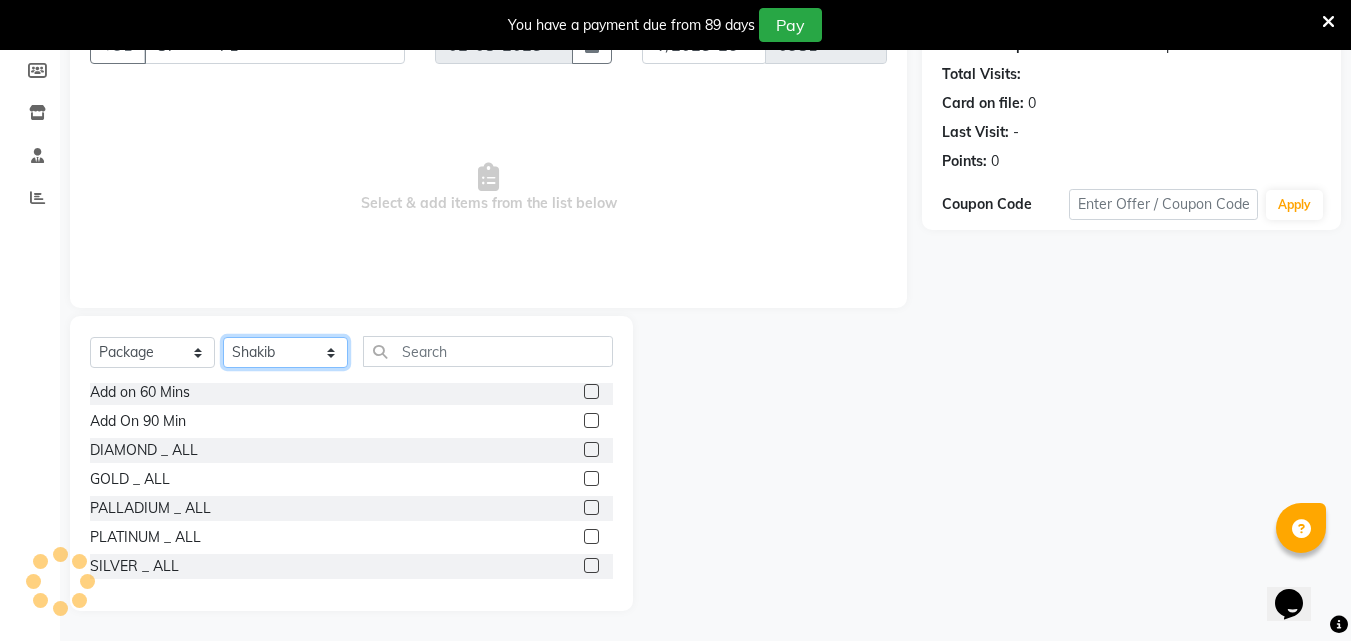 click on "Select Therapist Angel Guriya Irene Jane Nana Neelam  Office  Riya Sayak Shakib" 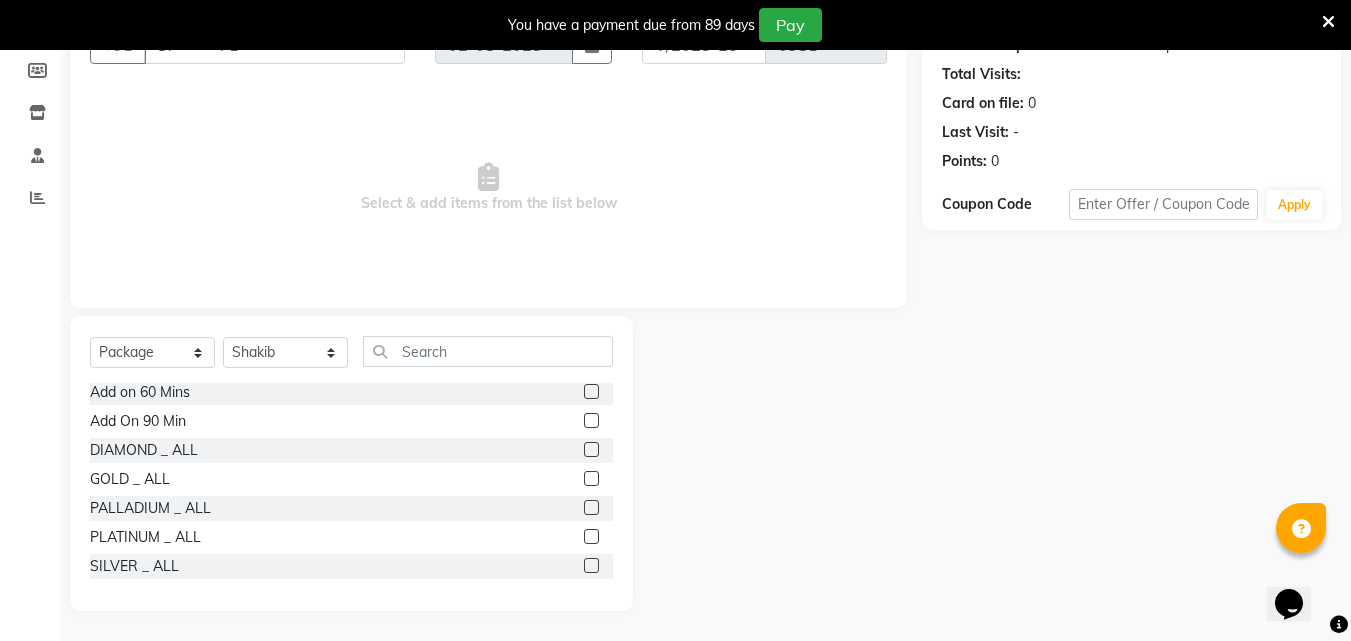 click 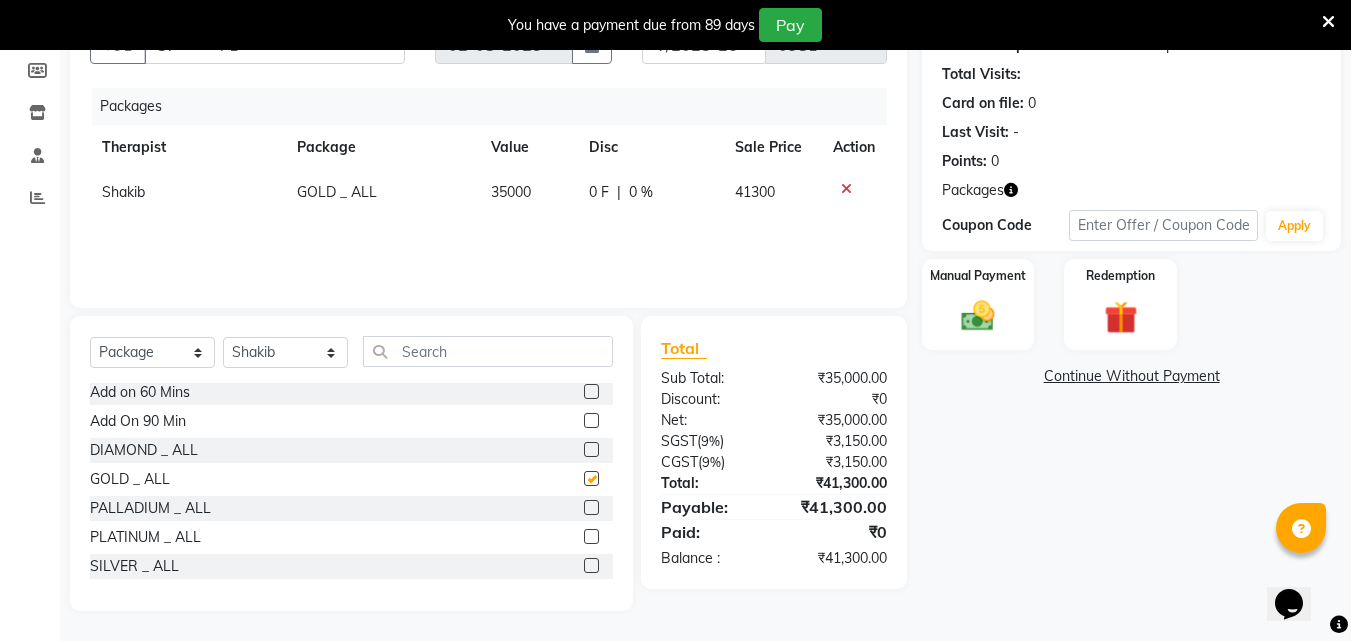 checkbox on "false" 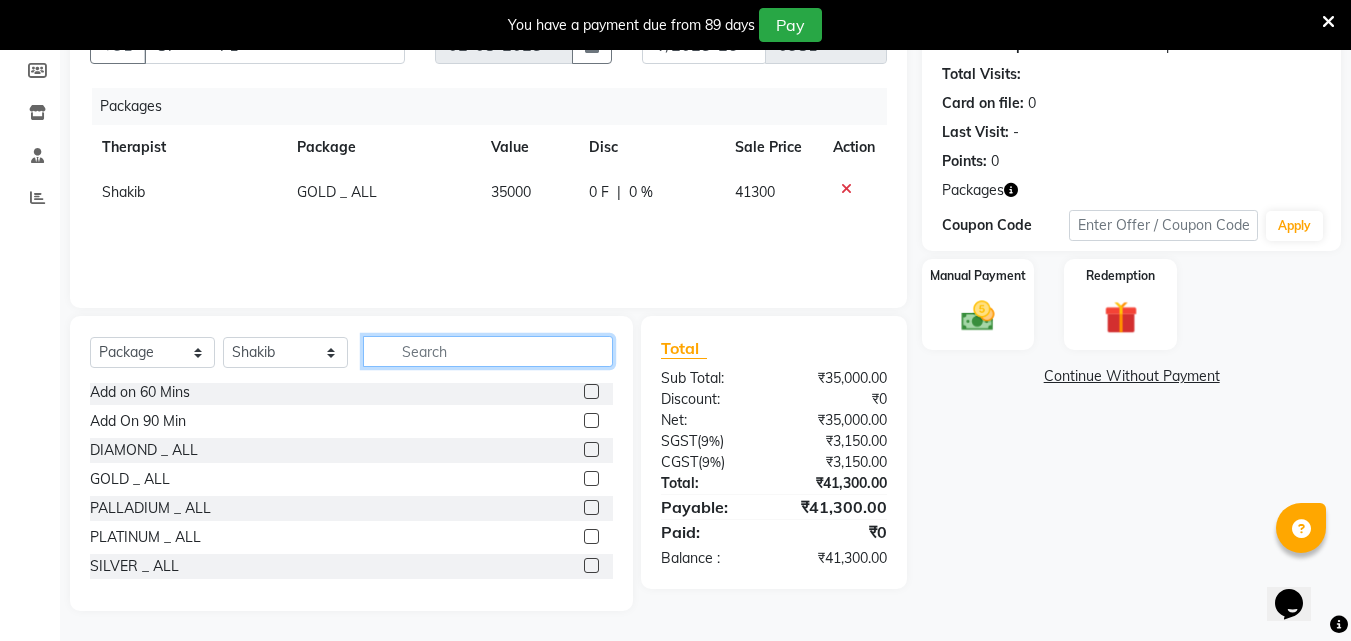 click 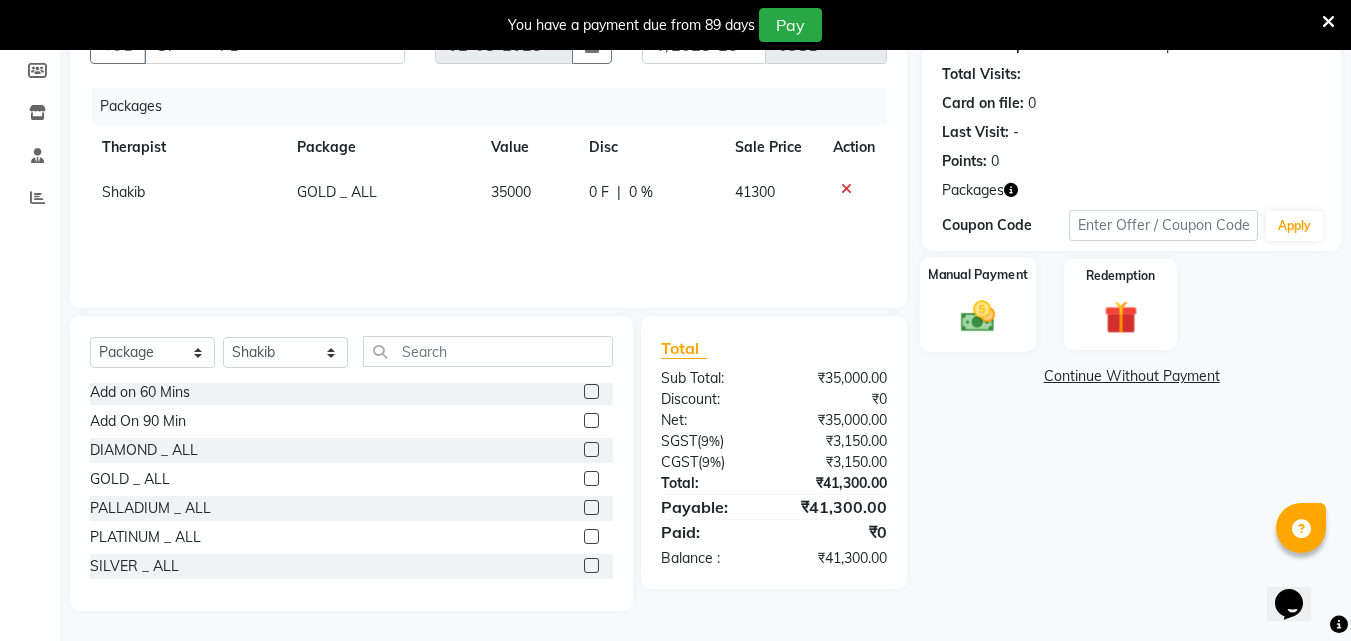 click 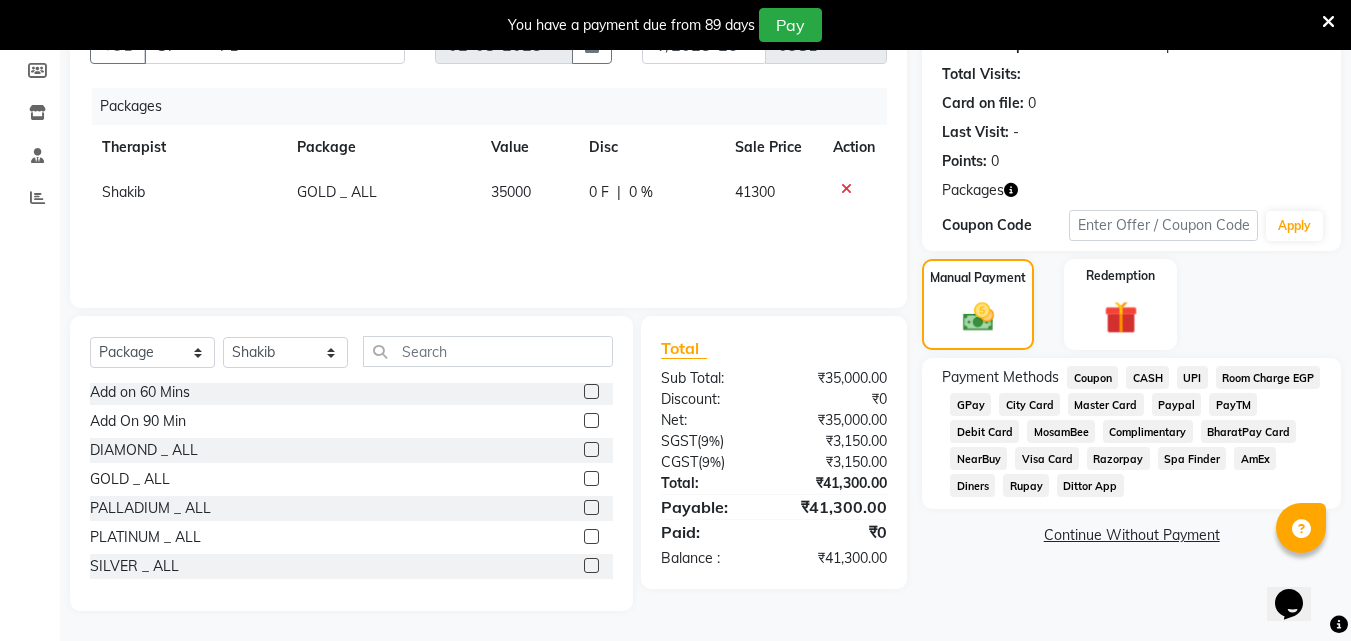 click on "CASH" 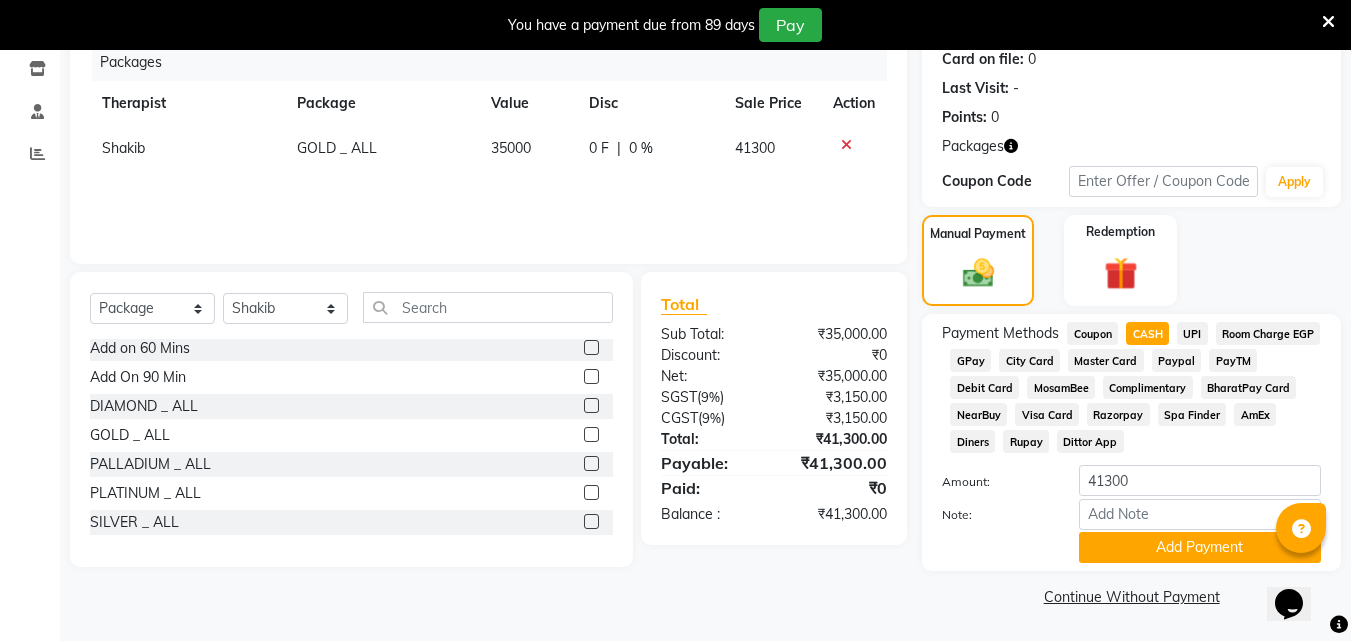 scroll, scrollTop: 255, scrollLeft: 0, axis: vertical 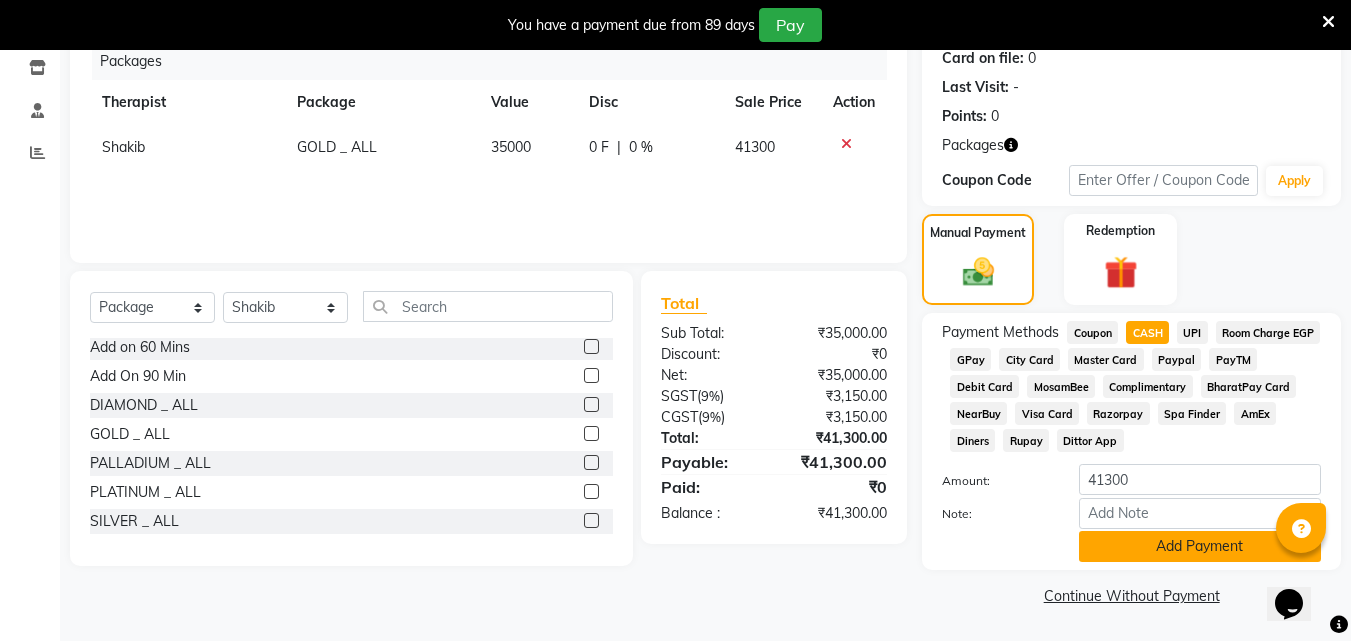 click on "Add Payment" 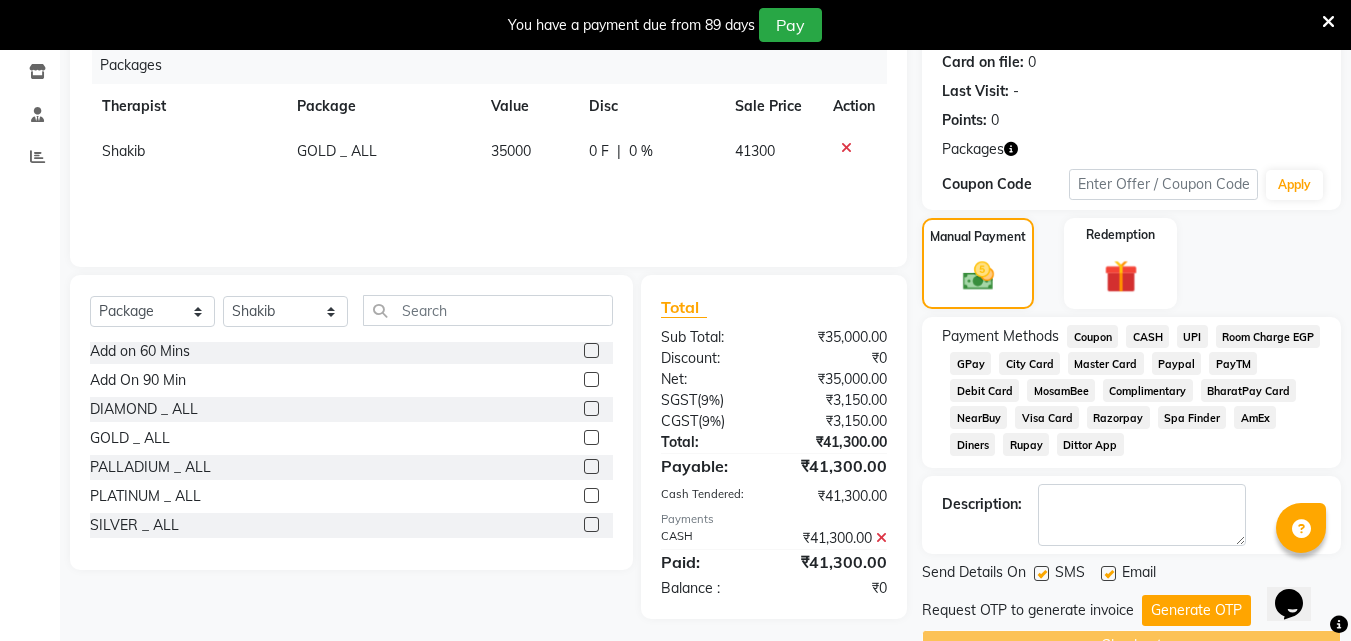 scroll, scrollTop: 301, scrollLeft: 0, axis: vertical 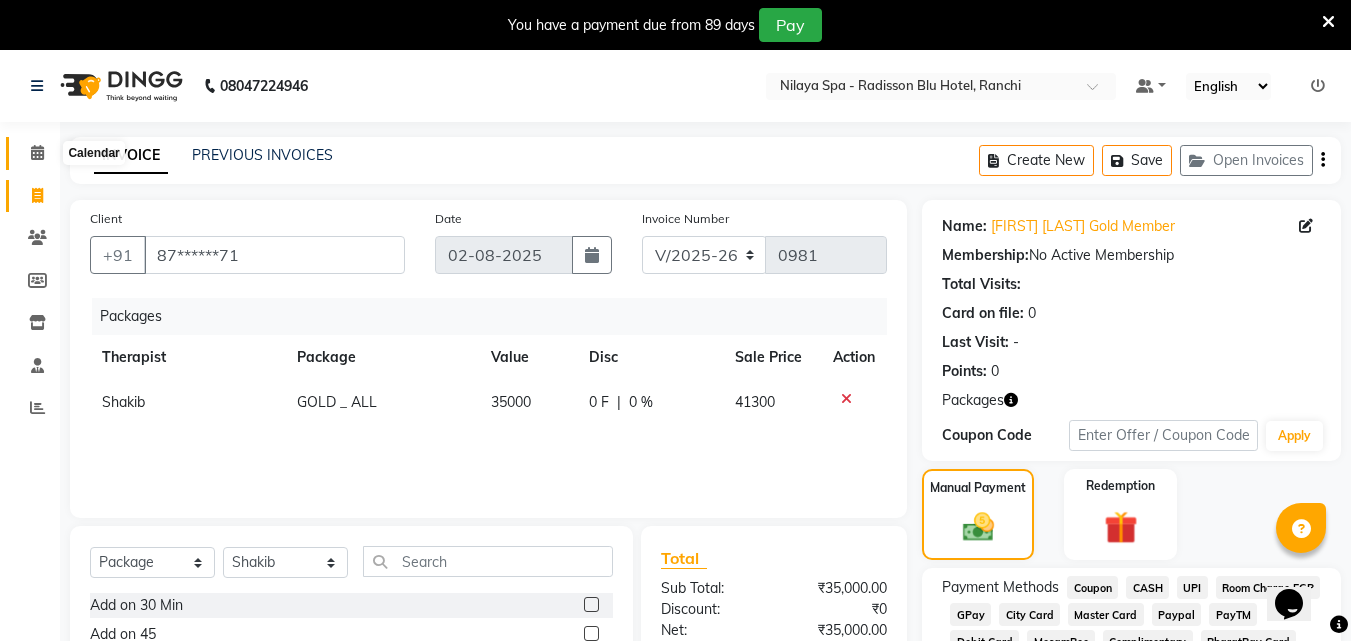 click 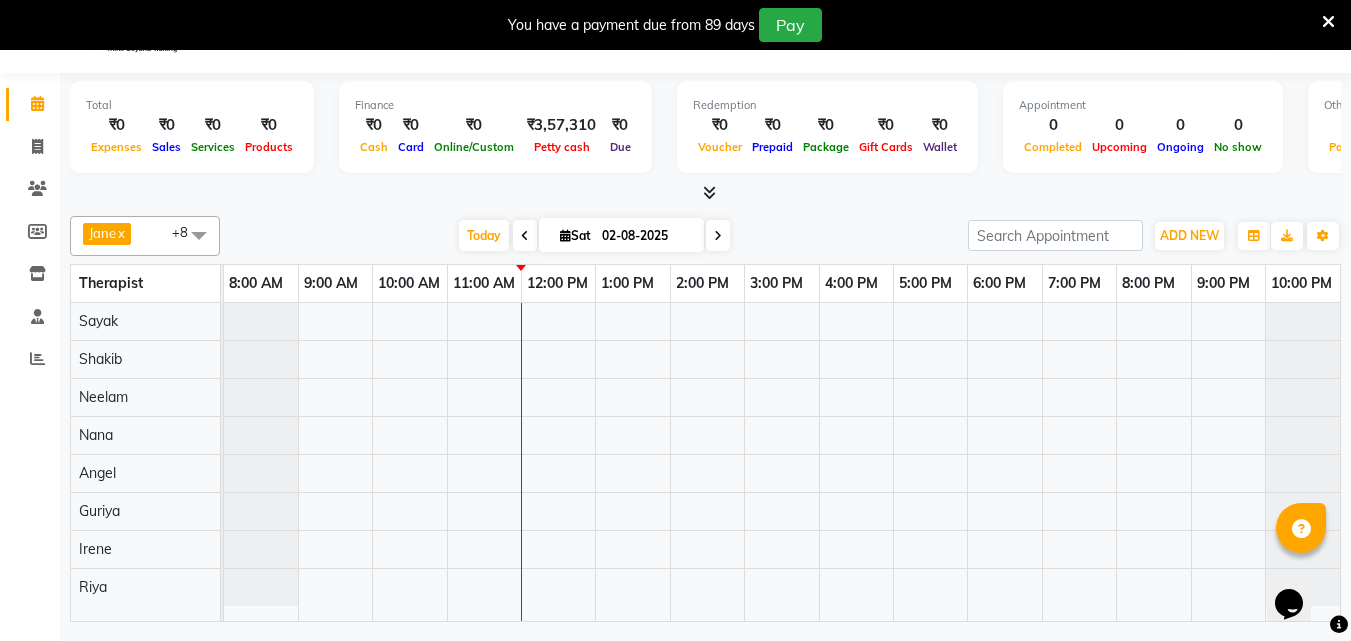 scroll, scrollTop: 50, scrollLeft: 0, axis: vertical 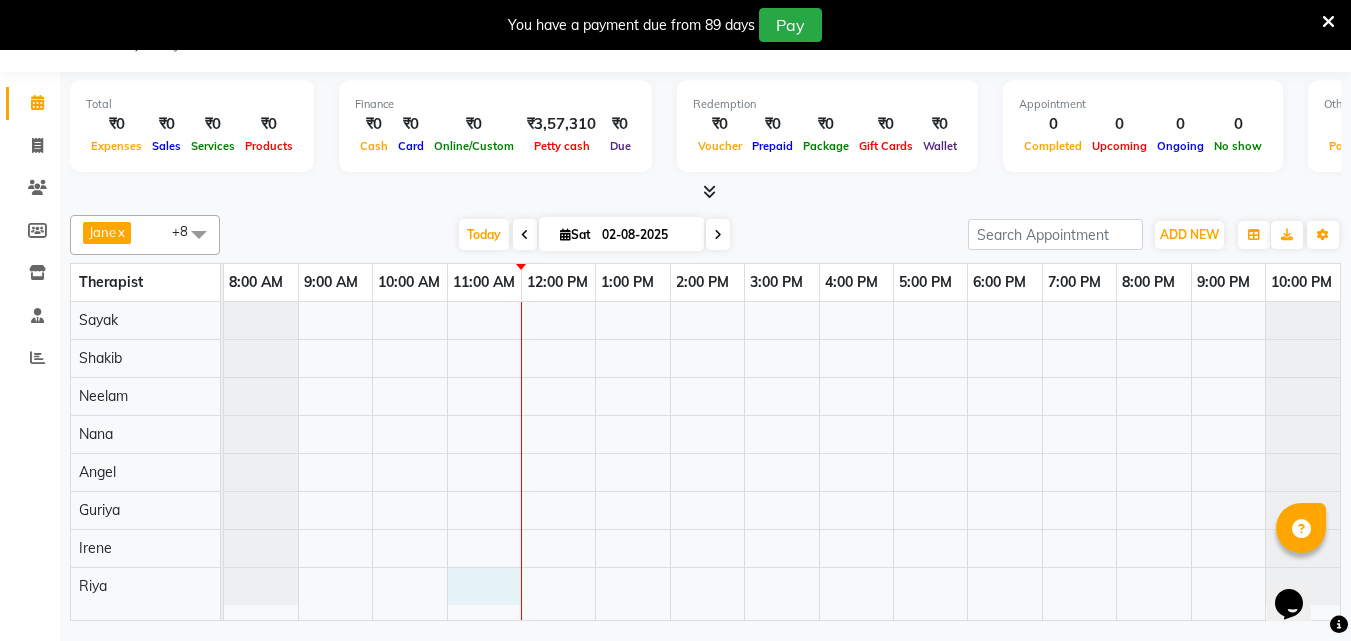 click at bounding box center (782, 461) 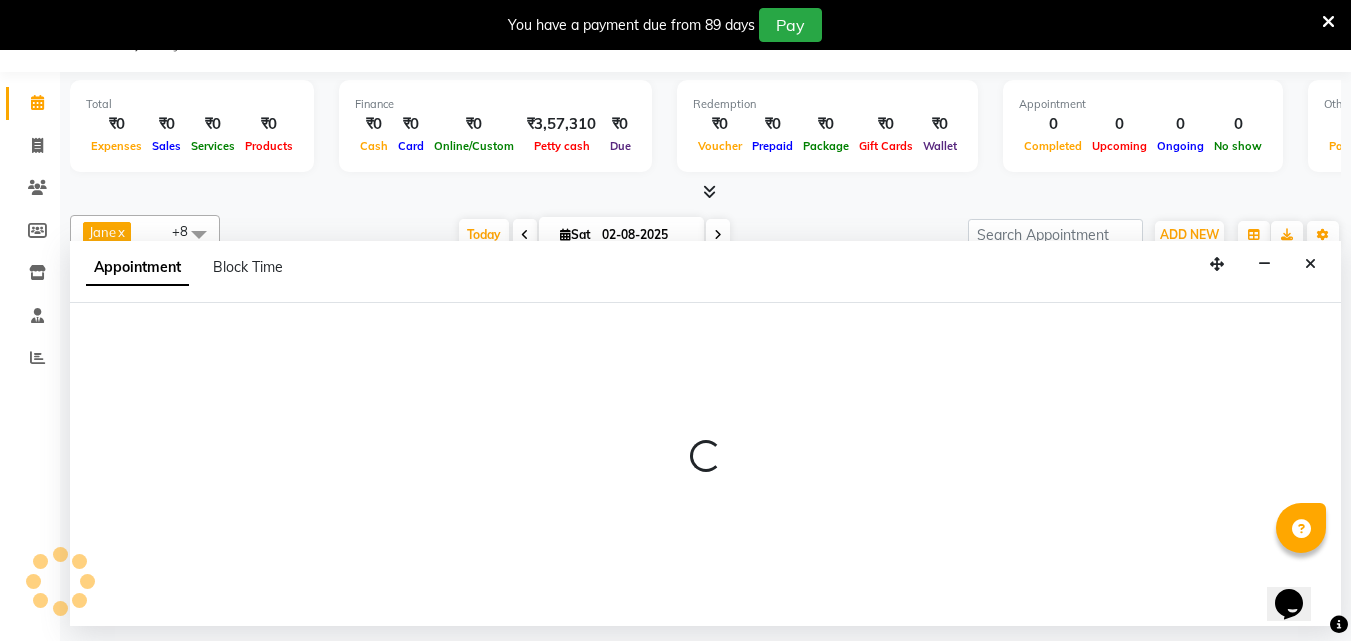 select on "80439" 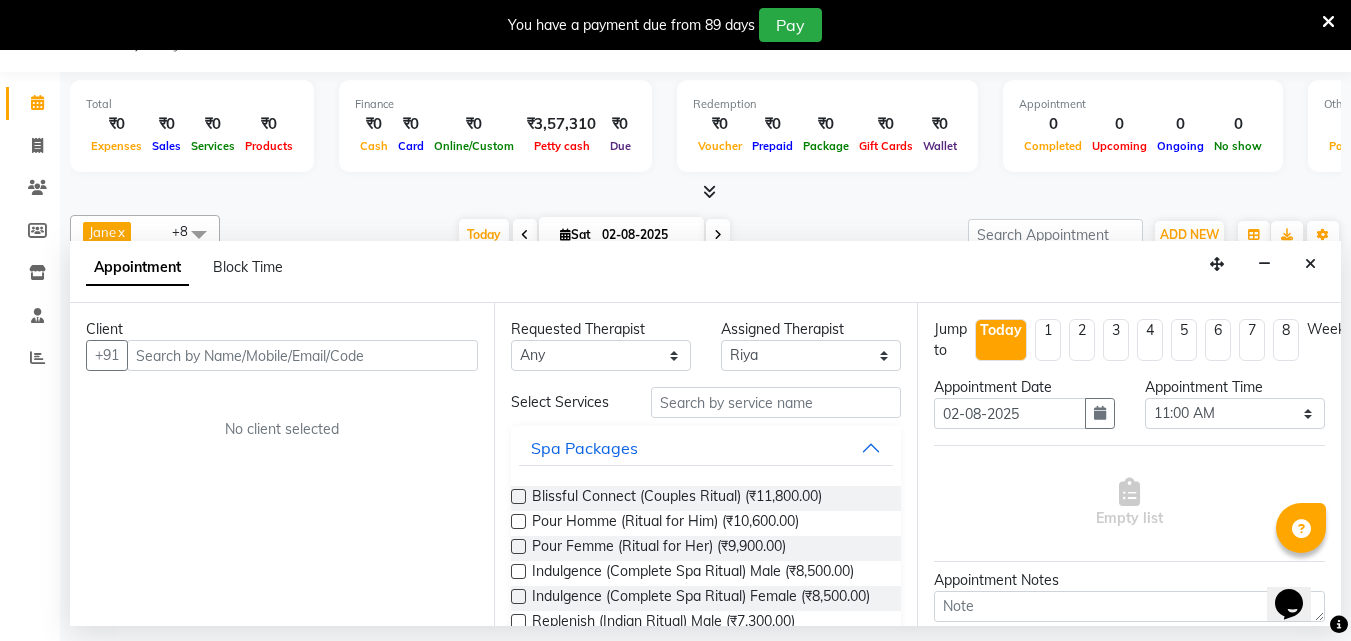 click at bounding box center [302, 355] 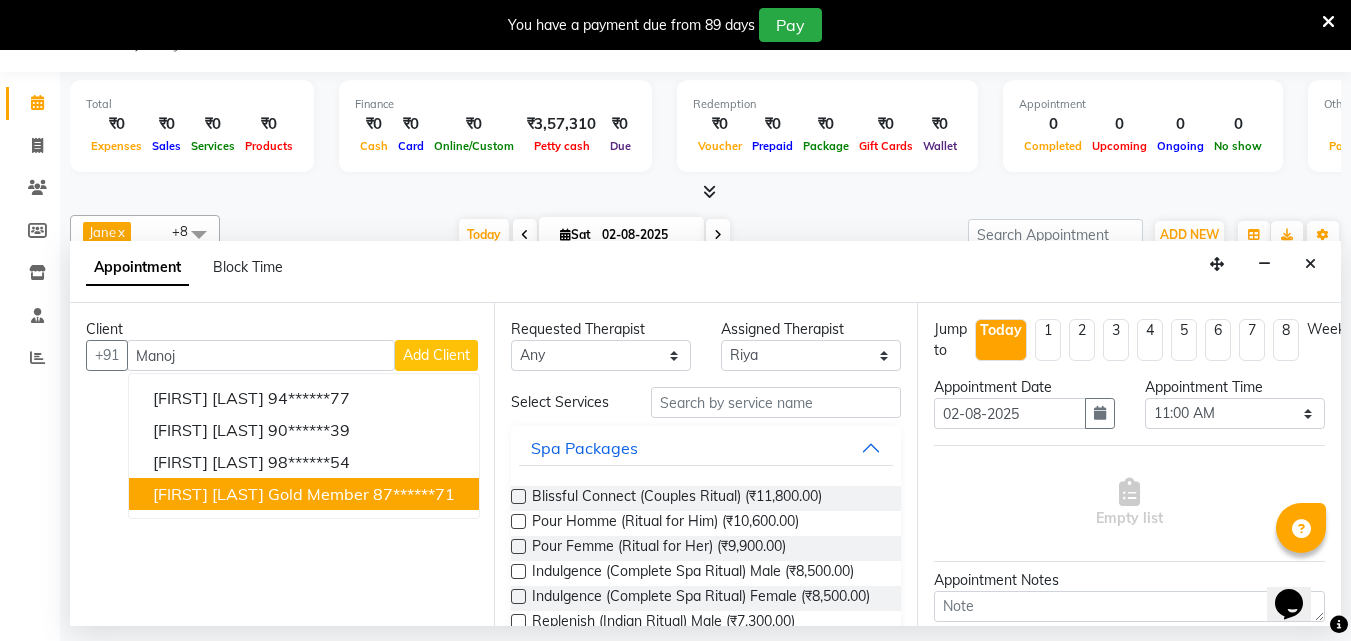 click on "[FIRST] [LAST]  Gold member" at bounding box center [261, 494] 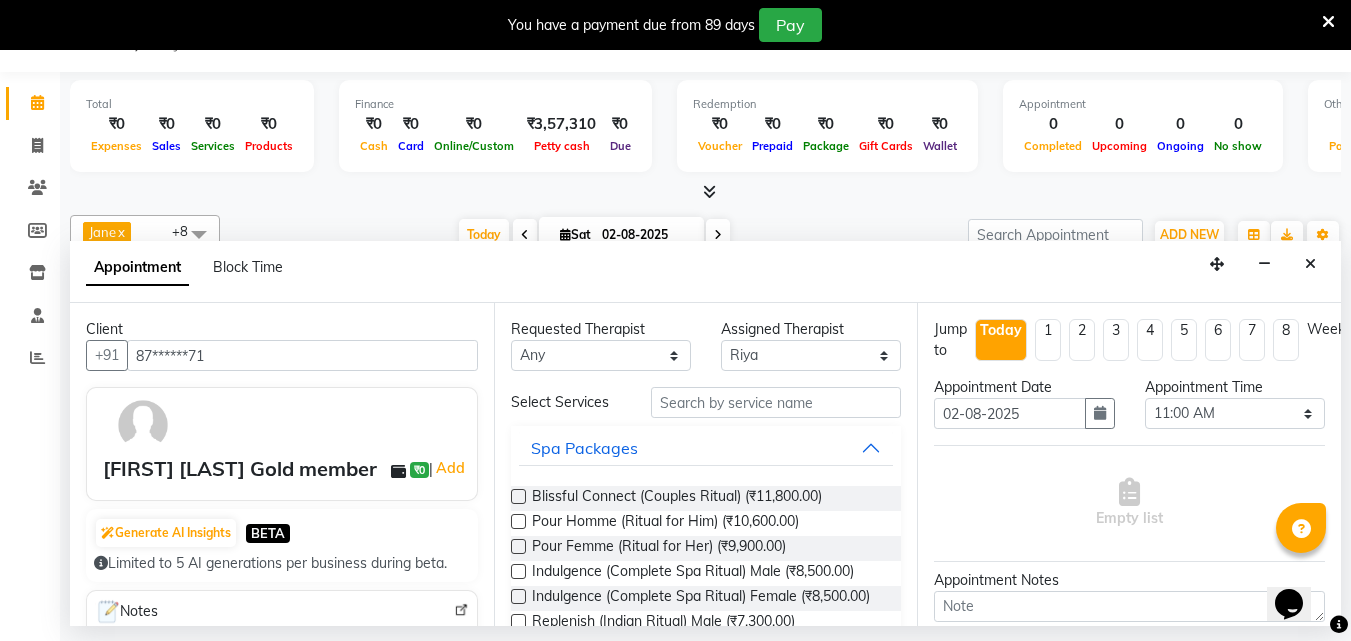 type on "87******71" 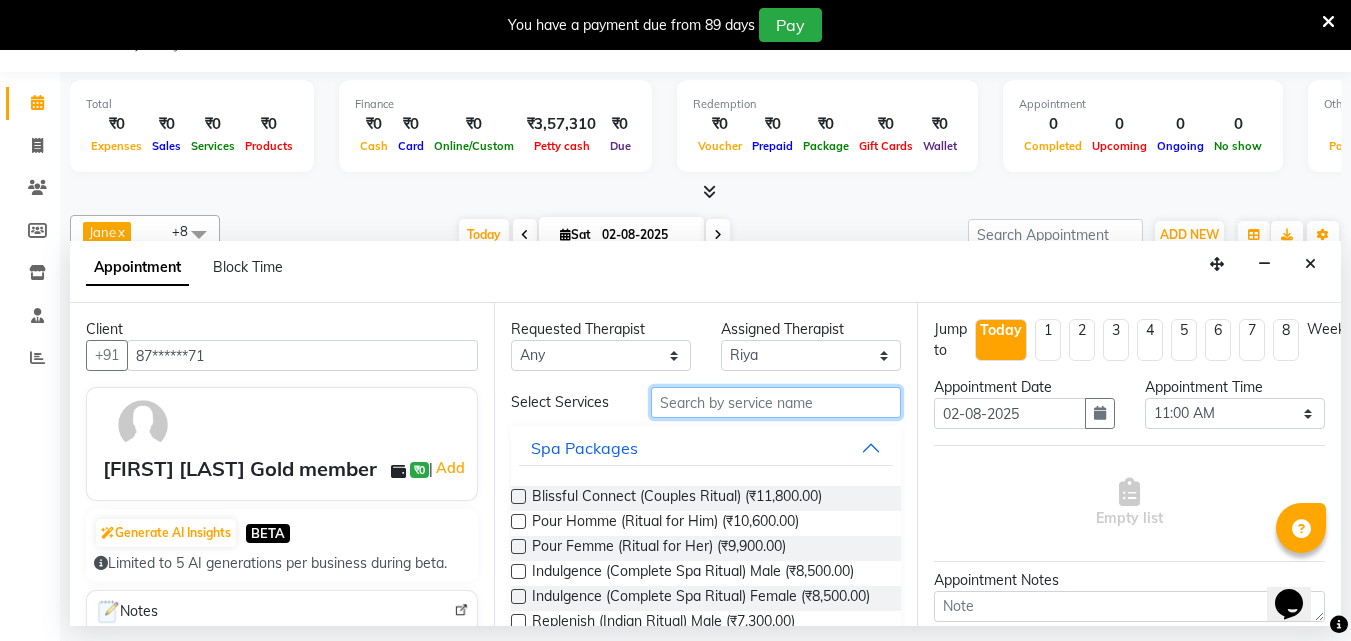click at bounding box center [776, 402] 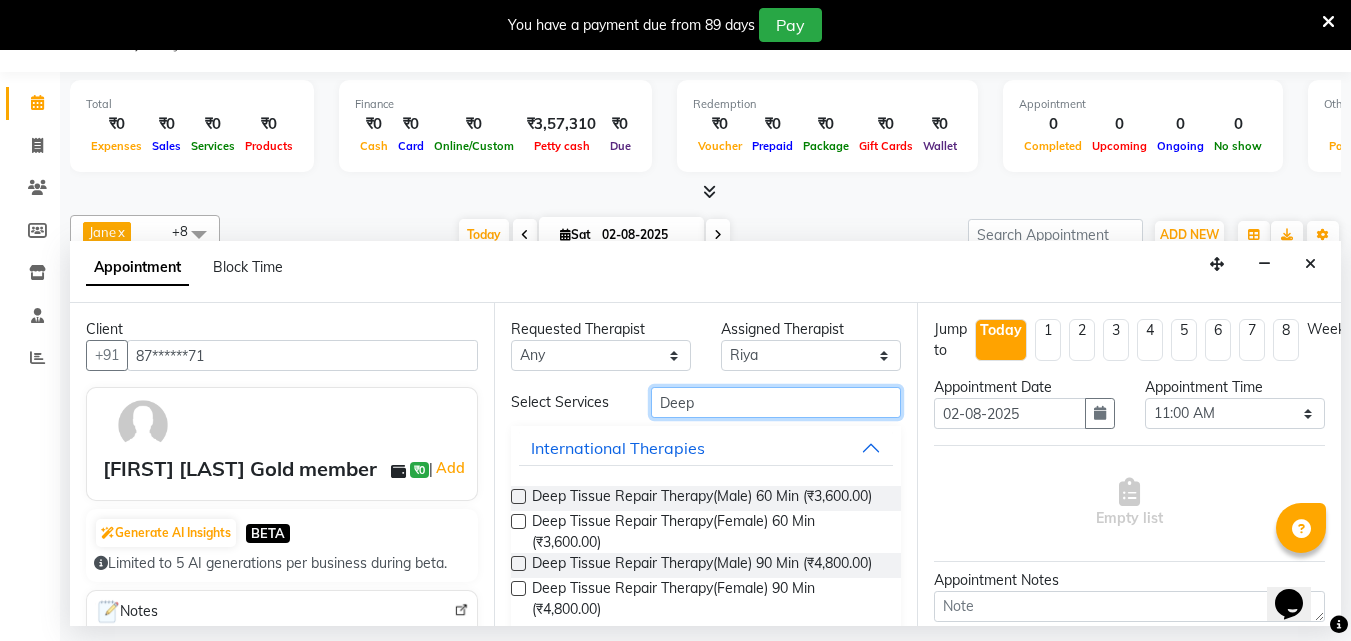 type on "Deep" 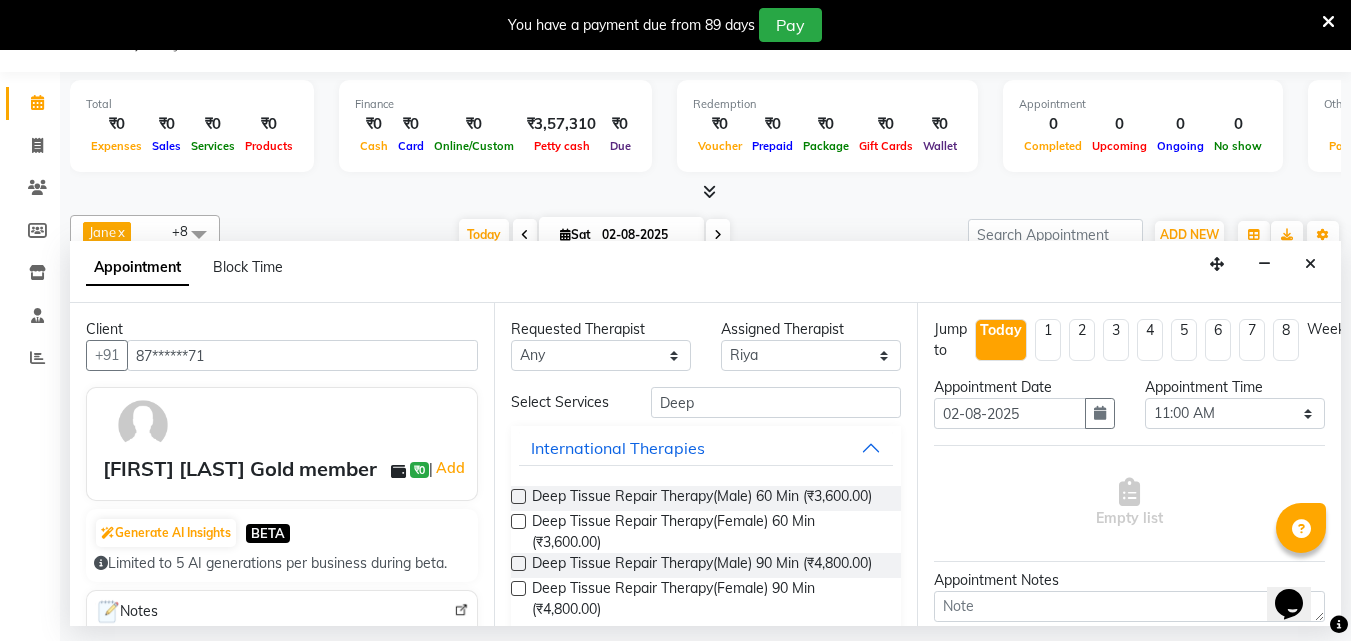 click at bounding box center (518, 496) 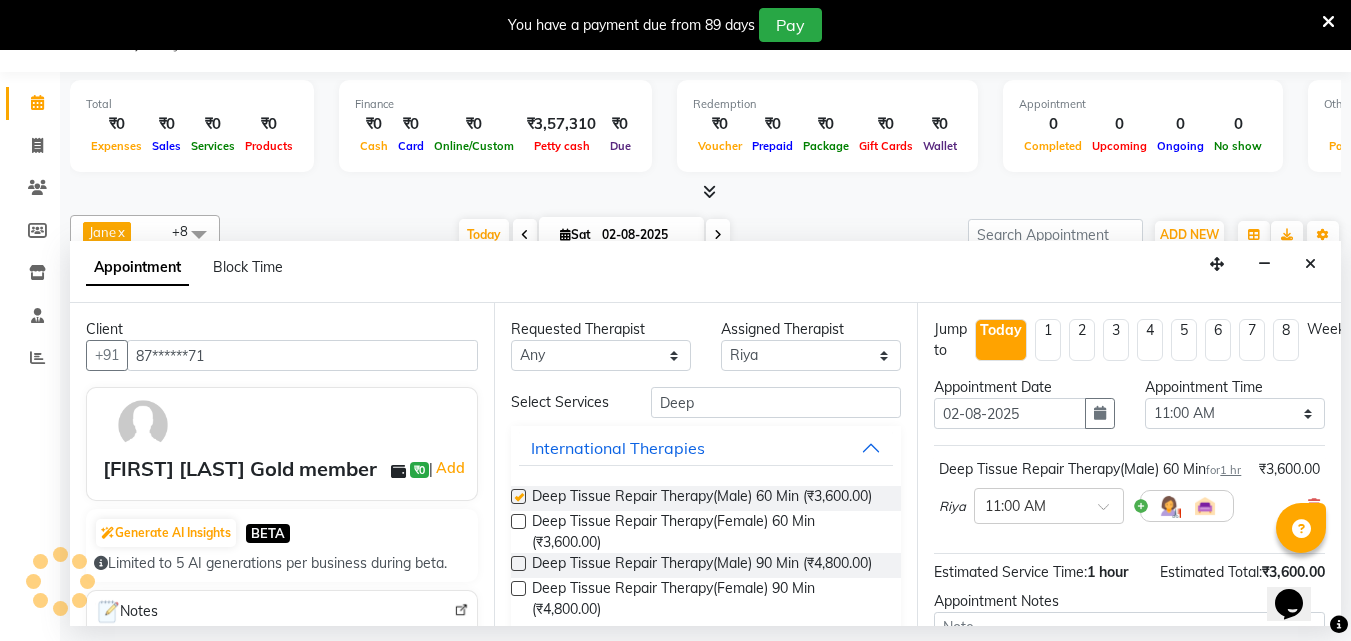 checkbox on "false" 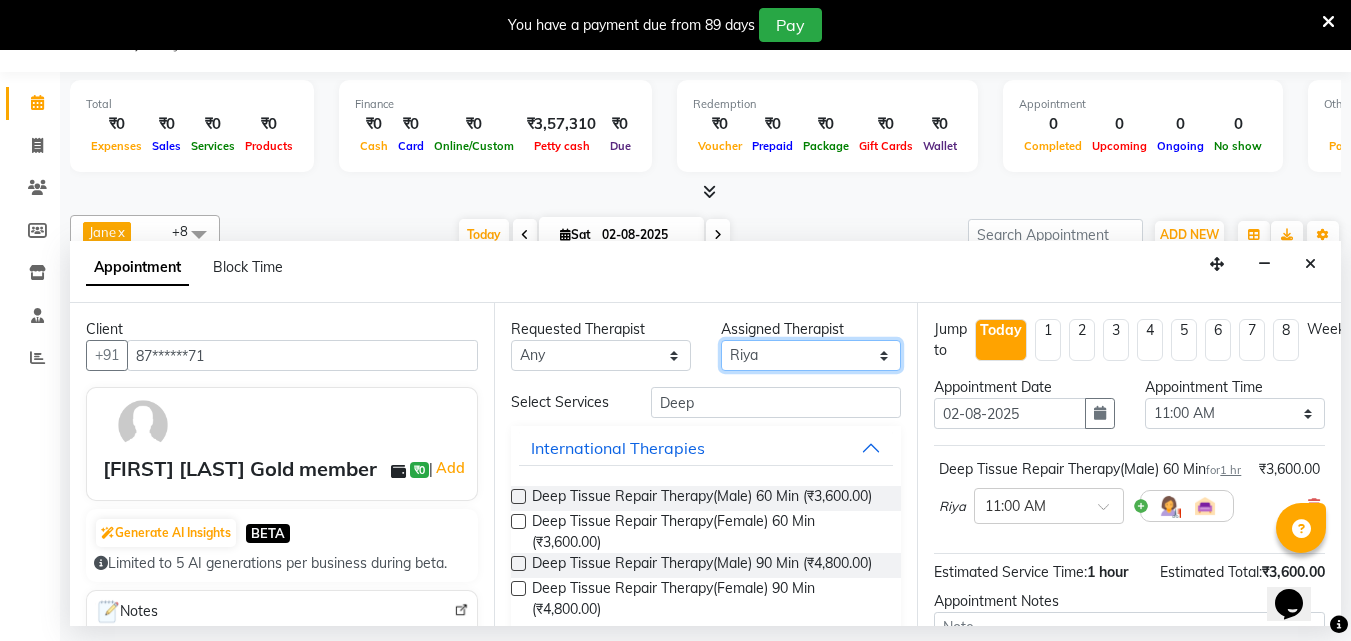 click on "Select [PERSON] [PERSON] [PERSON] [PERSON] [PERSON] [PERSON] [PERSON] [PERSON]" at bounding box center [811, 355] 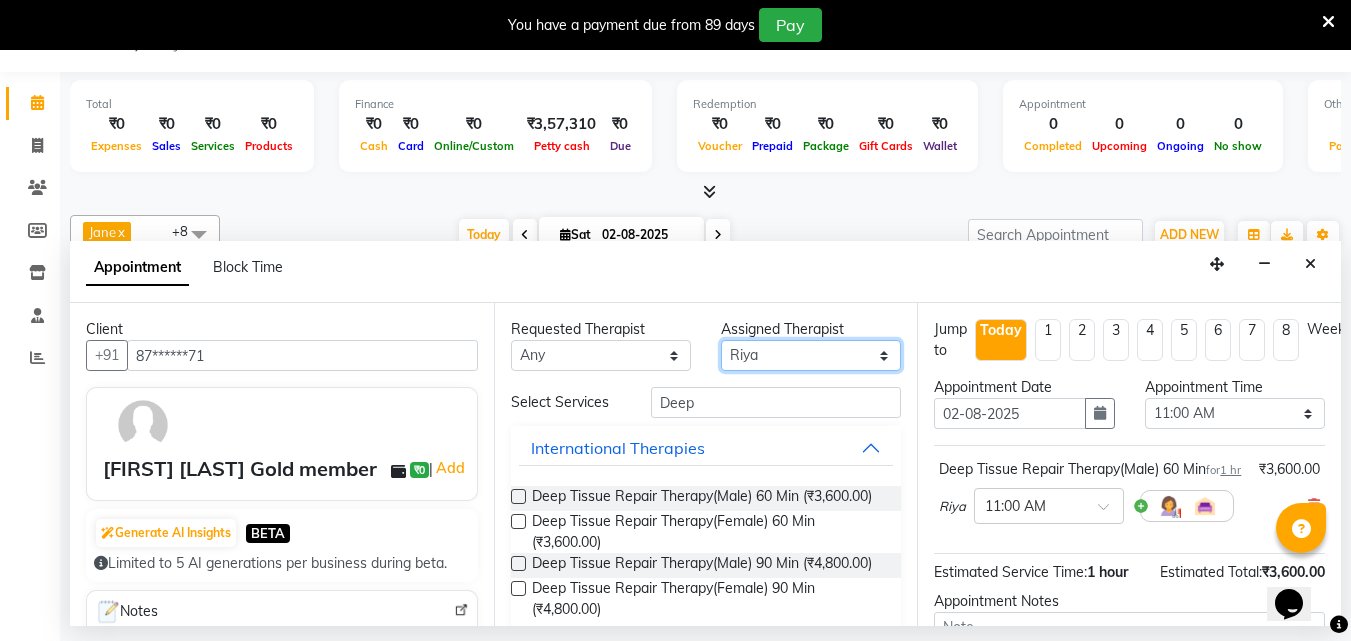 select on "78999" 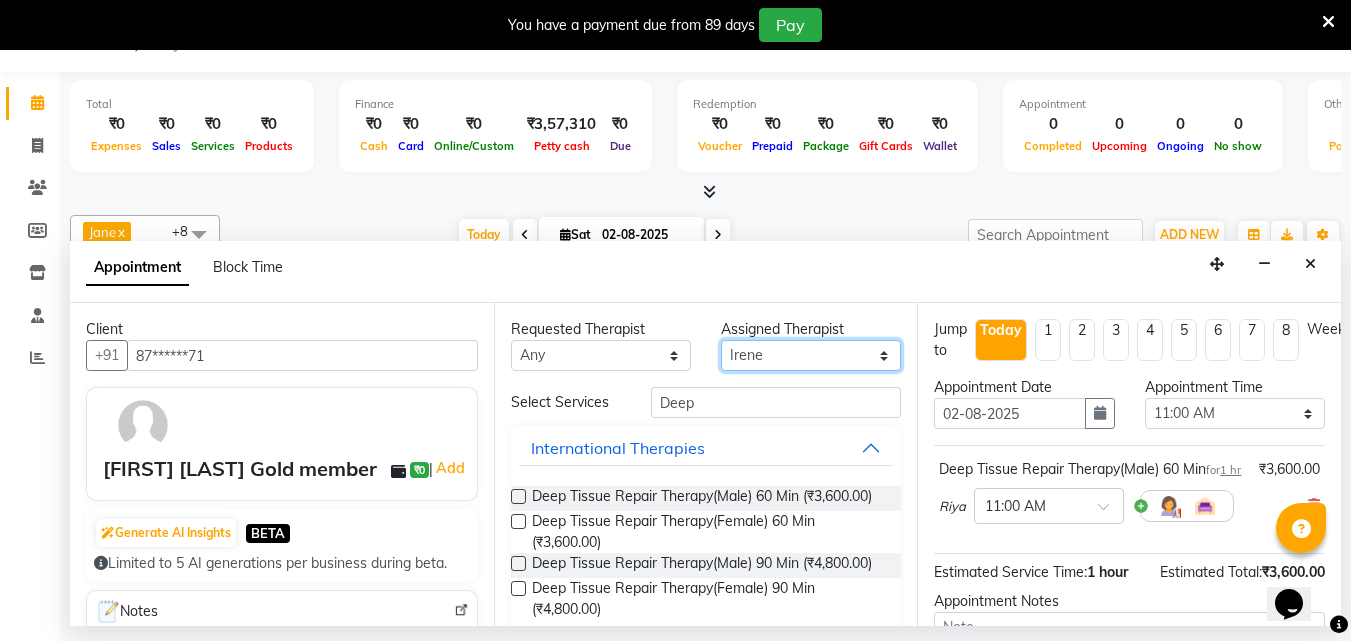 click on "Select [PERSON] [PERSON] [PERSON] [PERSON] [PERSON] [PERSON] [PERSON] [PERSON]" at bounding box center [811, 355] 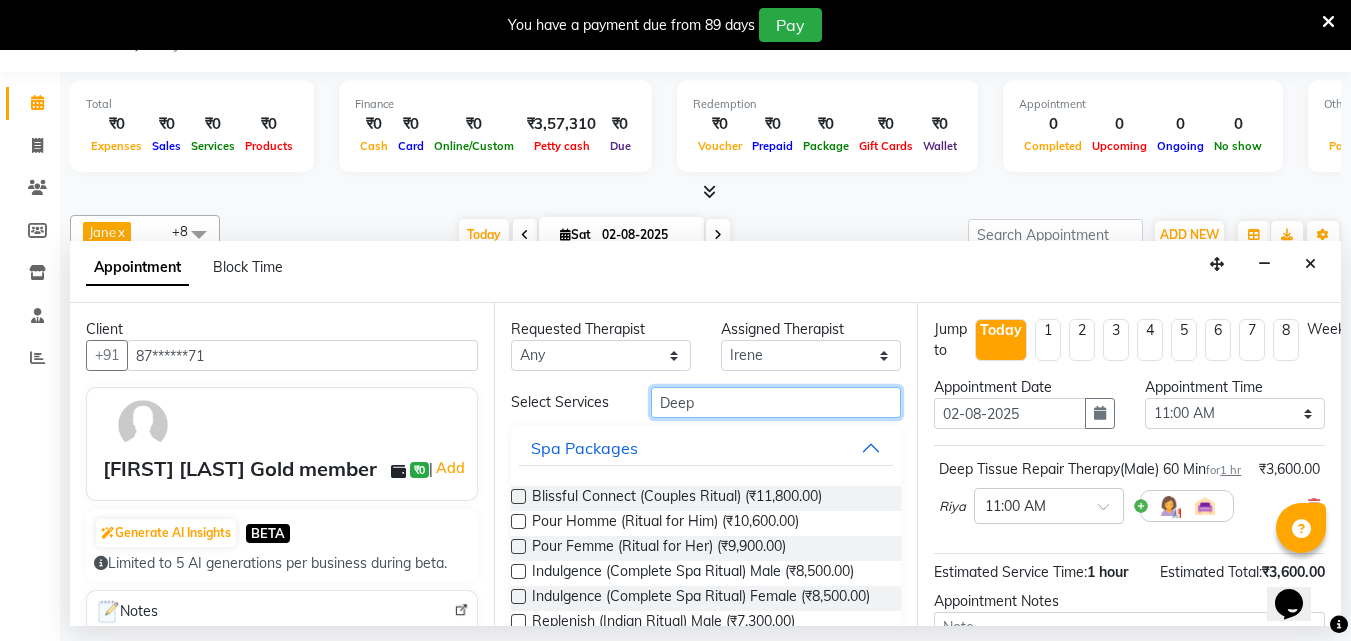 click on "Deep" at bounding box center (776, 402) 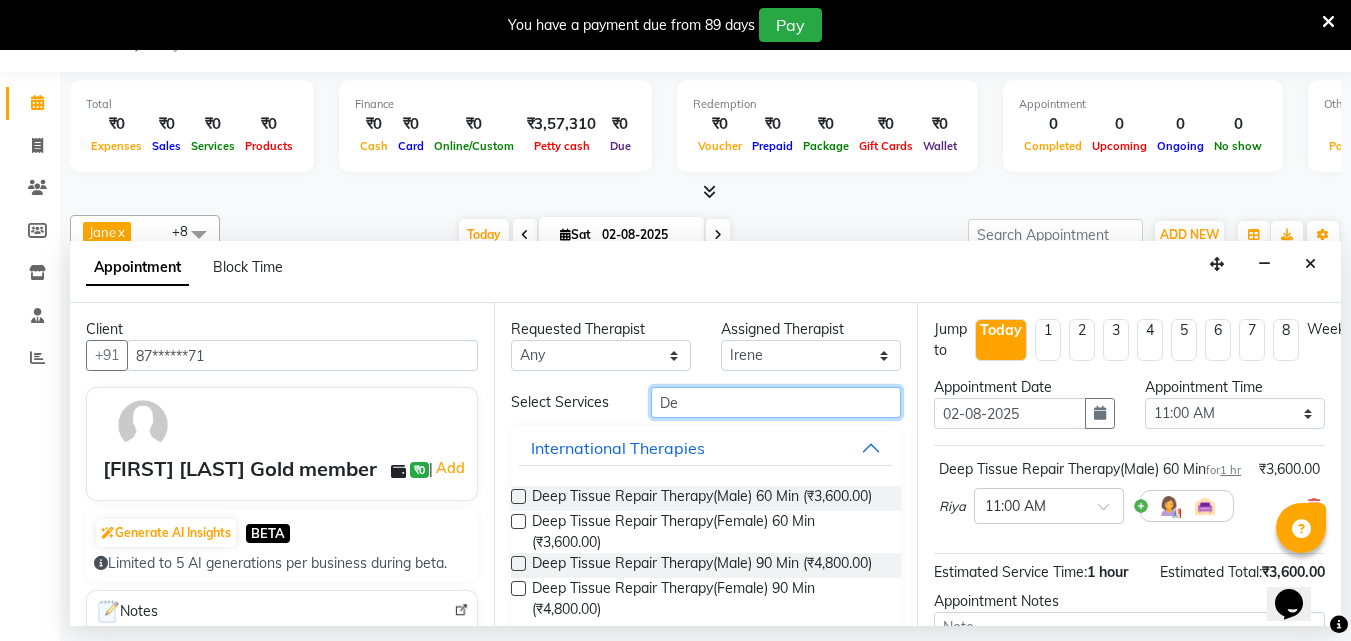 type on "D" 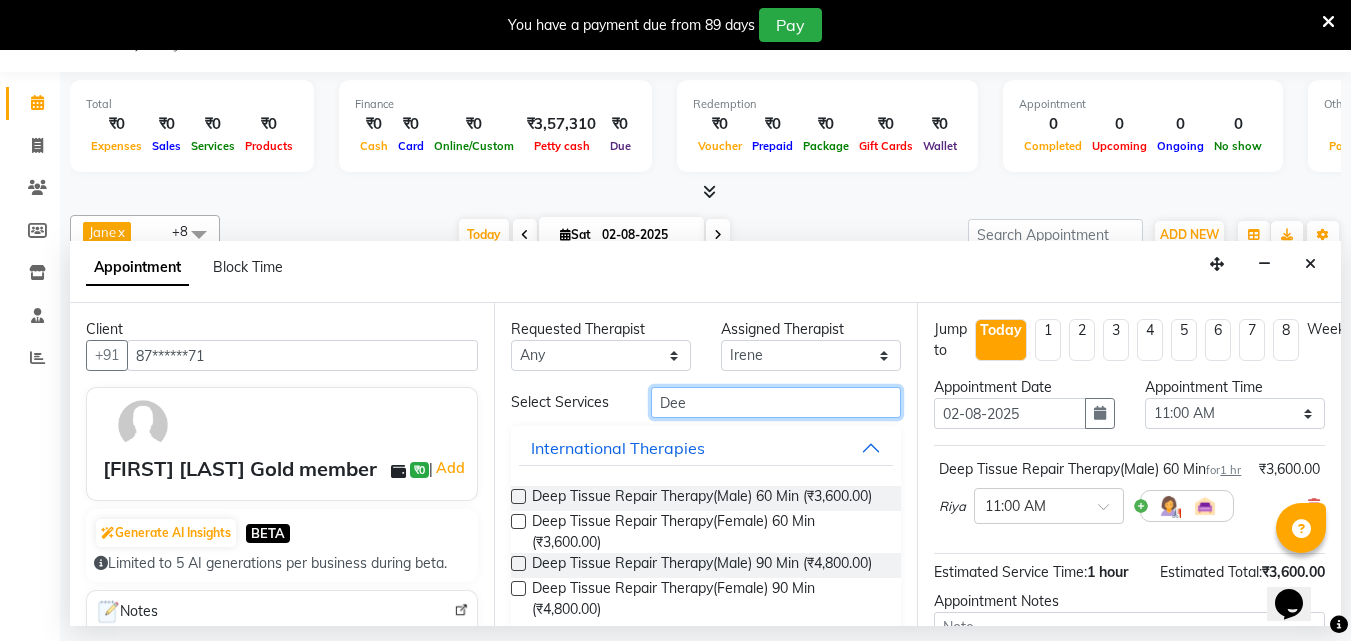 type on "Deep" 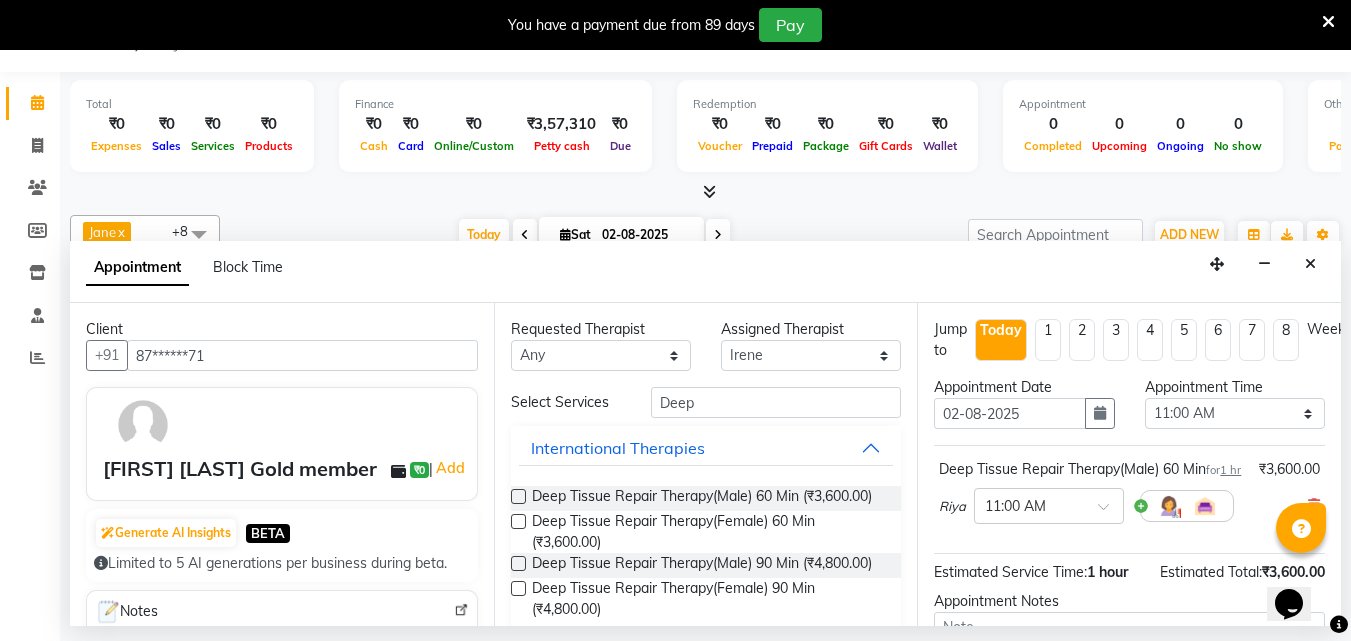 click at bounding box center [518, 496] 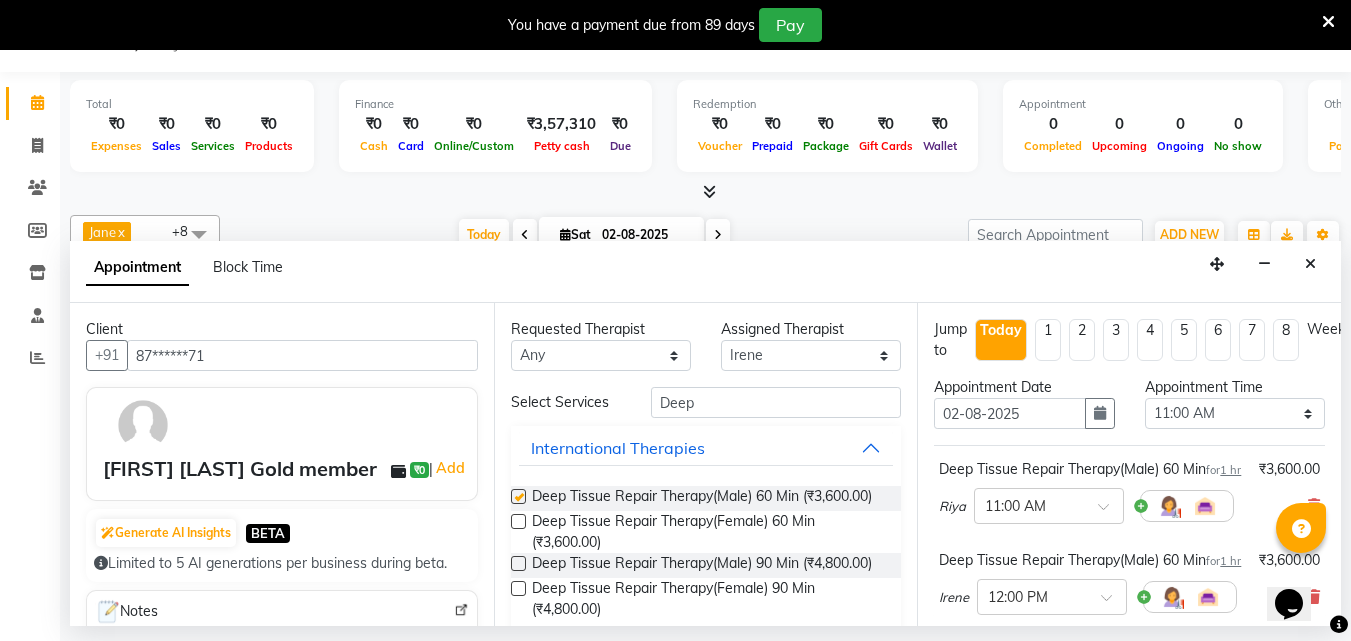 checkbox on "false" 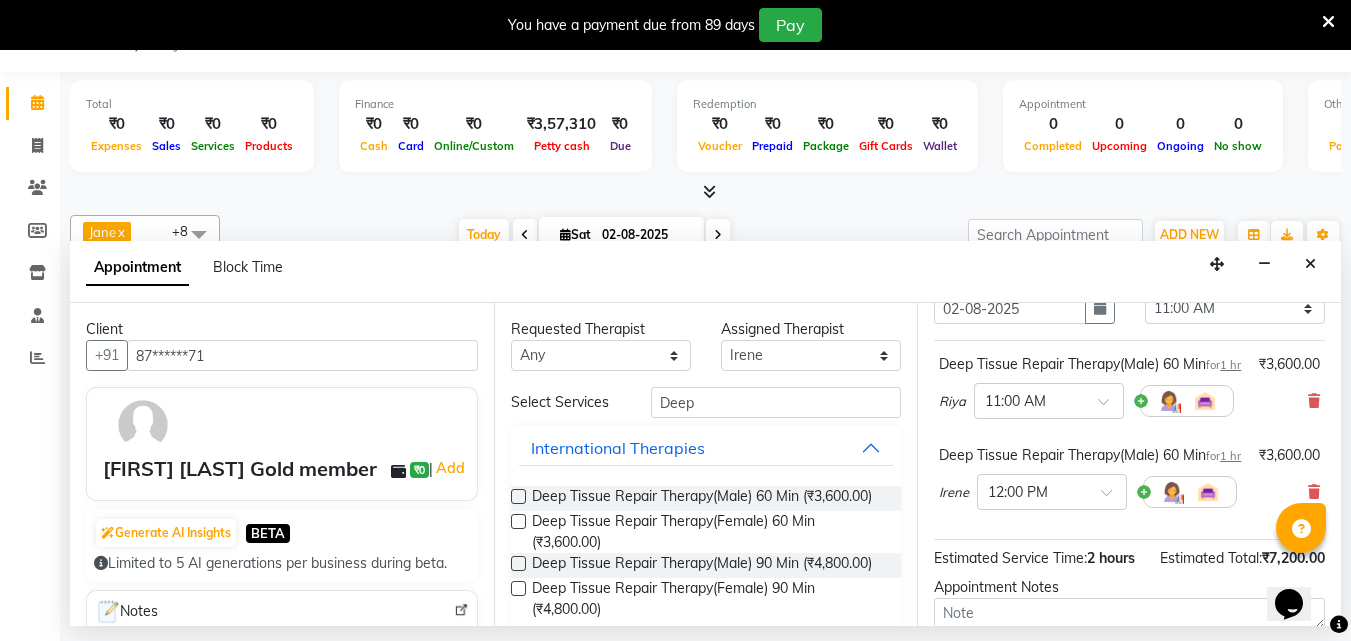 scroll, scrollTop: 100, scrollLeft: 0, axis: vertical 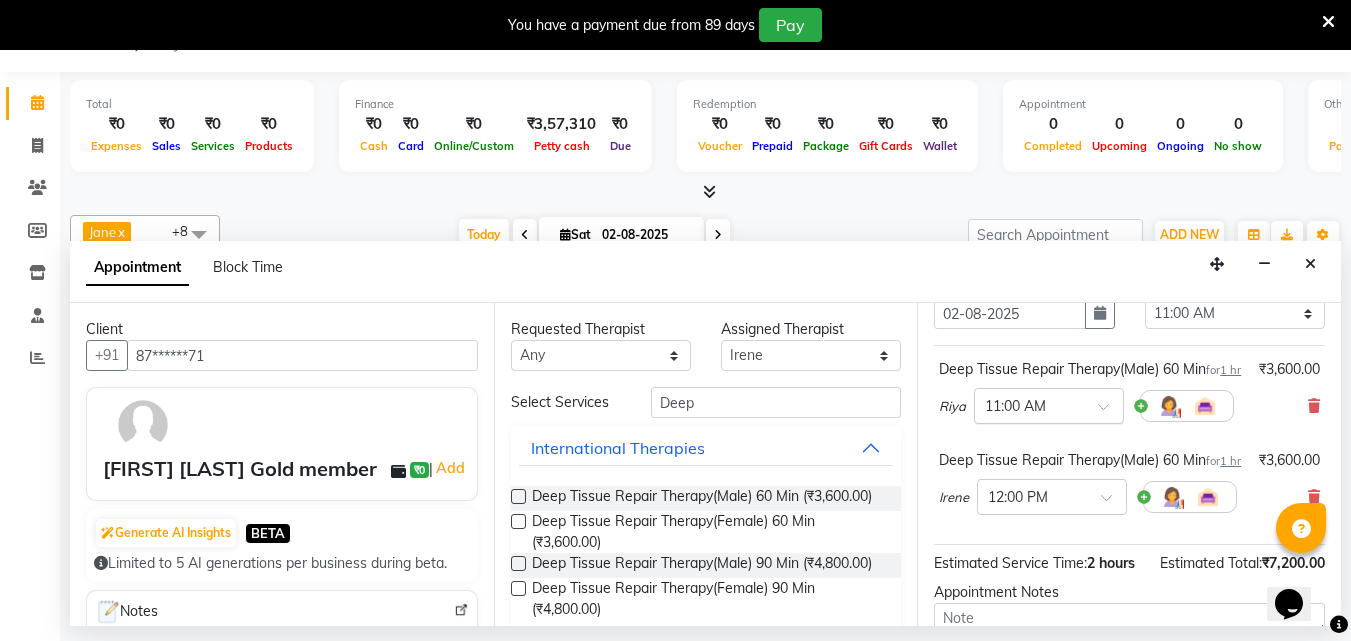 click at bounding box center (1110, 412) 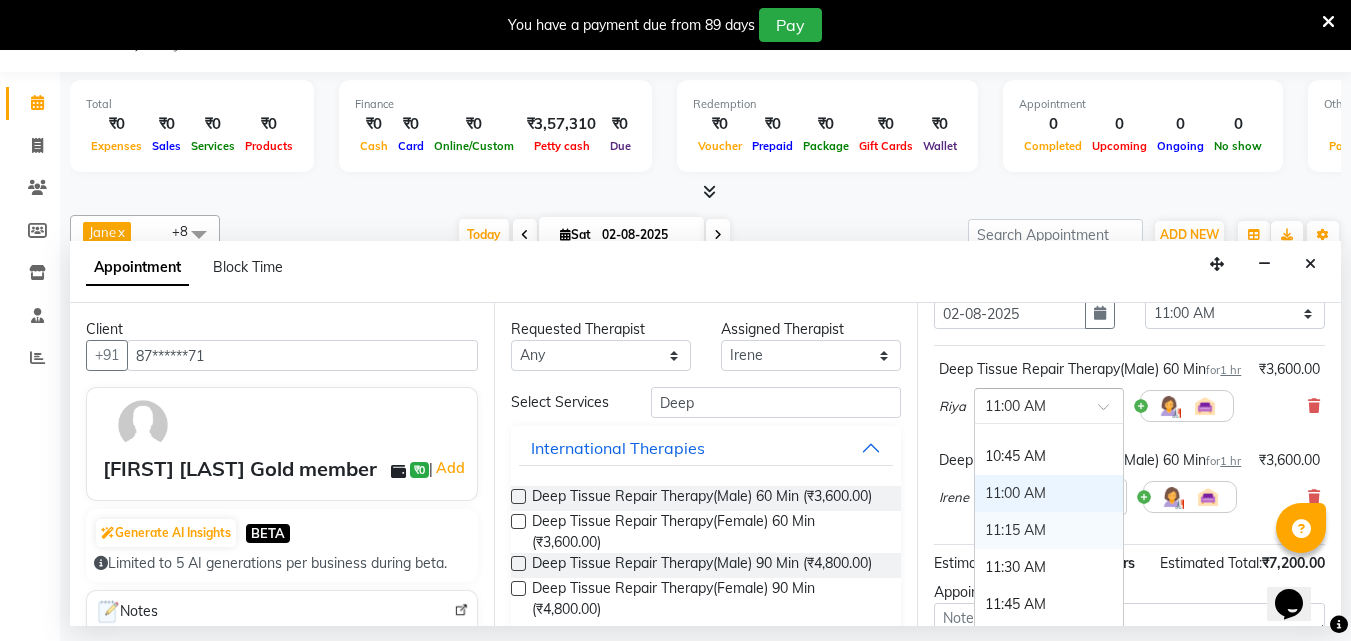 scroll, scrollTop: 196, scrollLeft: 0, axis: vertical 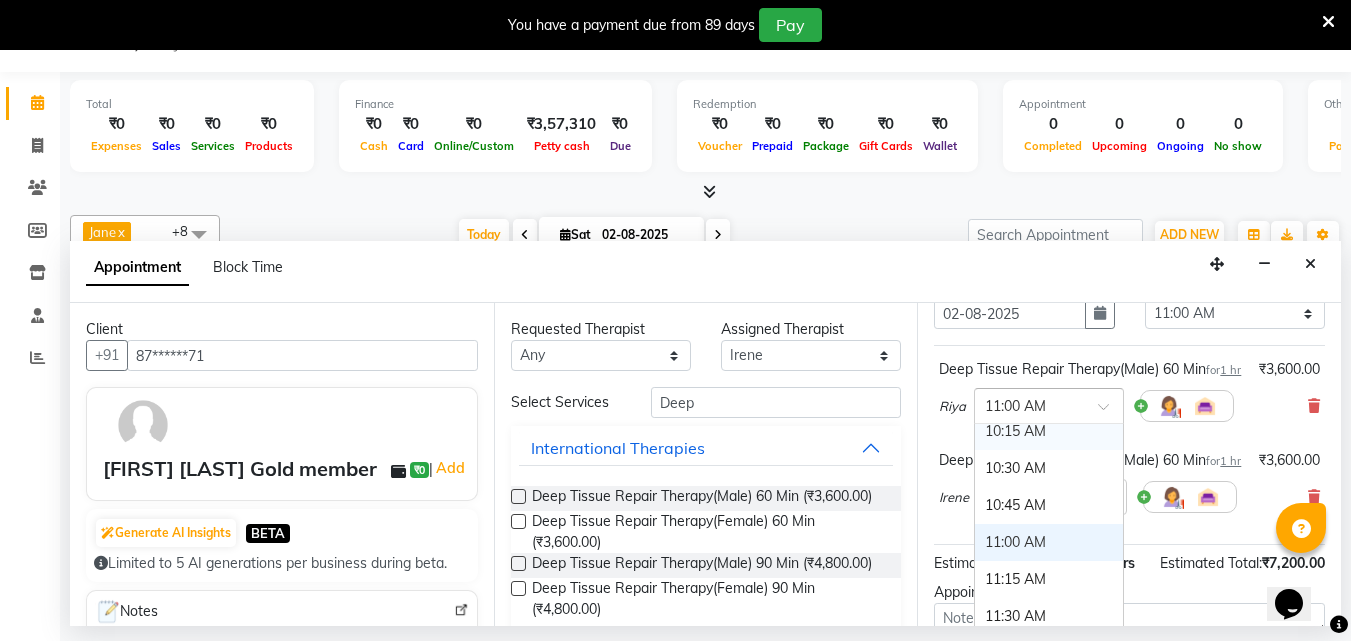 click on "10:15 AM" at bounding box center [1049, 431] 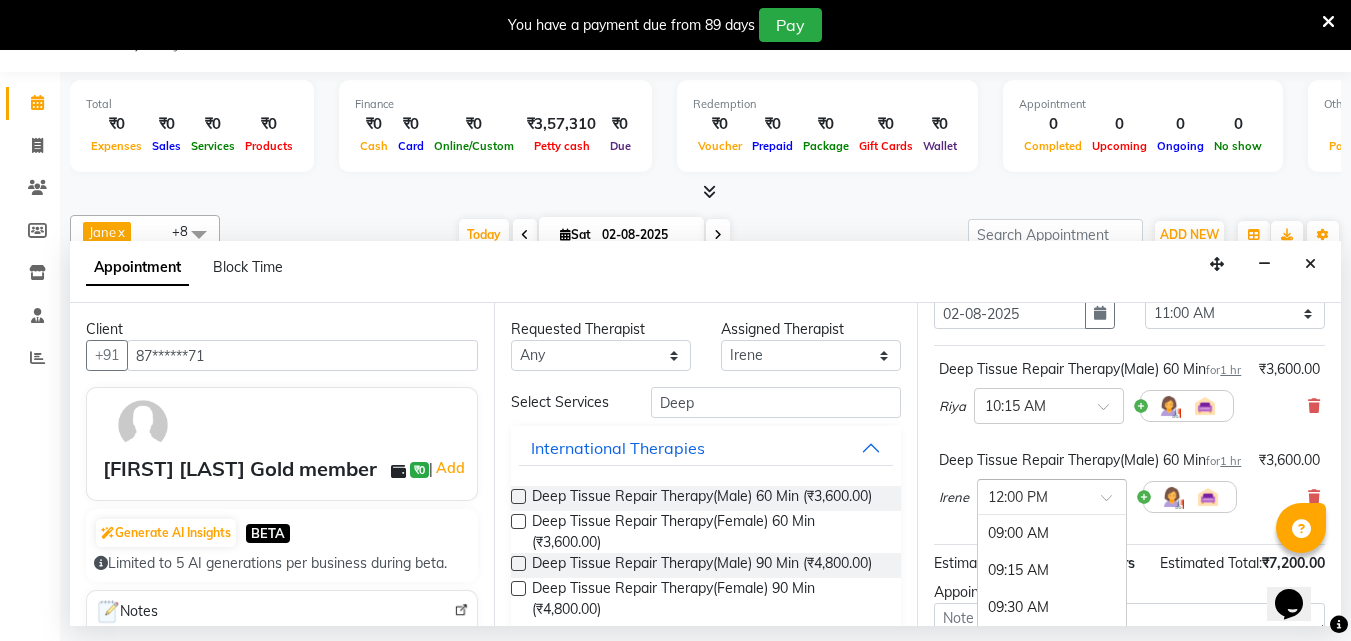 click at bounding box center [1113, 503] 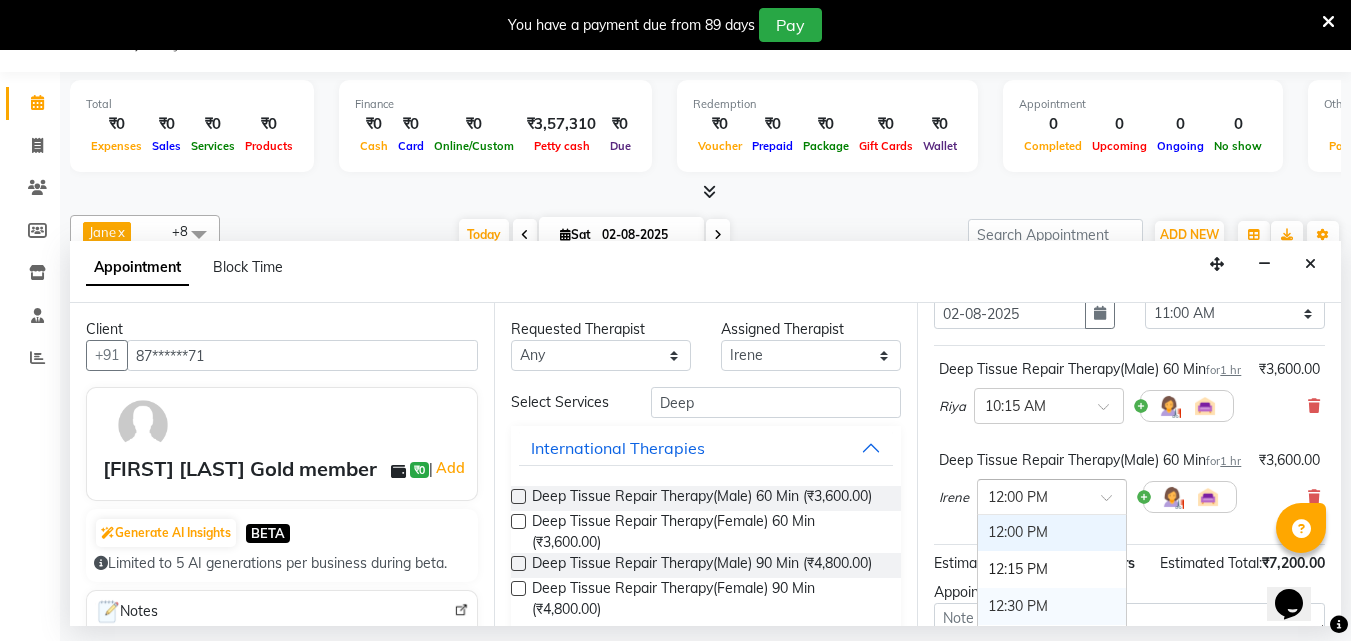 scroll, scrollTop: 444, scrollLeft: 0, axis: vertical 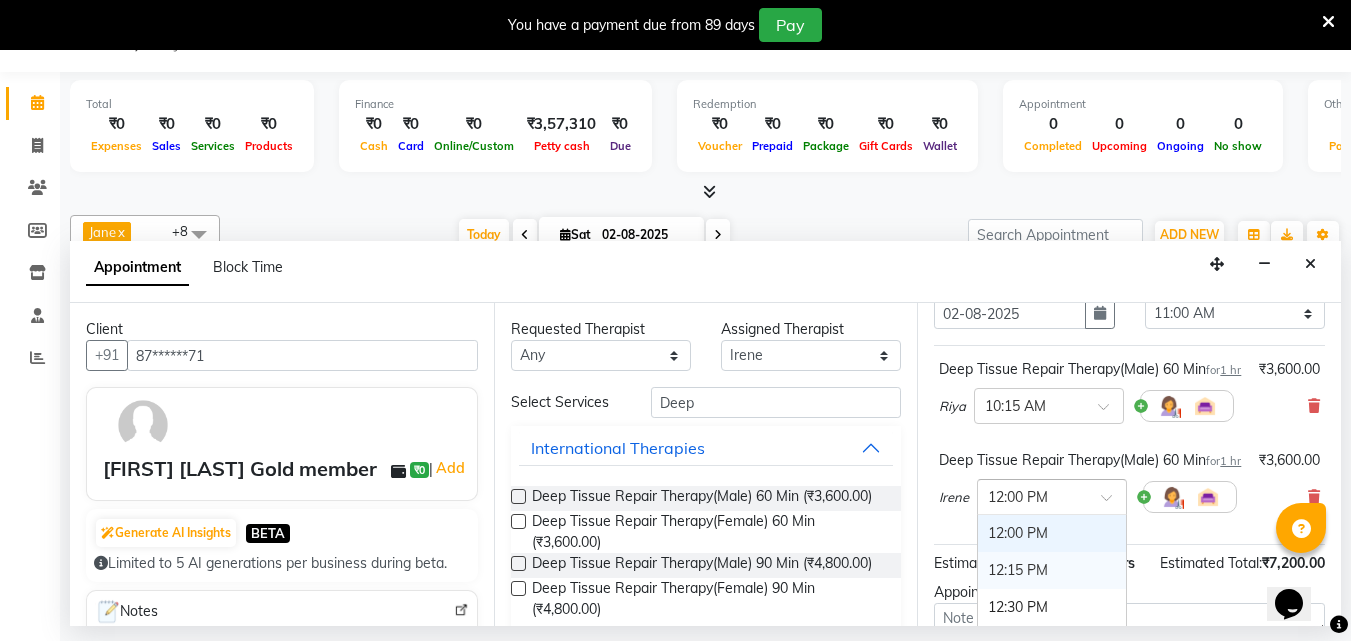 click on "12:15 PM" at bounding box center [1052, 570] 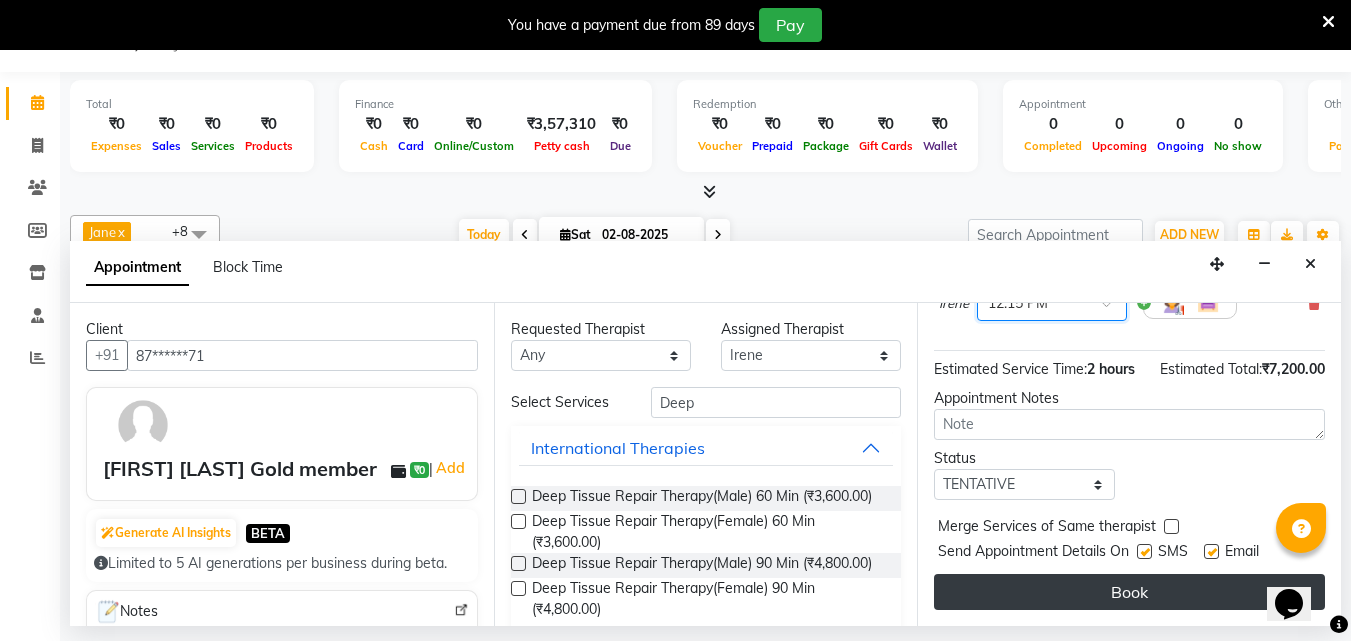 scroll, scrollTop: 372, scrollLeft: 0, axis: vertical 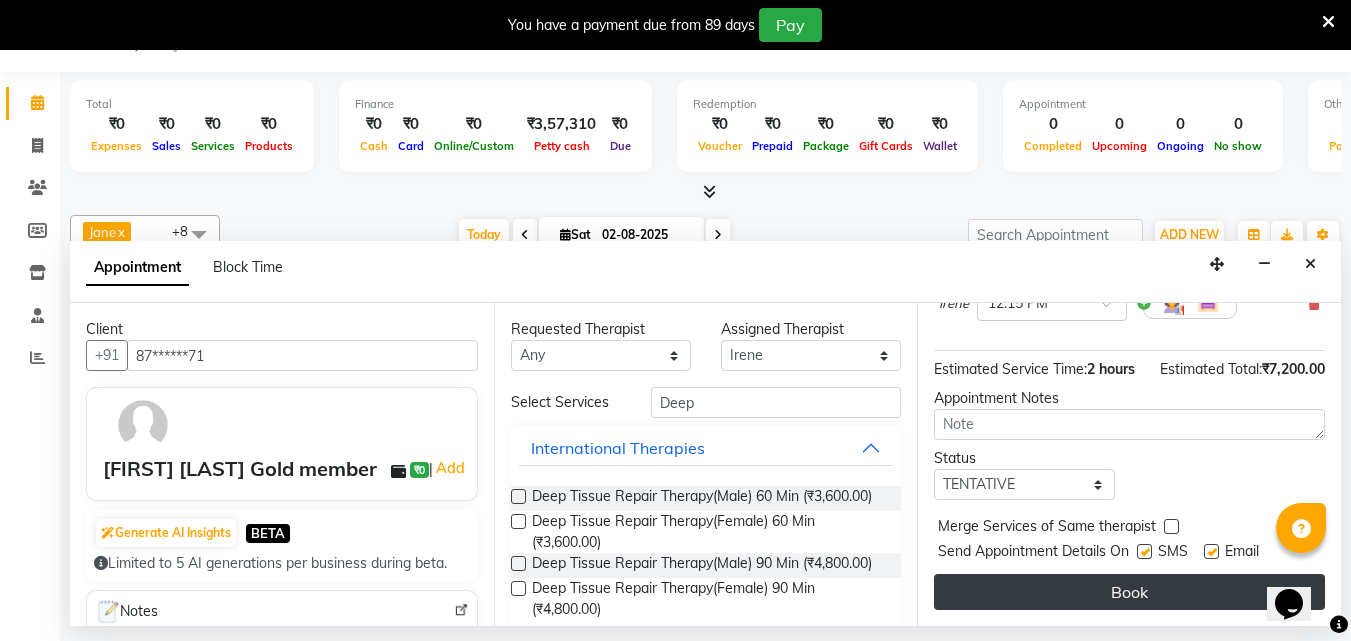 click on "Book" at bounding box center [1129, 592] 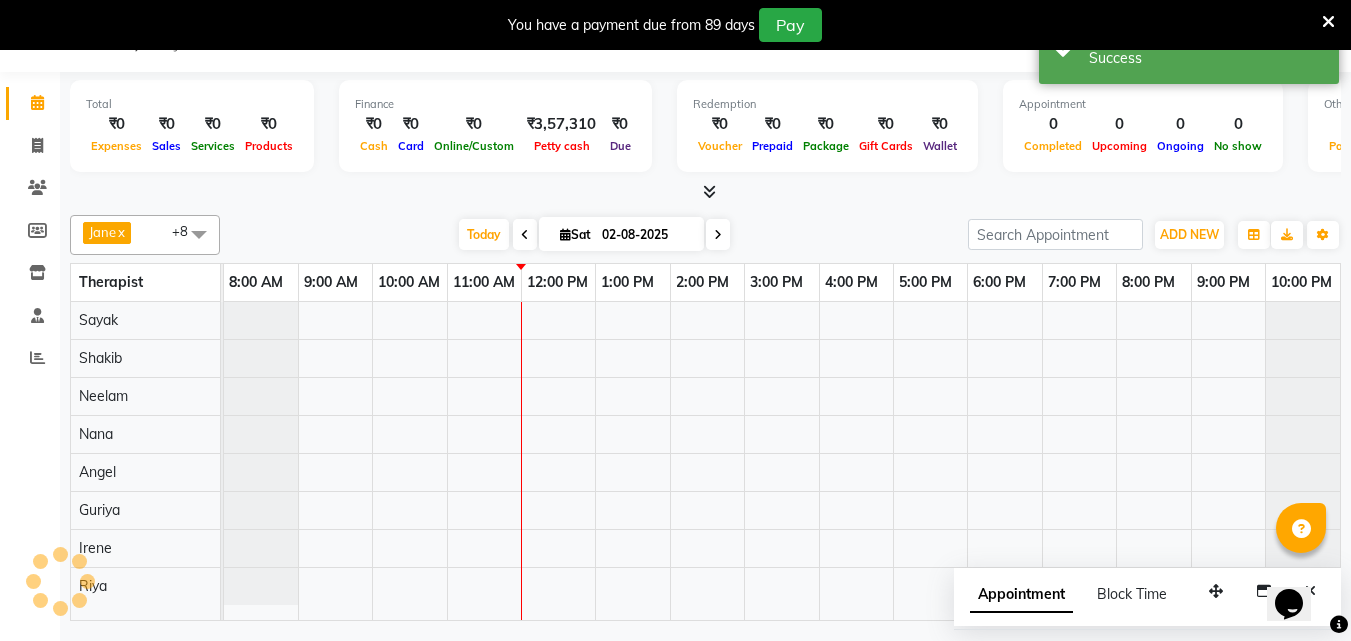 scroll, scrollTop: 0, scrollLeft: 0, axis: both 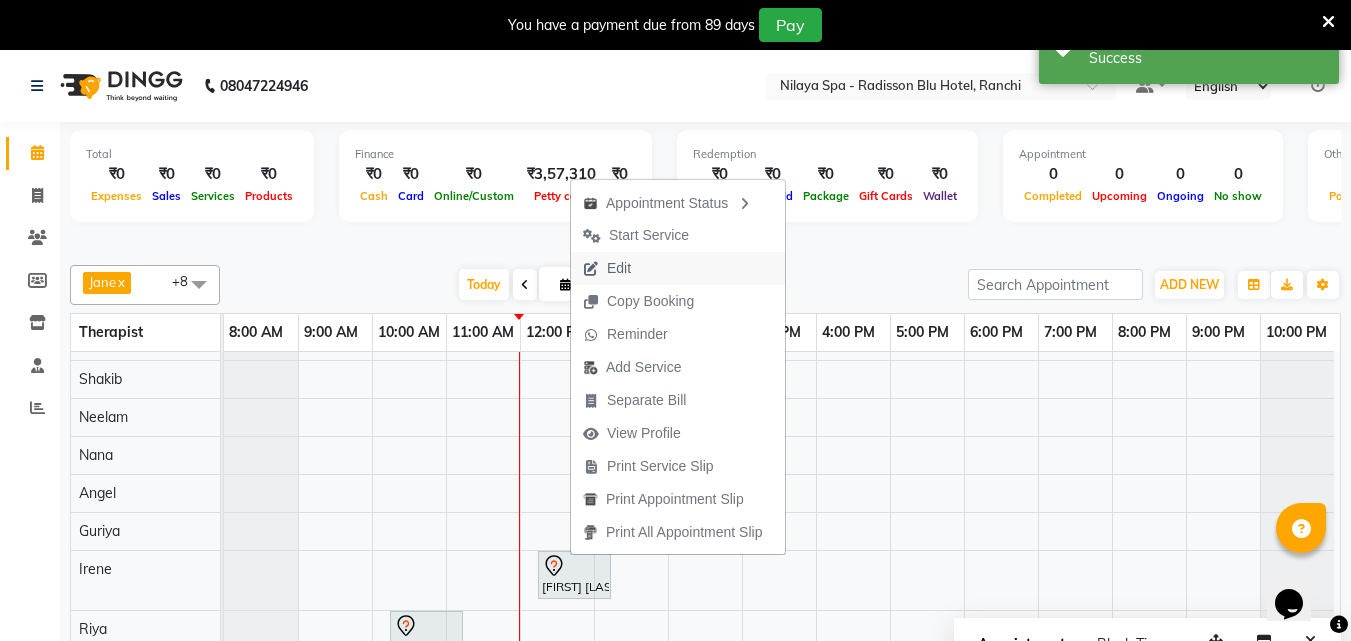 click on "Edit" at bounding box center [678, 268] 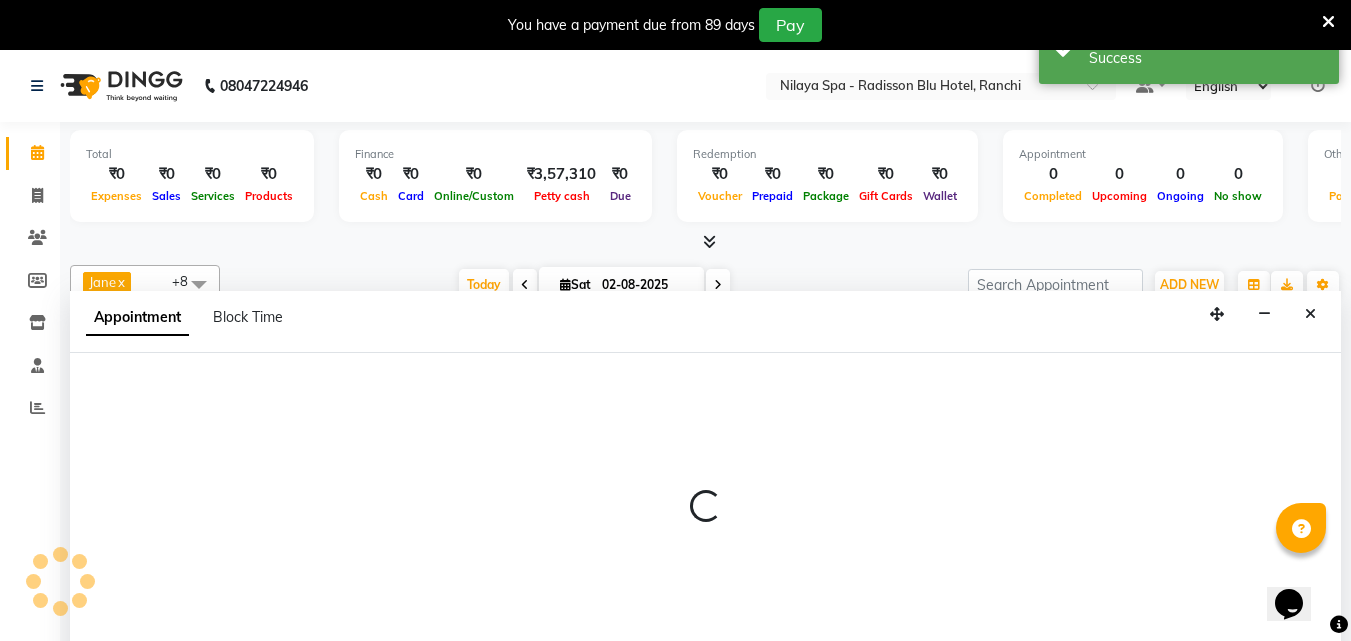 scroll, scrollTop: 50, scrollLeft: 0, axis: vertical 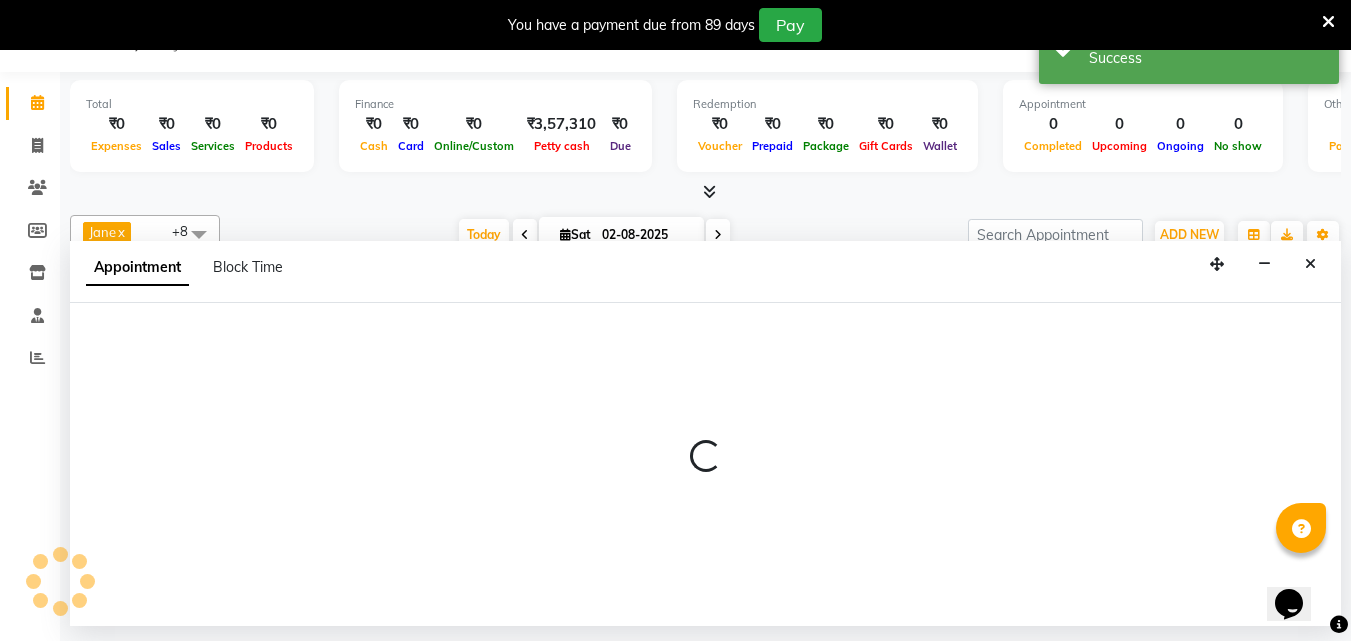 select on "tentative" 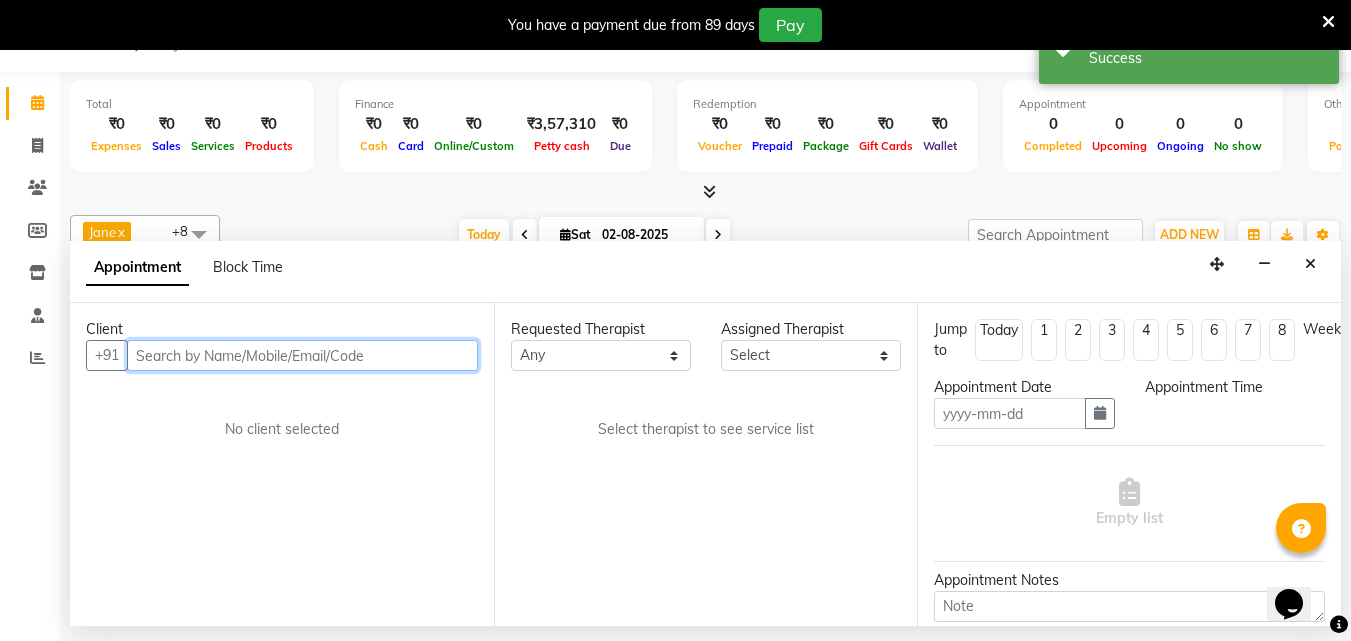 type on "02-08-2025" 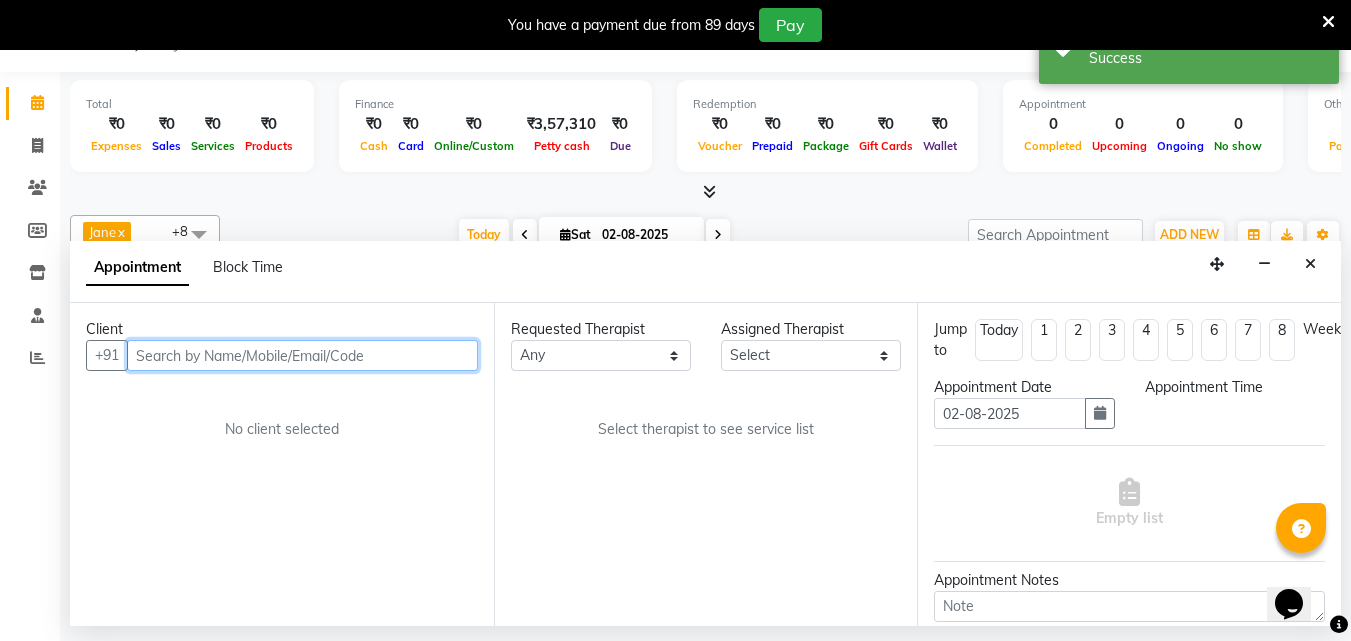 select on "615" 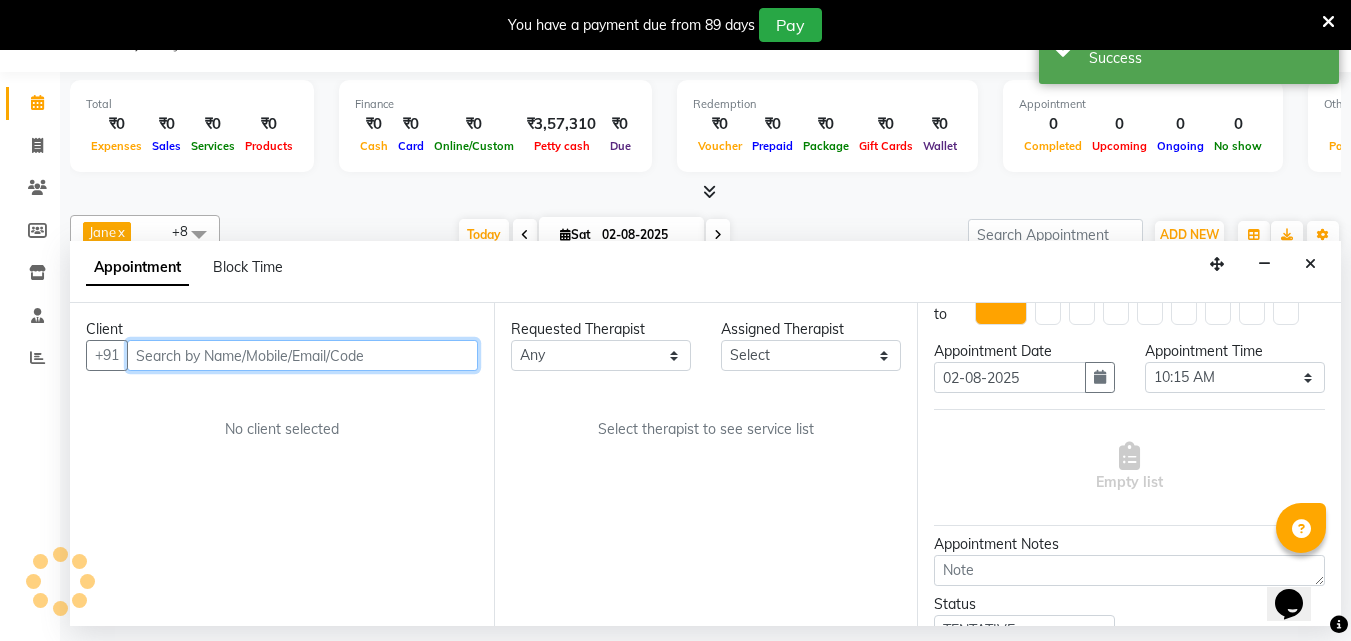 select on "78999" 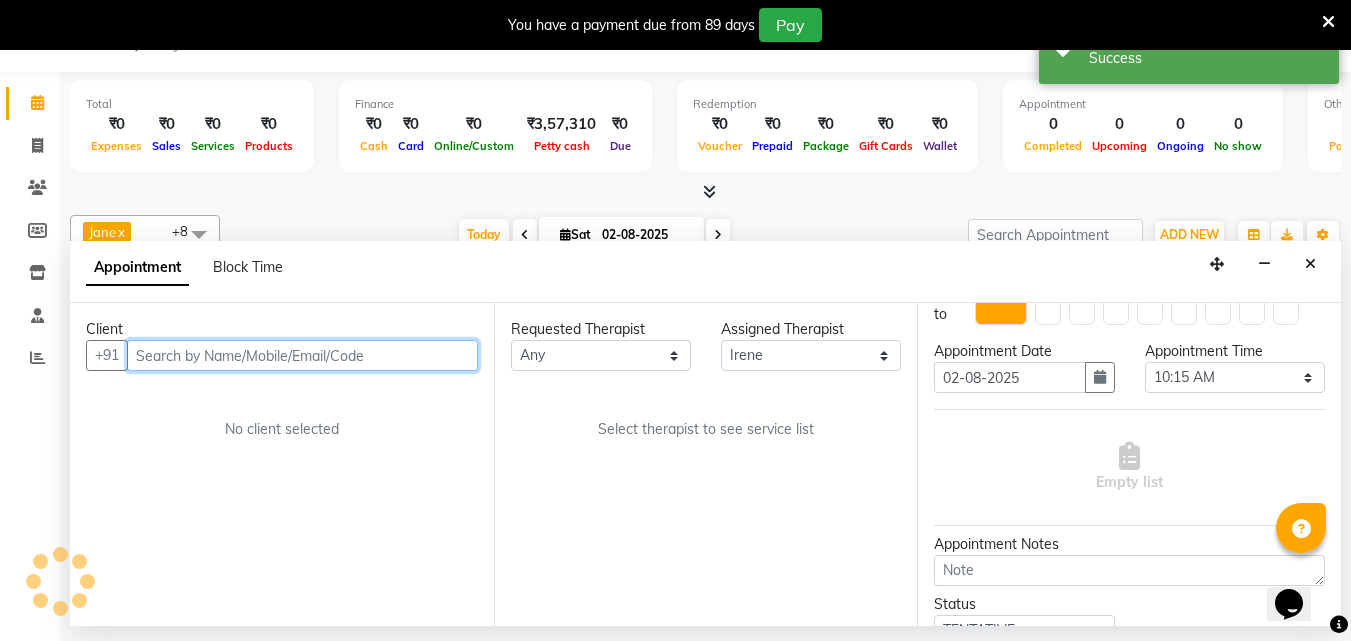 scroll, scrollTop: 136, scrollLeft: 0, axis: vertical 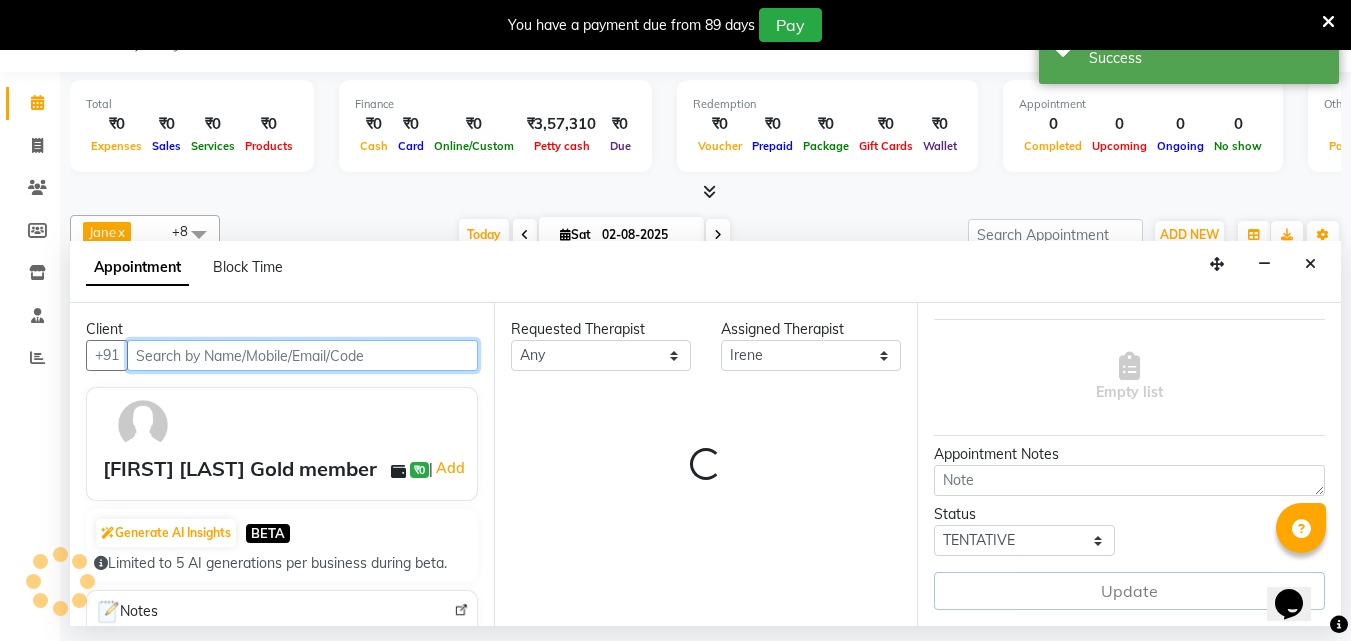 select on "4058" 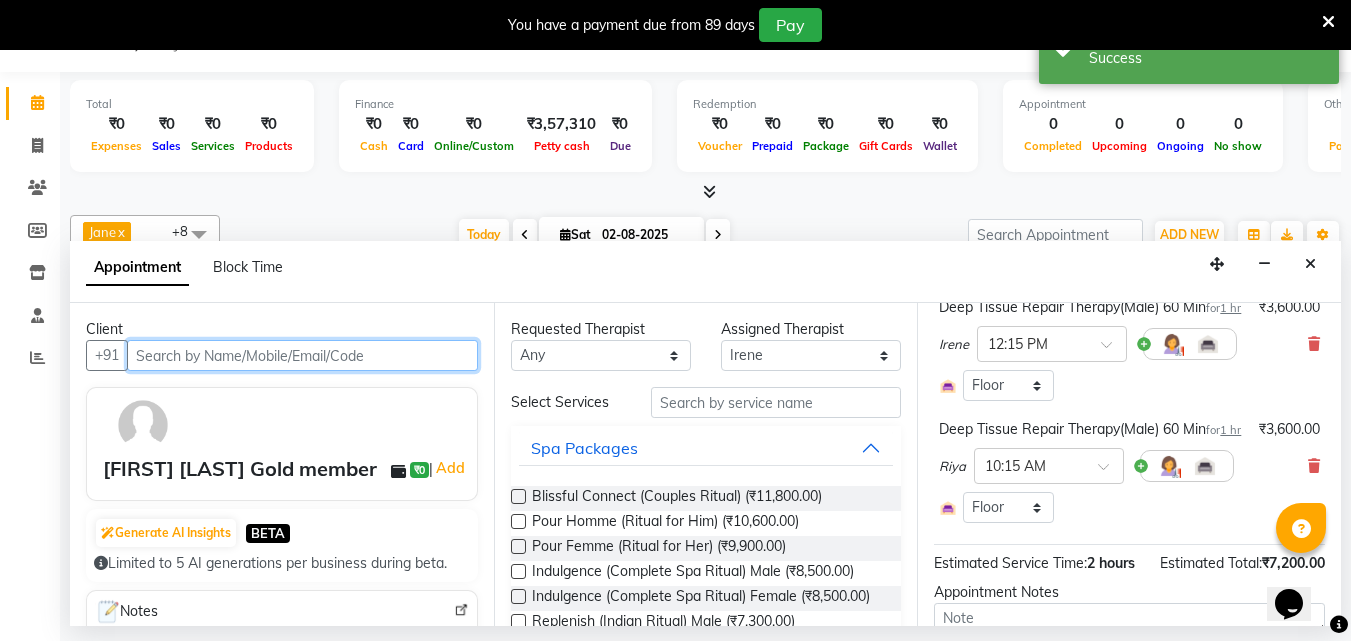 scroll, scrollTop: 112, scrollLeft: 0, axis: vertical 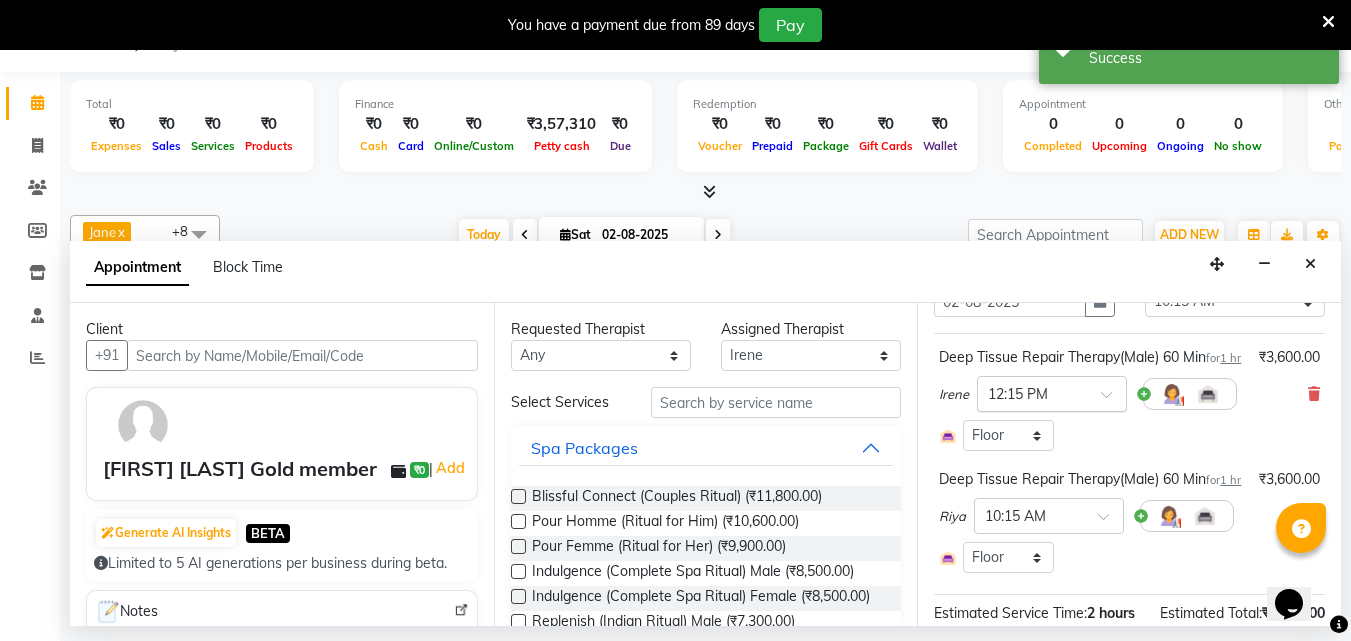 click at bounding box center (1113, 400) 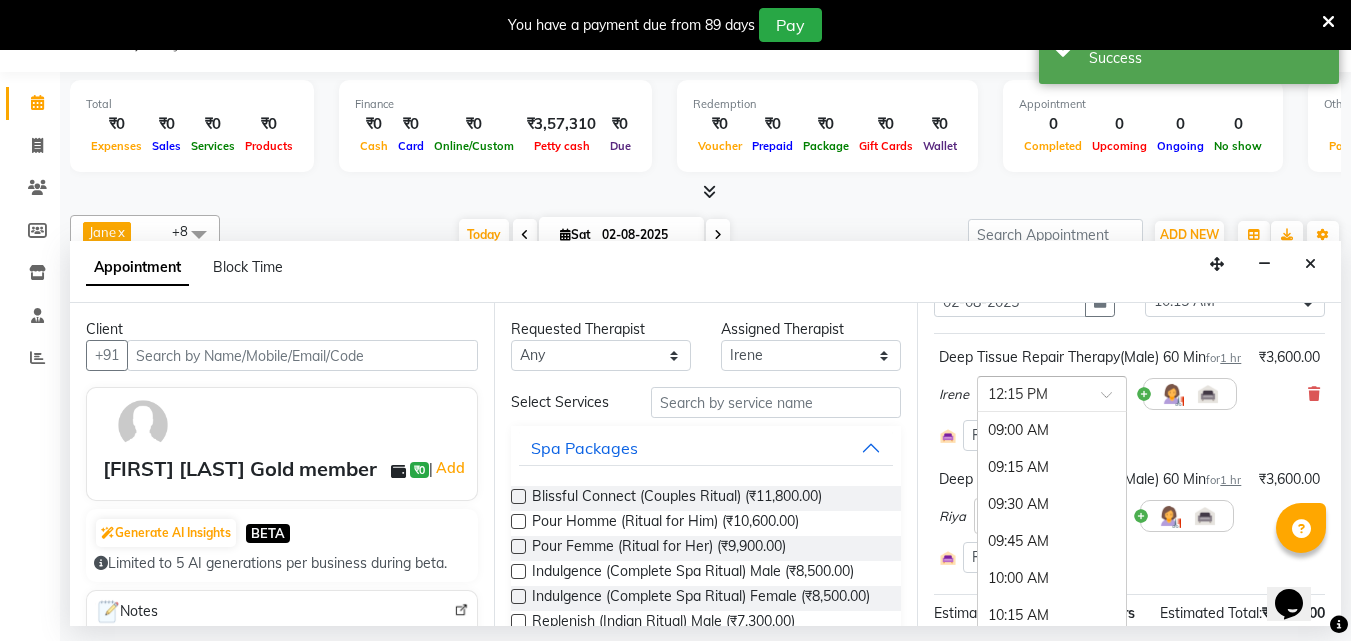 scroll, scrollTop: 481, scrollLeft: 0, axis: vertical 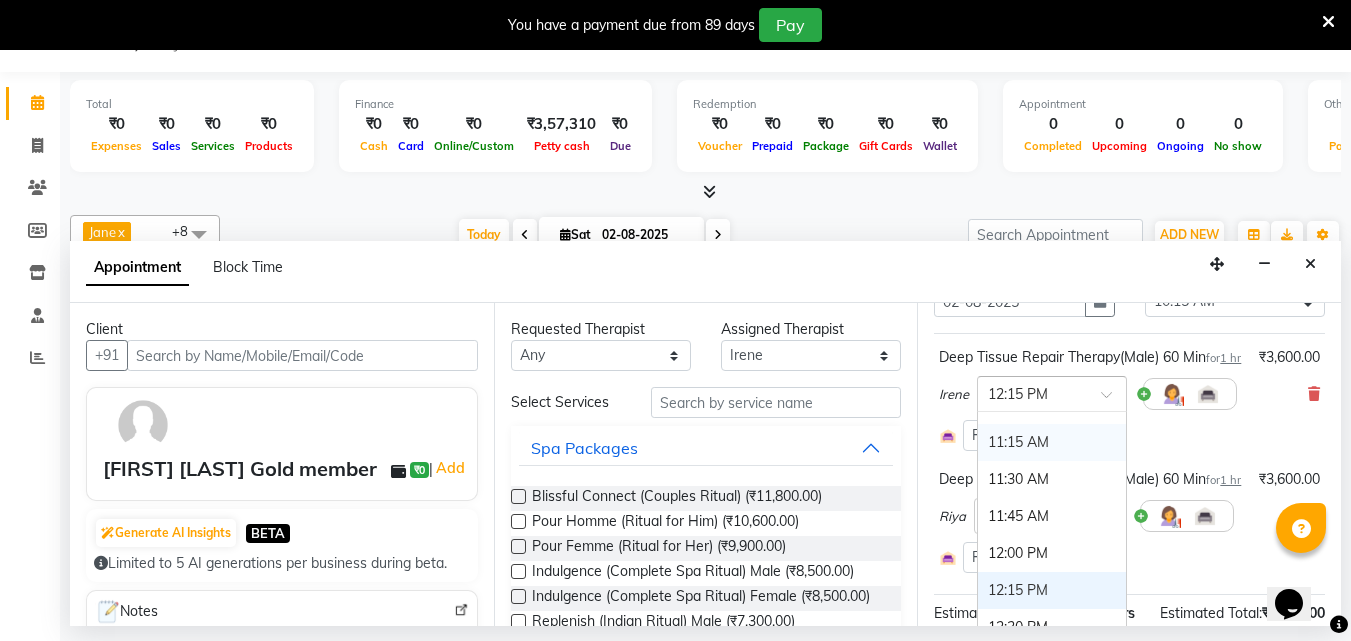 click on "11:15 AM" at bounding box center (1052, 442) 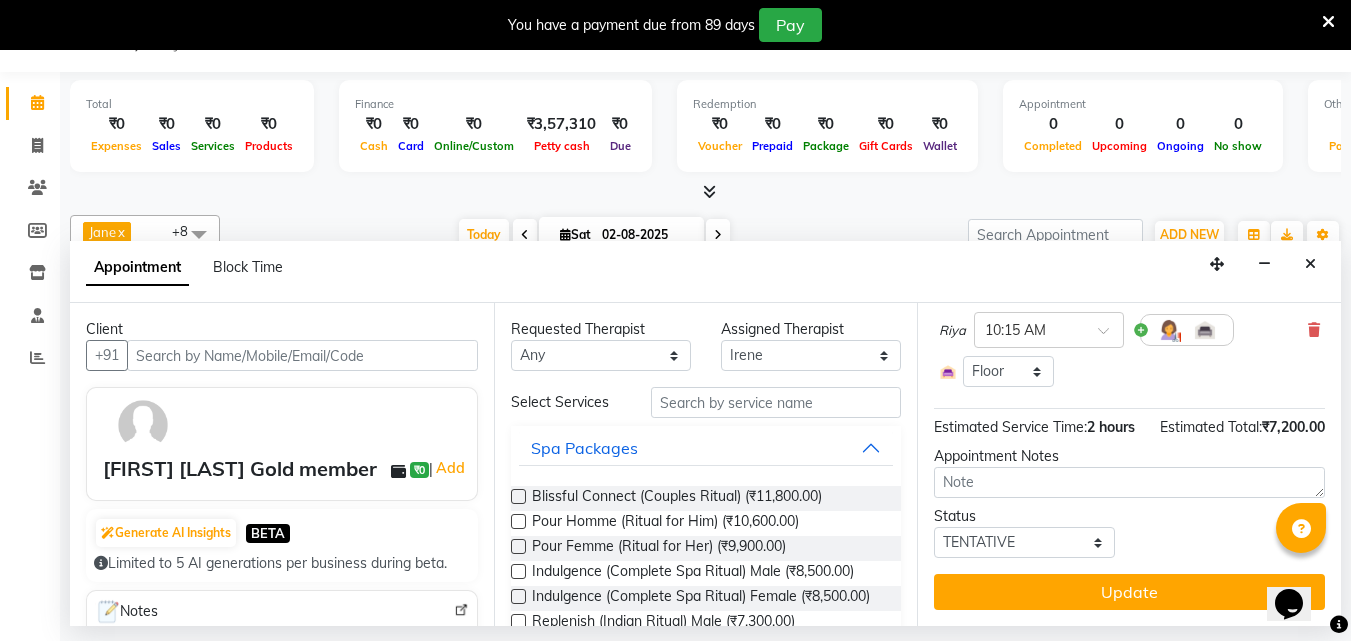 scroll, scrollTop: 376, scrollLeft: 0, axis: vertical 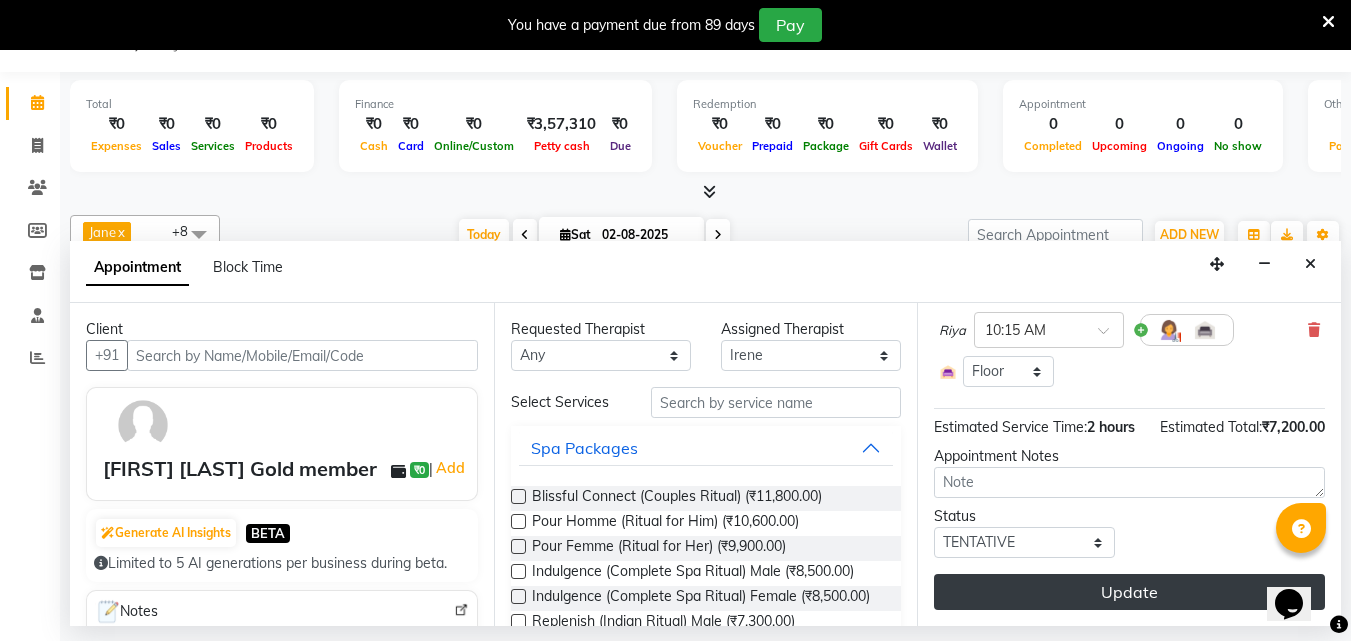 click on "Update" at bounding box center [1129, 592] 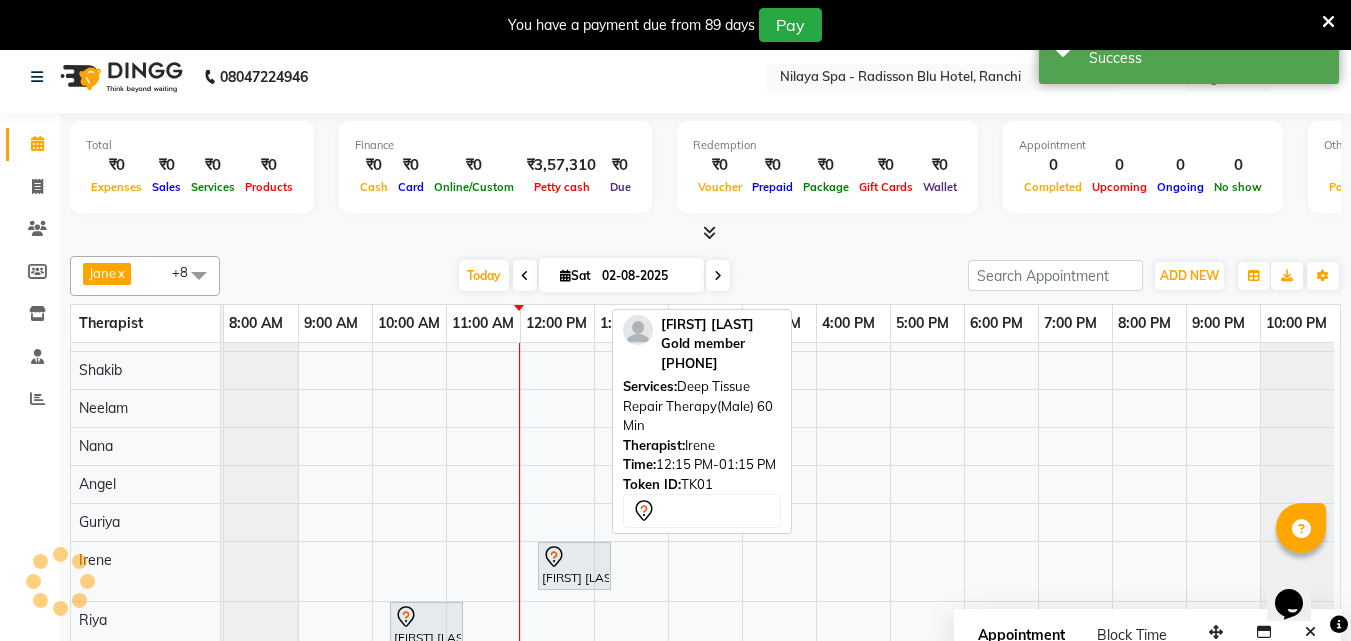 scroll, scrollTop: 0, scrollLeft: 0, axis: both 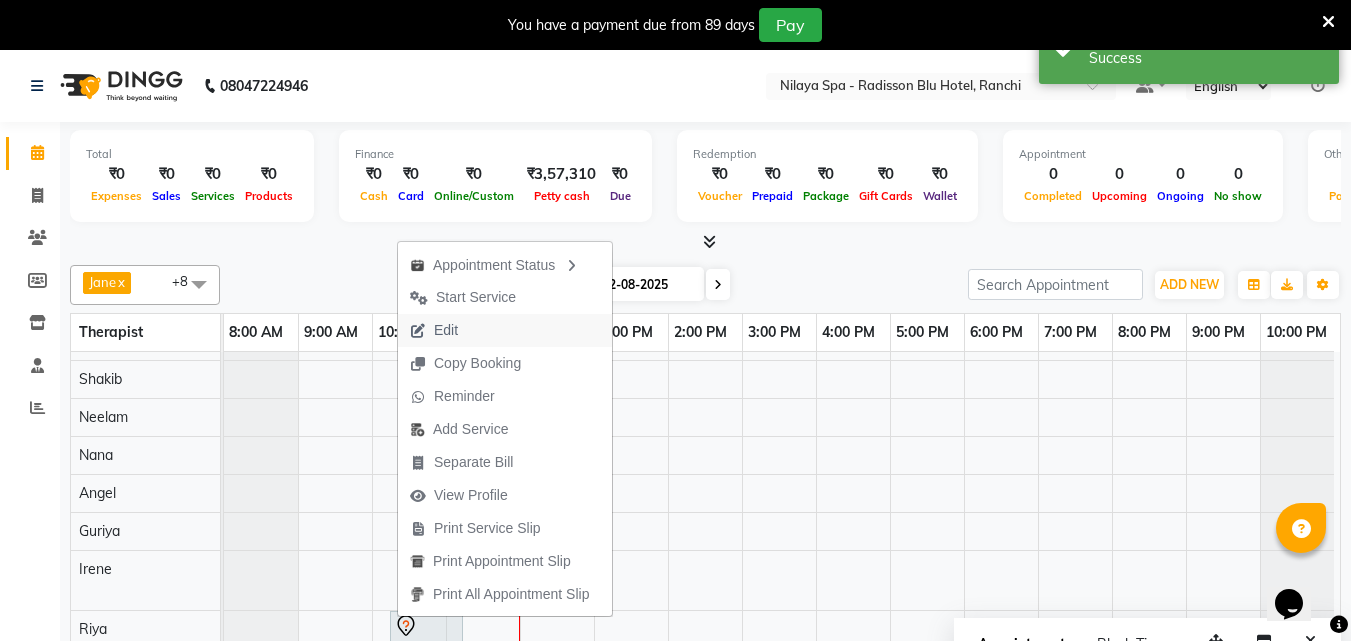 click on "Edit" at bounding box center (446, 330) 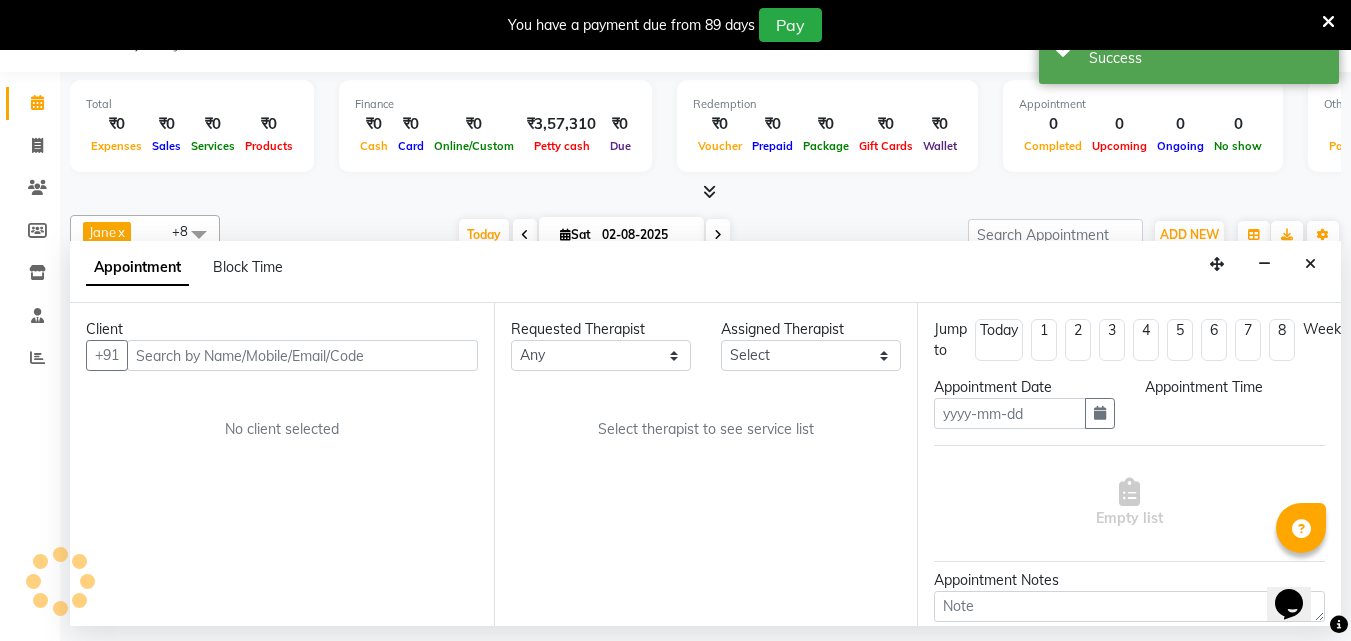 type on "02-08-2025" 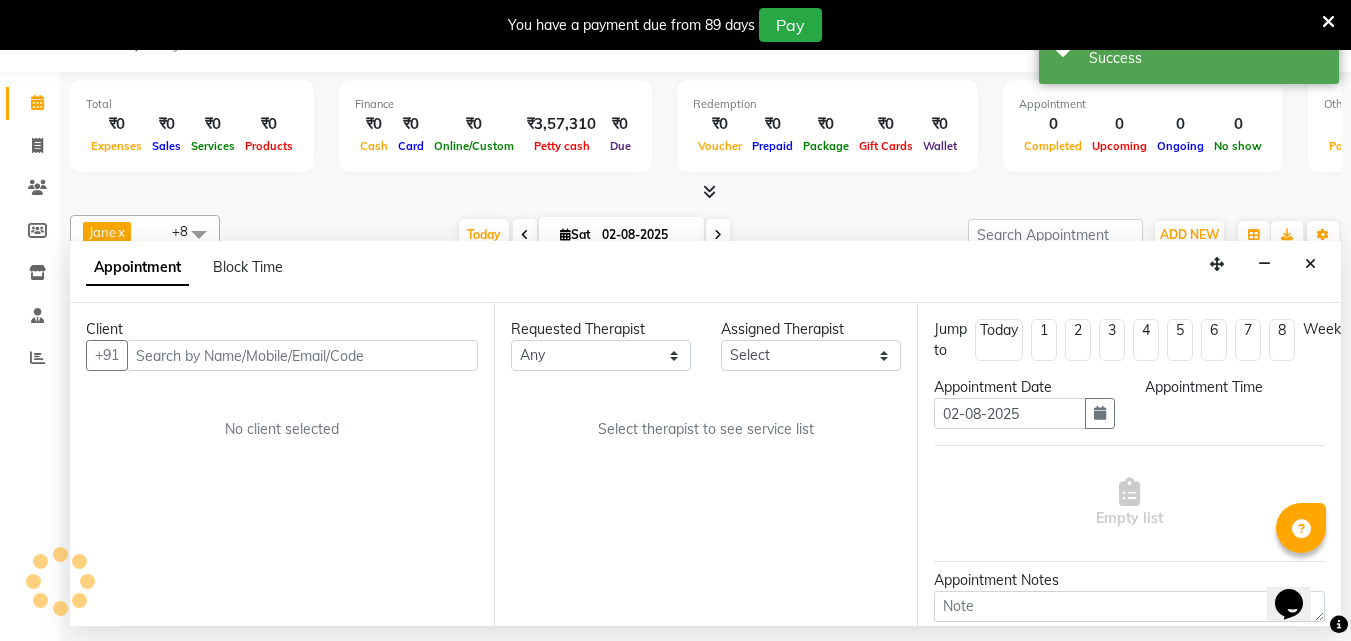 scroll, scrollTop: 44, scrollLeft: 0, axis: vertical 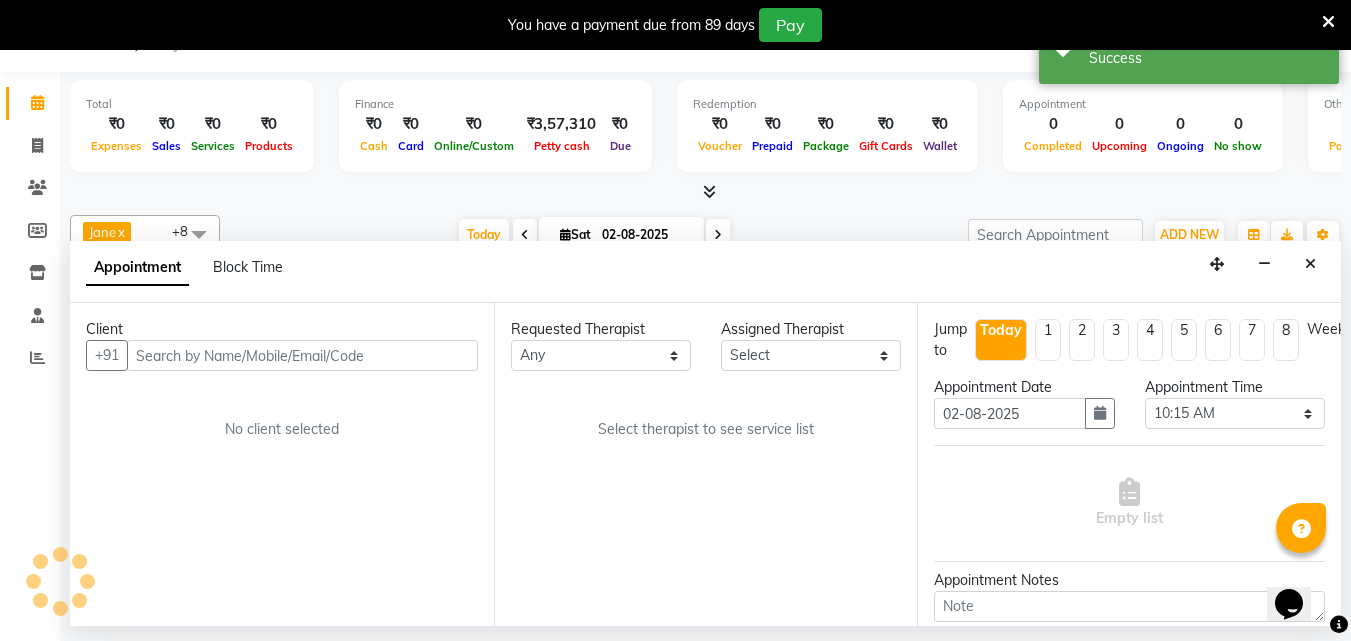 select on "78999" 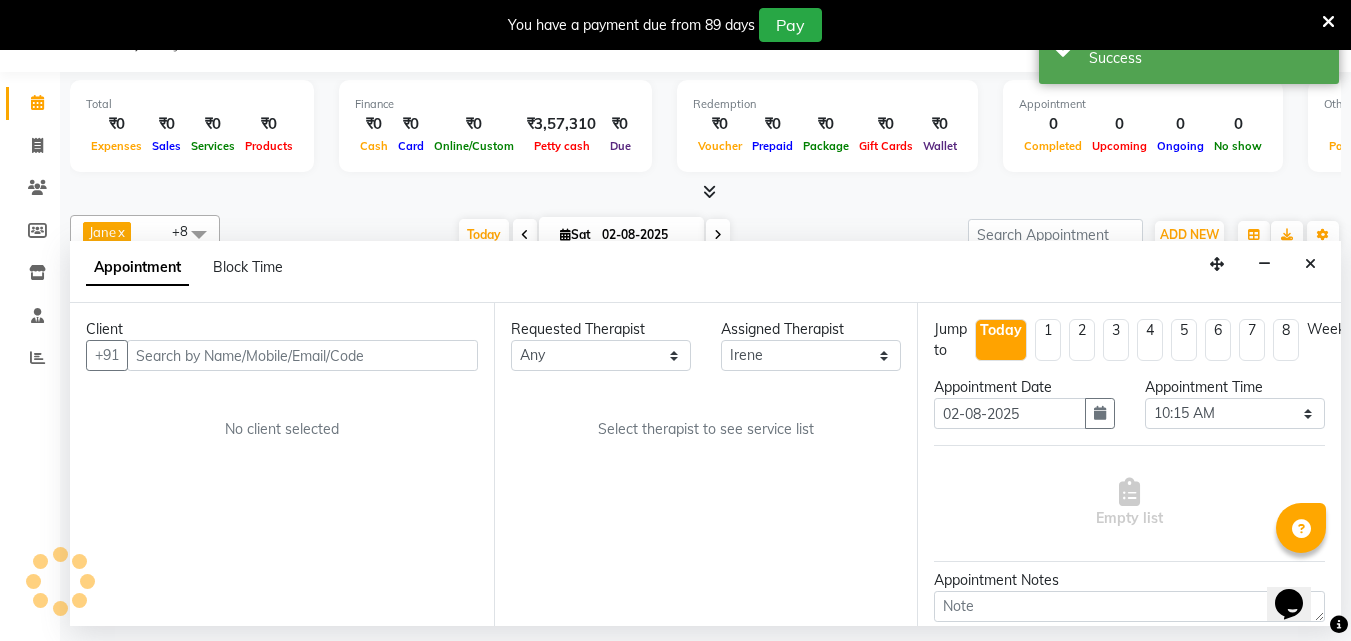 scroll, scrollTop: 44, scrollLeft: 9, axis: both 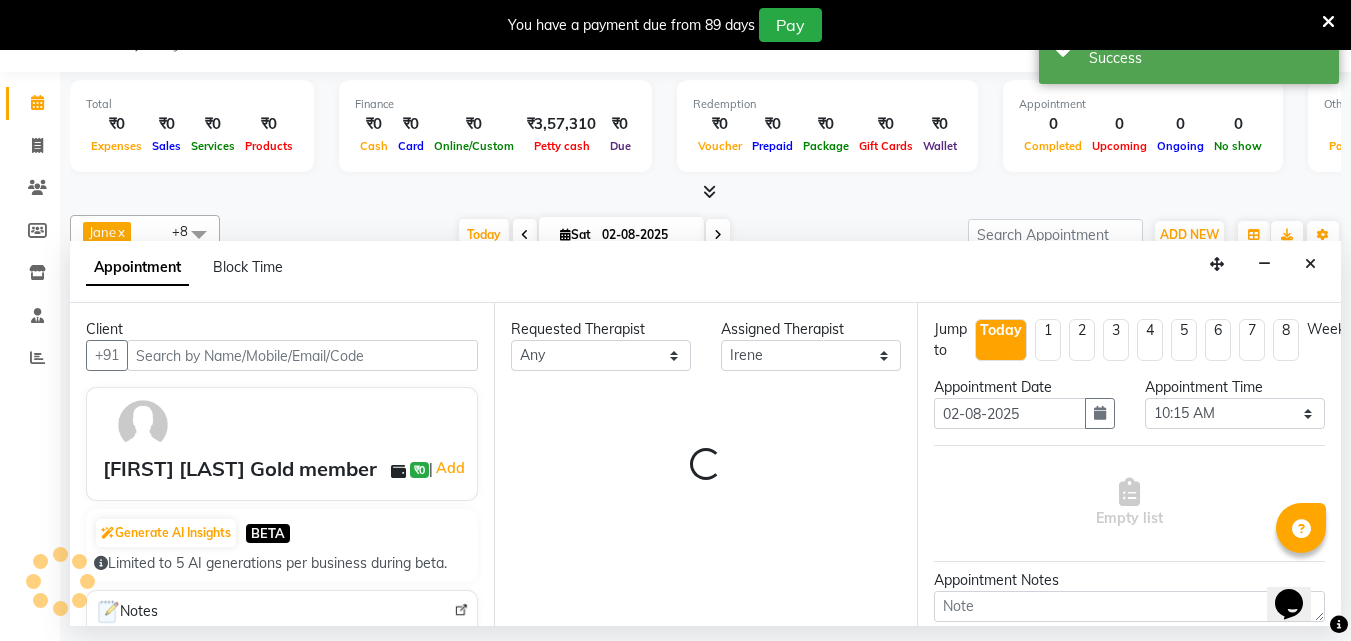 select on "4058" 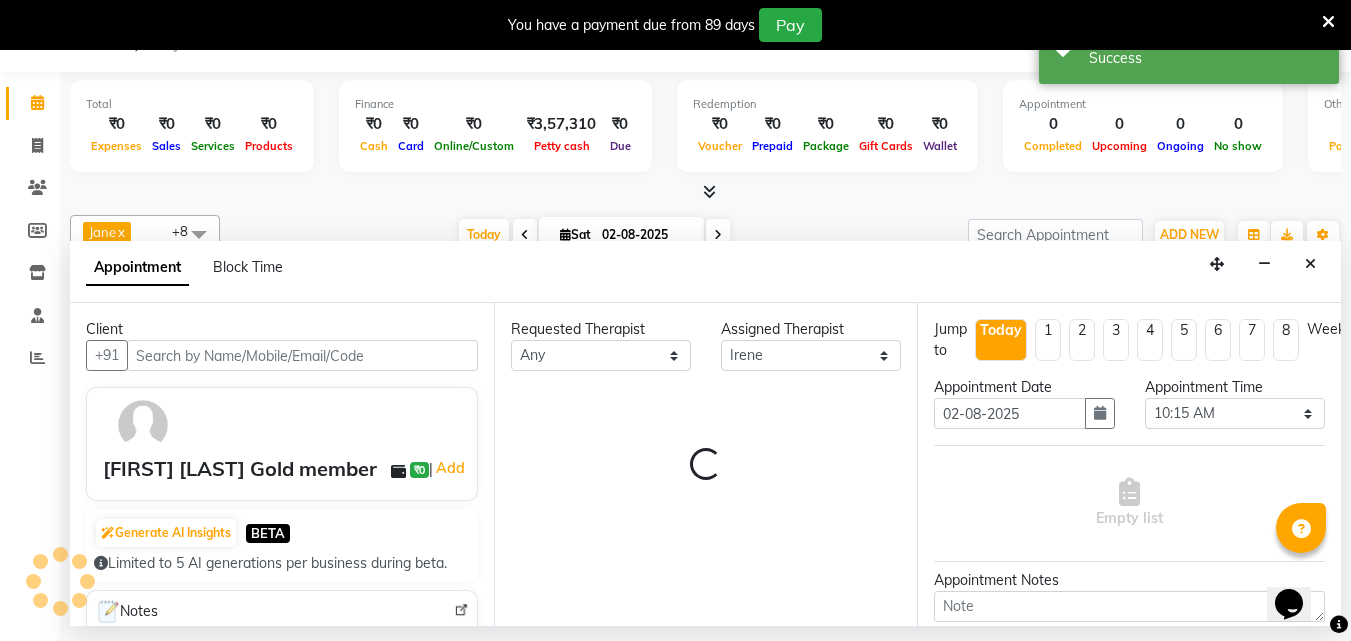 select on "4058" 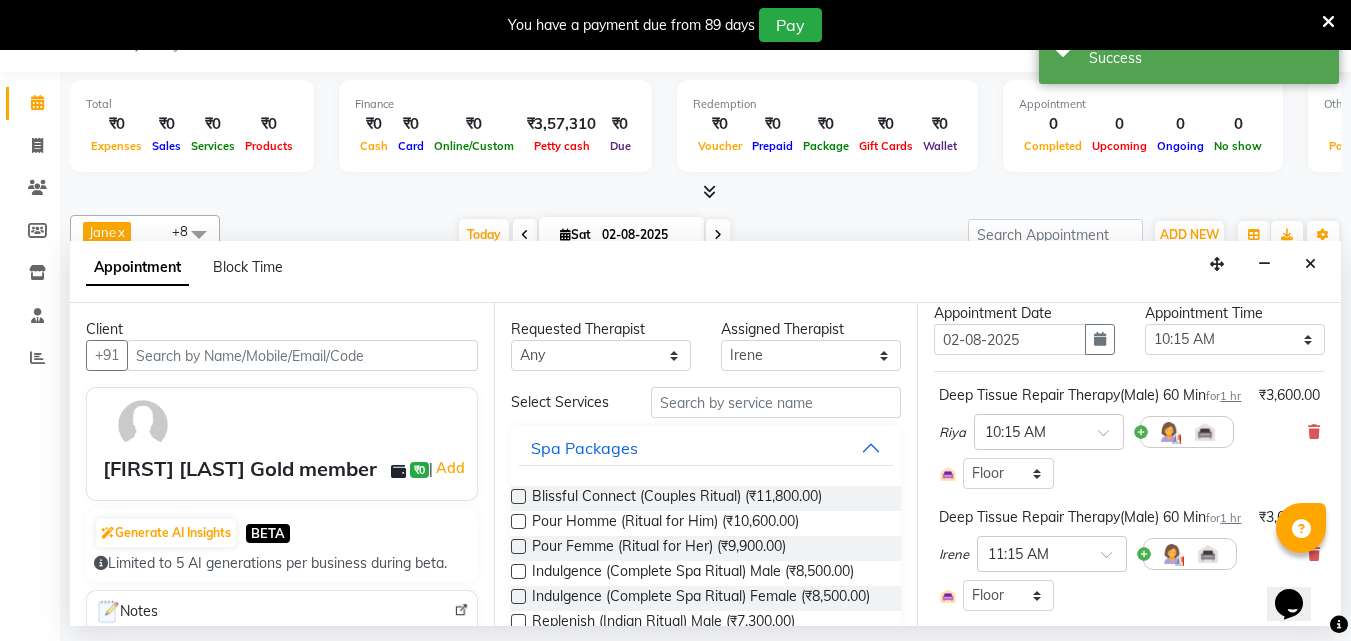 scroll, scrollTop: 200, scrollLeft: 0, axis: vertical 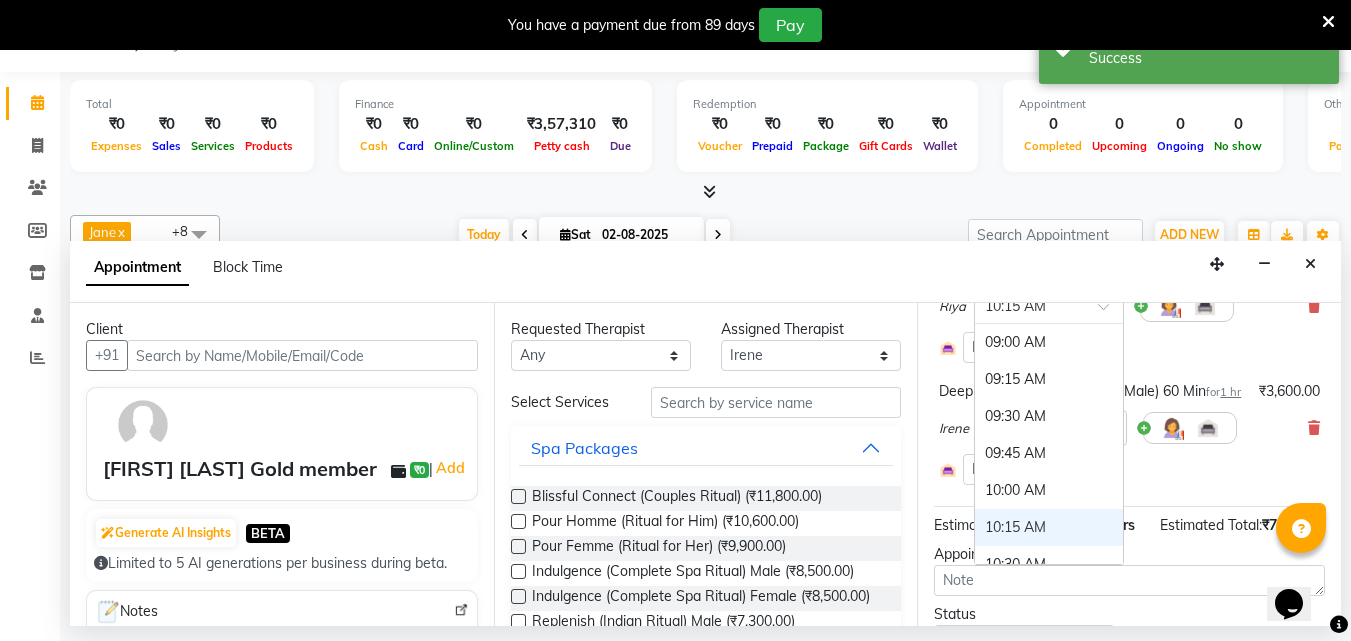 click at bounding box center [1110, 312] 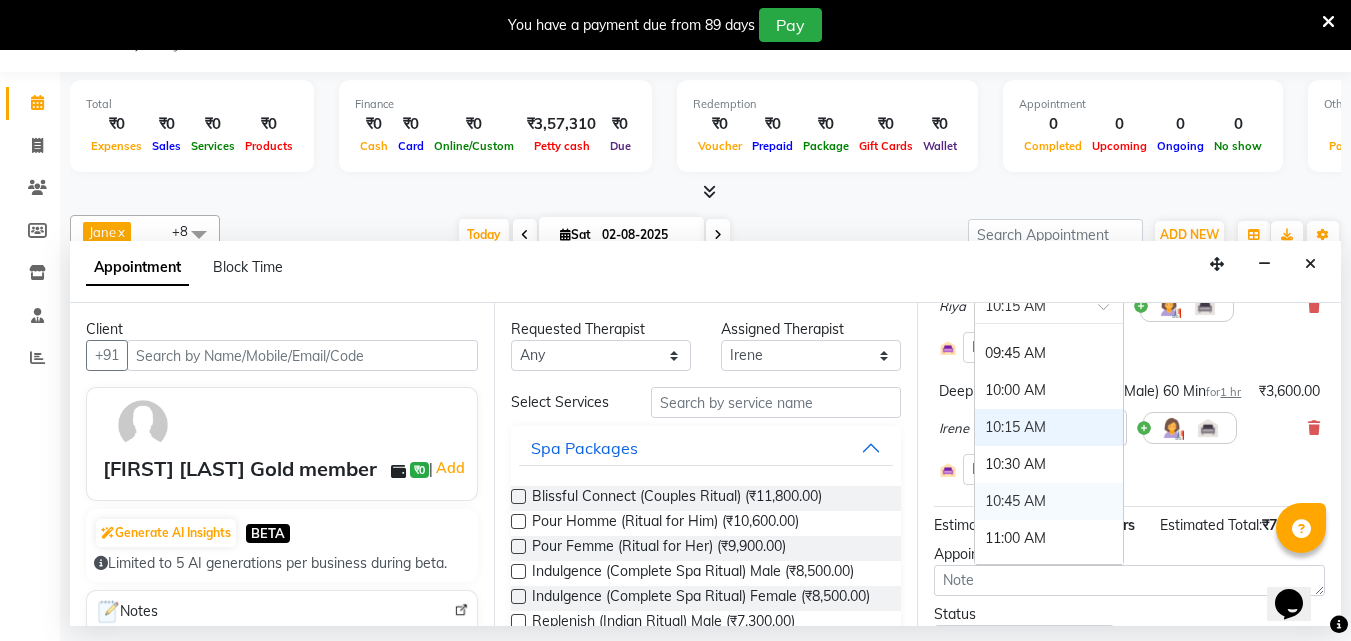 scroll, scrollTop: 200, scrollLeft: 0, axis: vertical 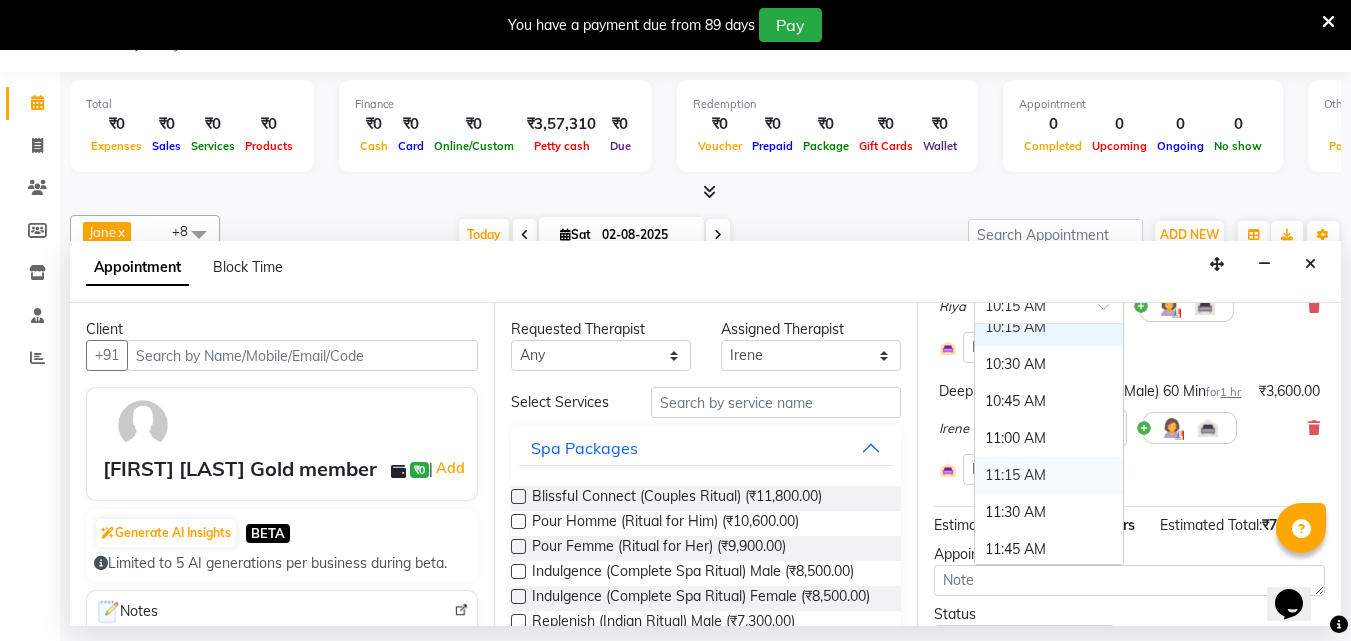 click on "11:15 AM" at bounding box center (1049, 475) 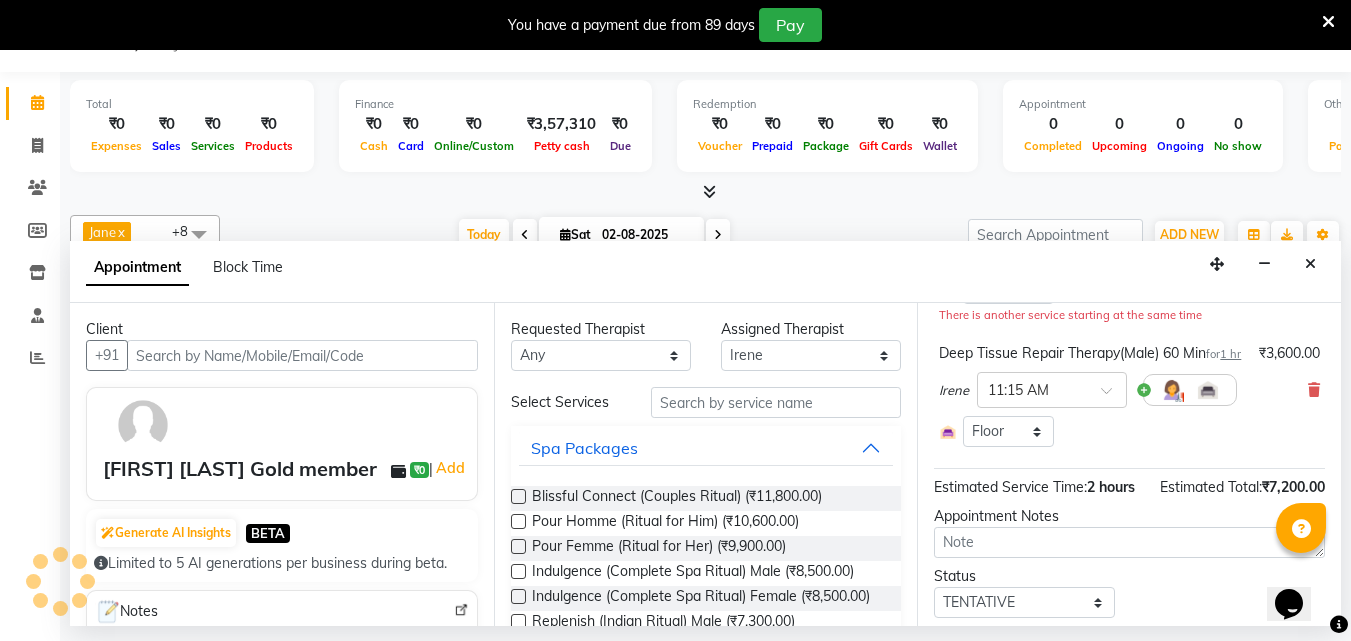 scroll, scrollTop: 397, scrollLeft: 0, axis: vertical 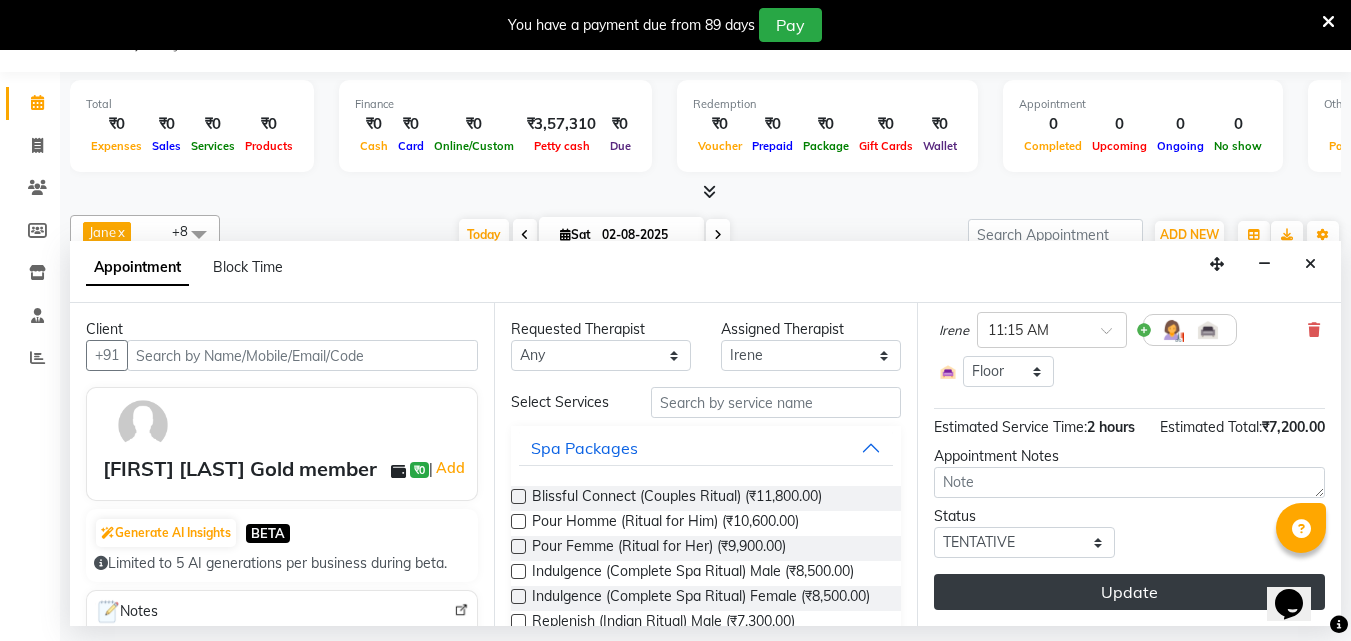 click on "Update" at bounding box center (1129, 592) 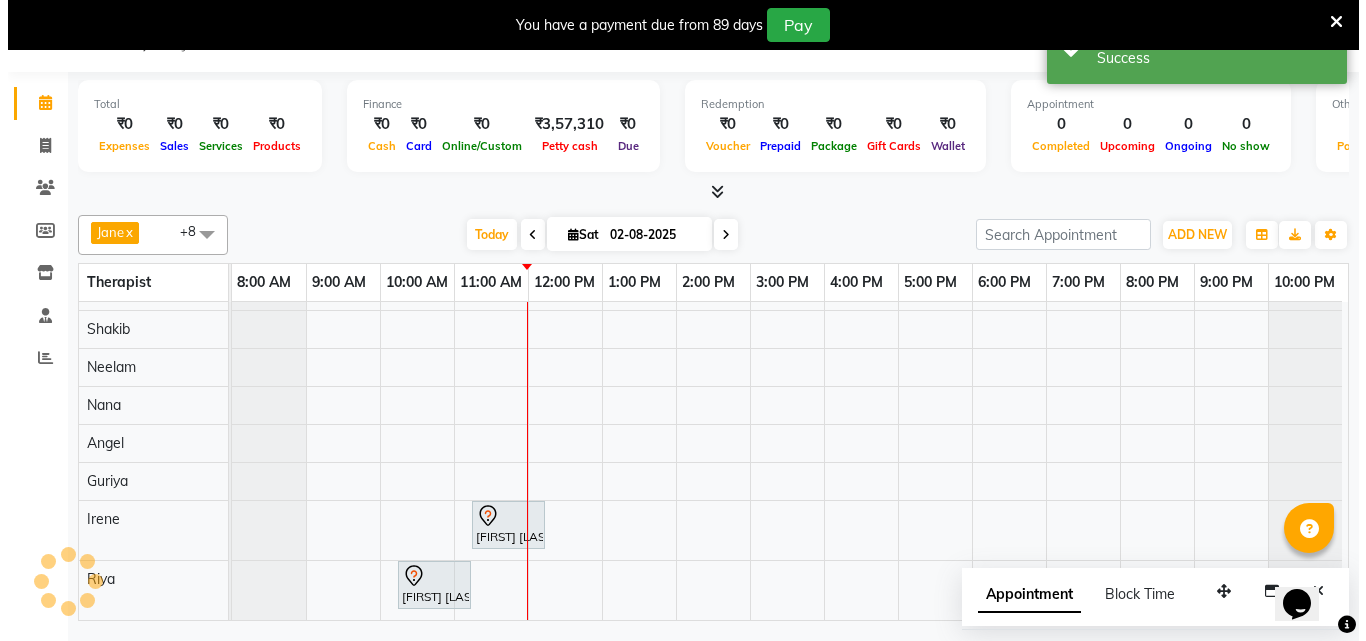 scroll, scrollTop: 0, scrollLeft: 0, axis: both 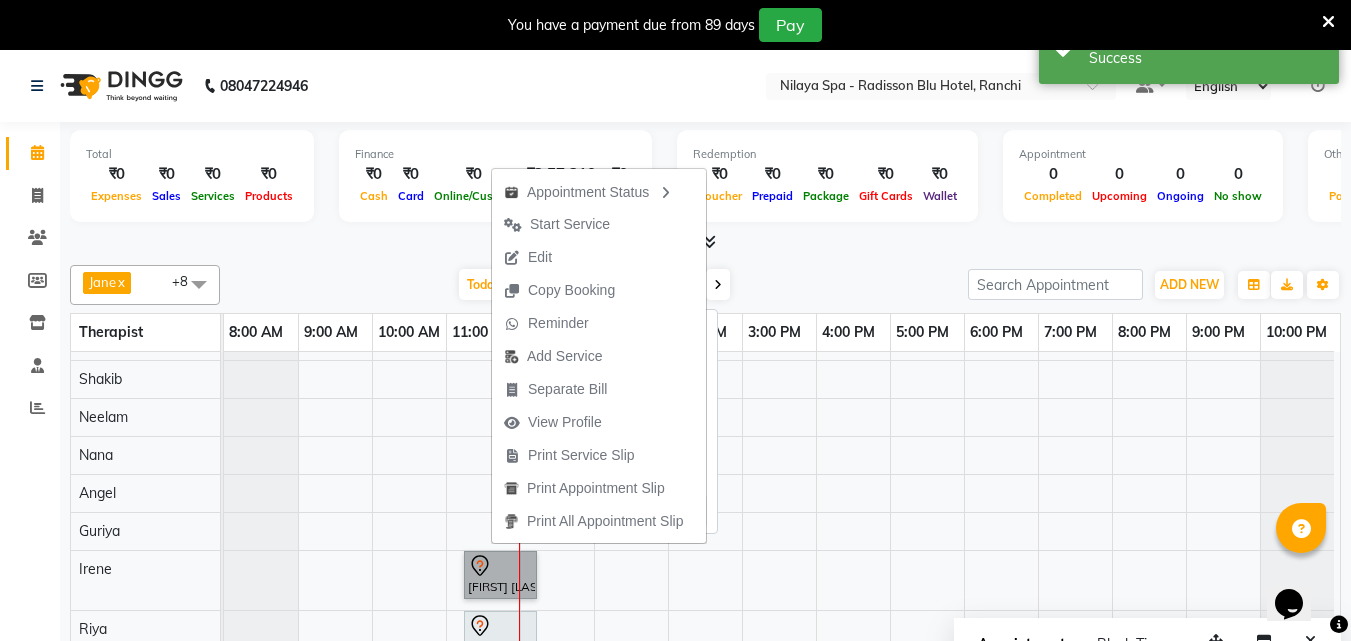 click on "[FIRST] [LAST]  Gold member , TK01, 11:15 AM-12:15 PM, Deep Tissue Repair Therapy(Male) 60 Min" at bounding box center (500, 575) 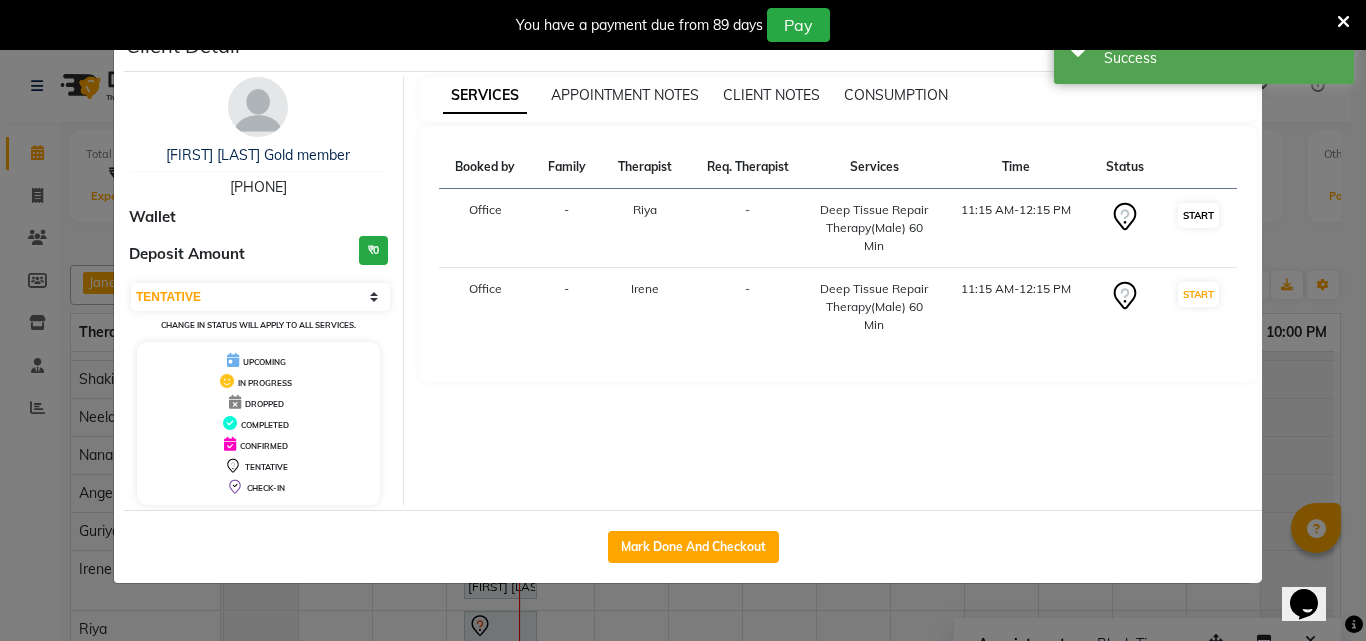 drag, startPoint x: 1171, startPoint y: 208, endPoint x: 1201, endPoint y: 217, distance: 31.320919 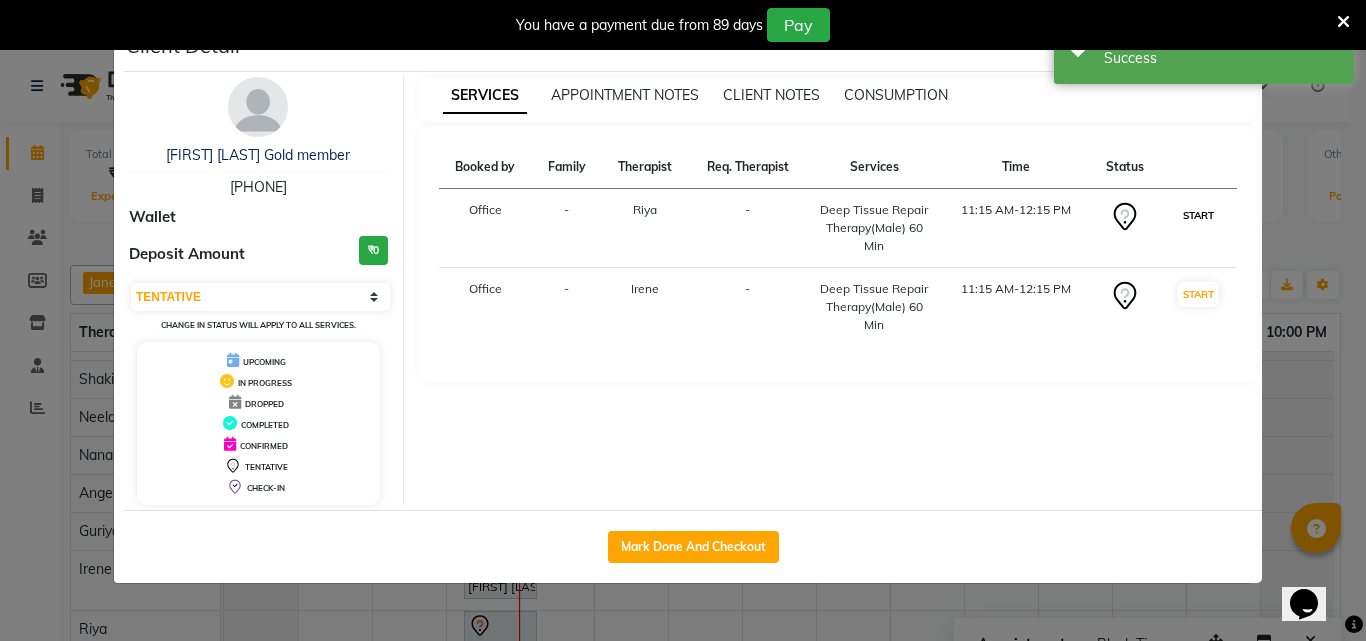 click on "START" at bounding box center [1198, 215] 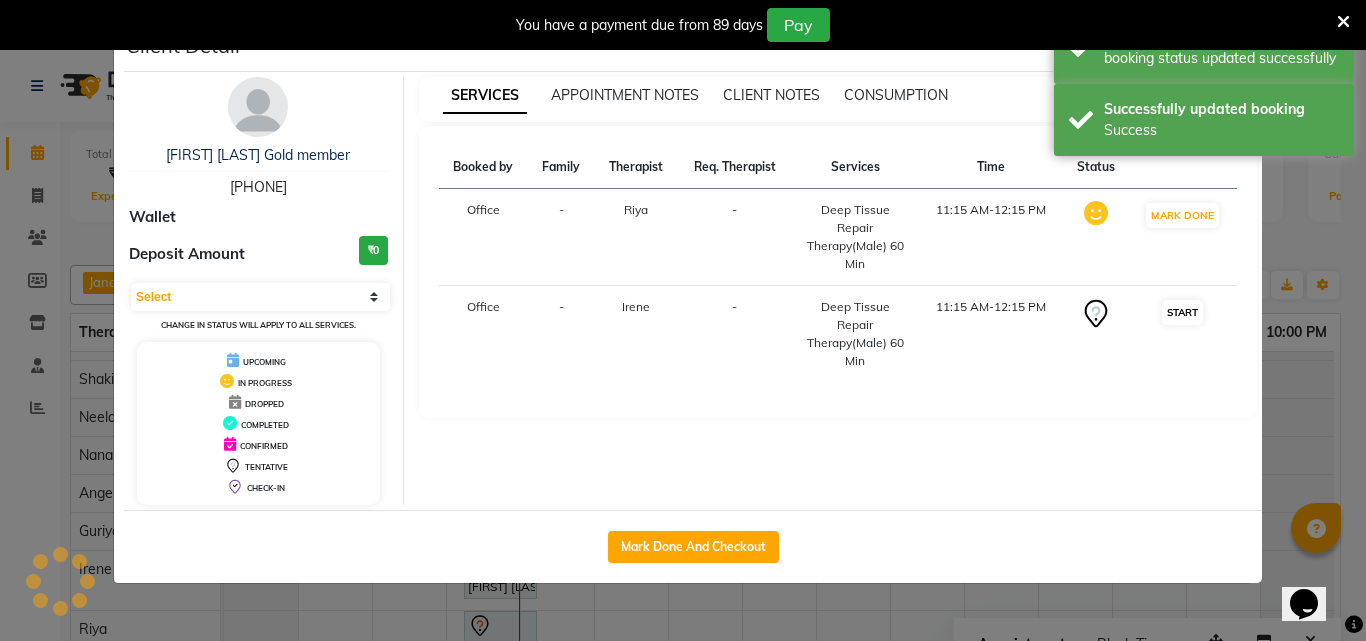 scroll, scrollTop: 22, scrollLeft: 0, axis: vertical 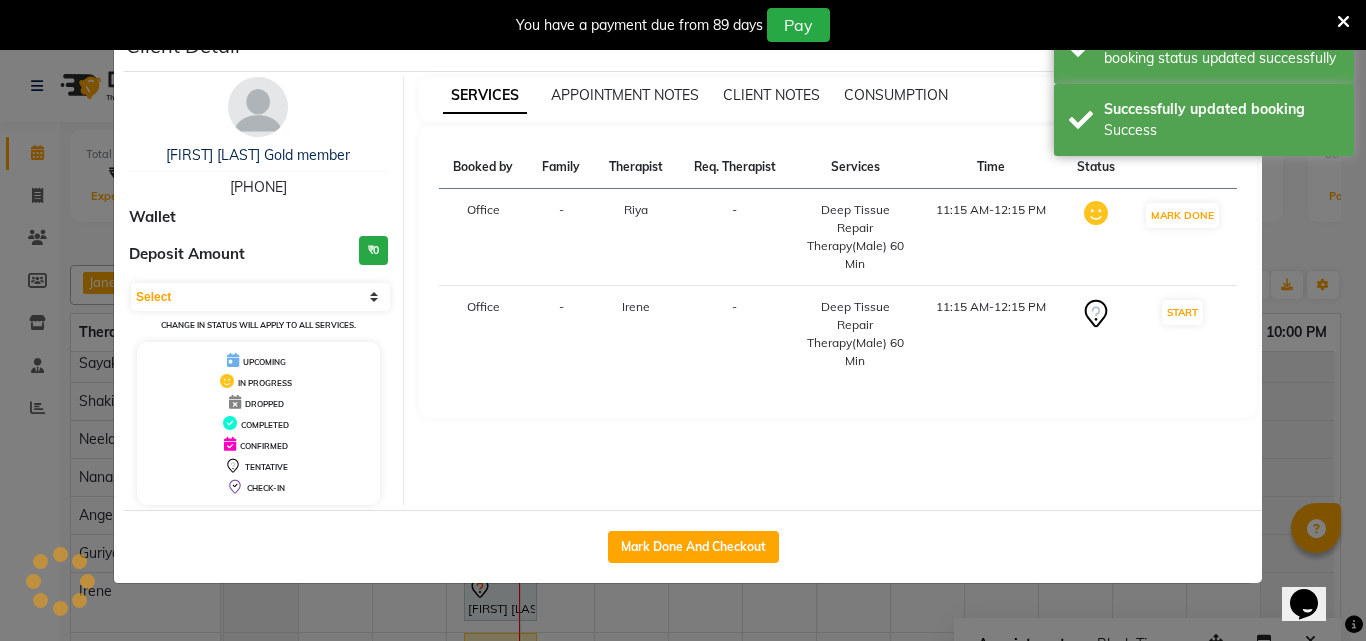 click on "START" at bounding box center (1183, 334) 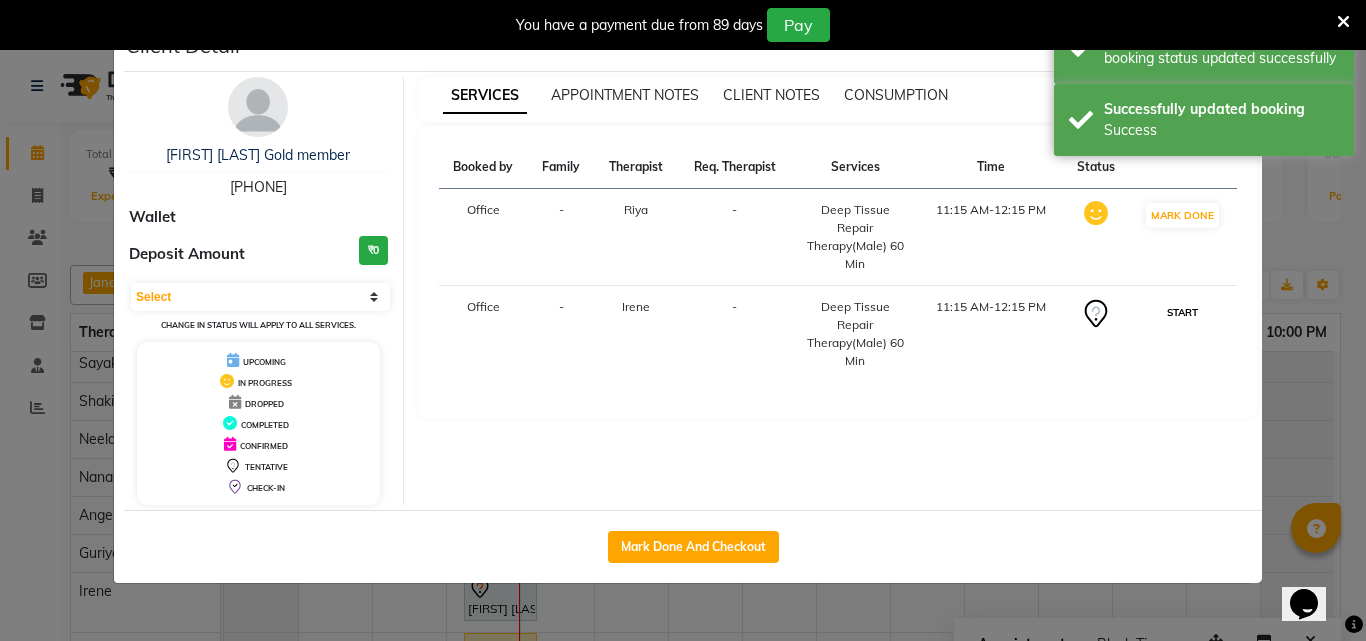 click on "START" at bounding box center [1182, 312] 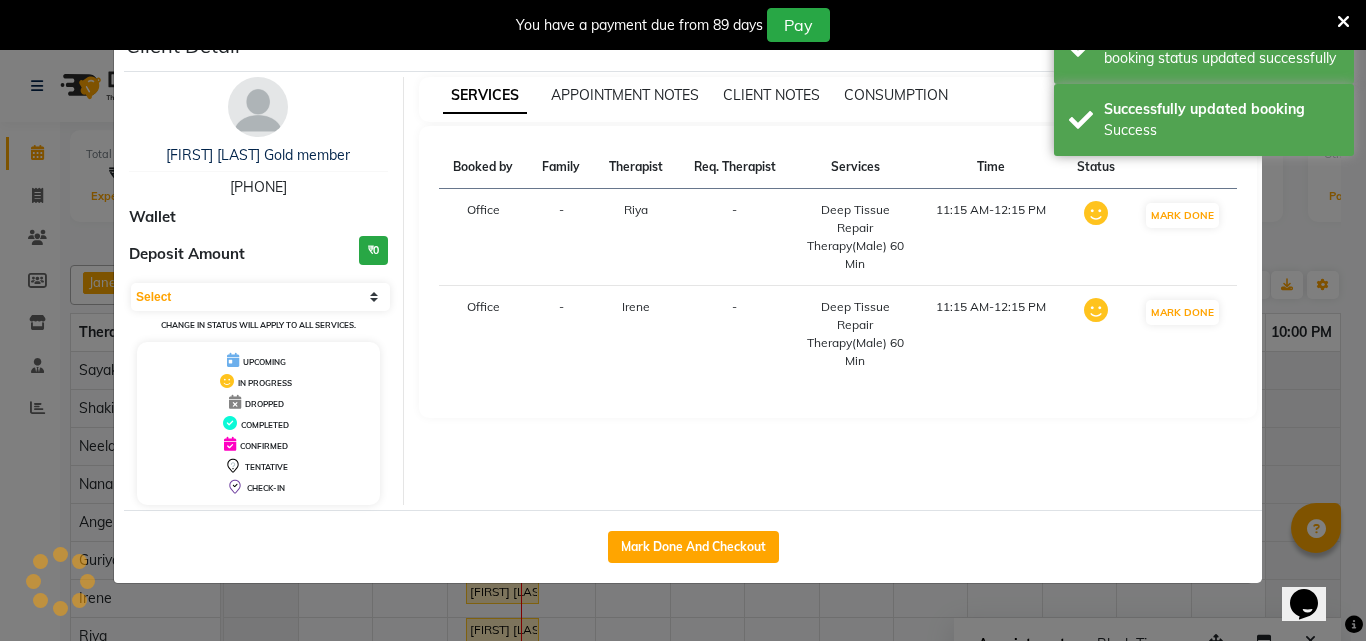 select on "1" 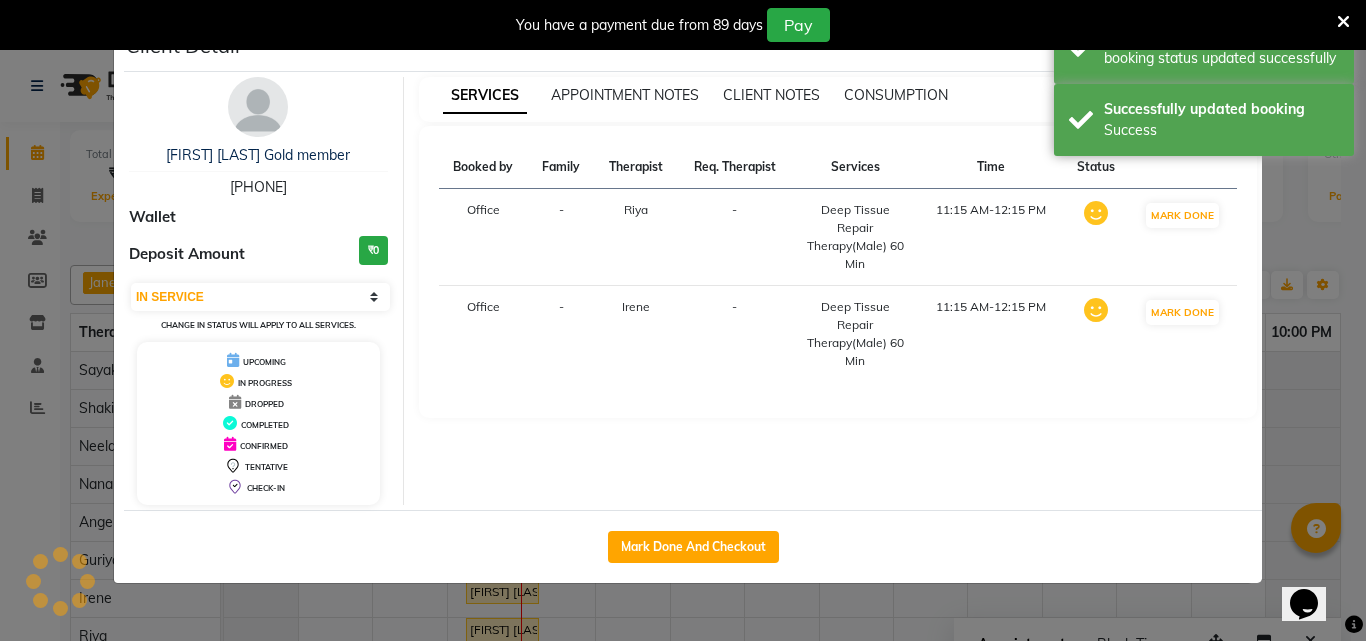 scroll, scrollTop: 0, scrollLeft: 0, axis: both 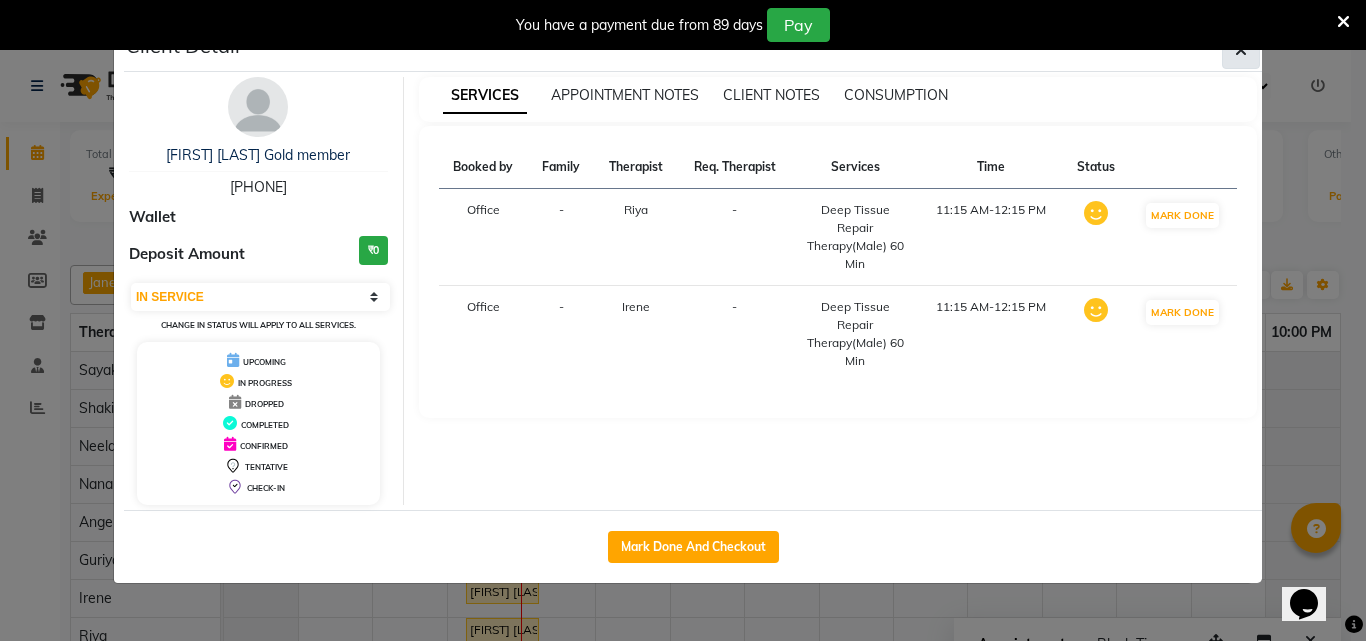 click 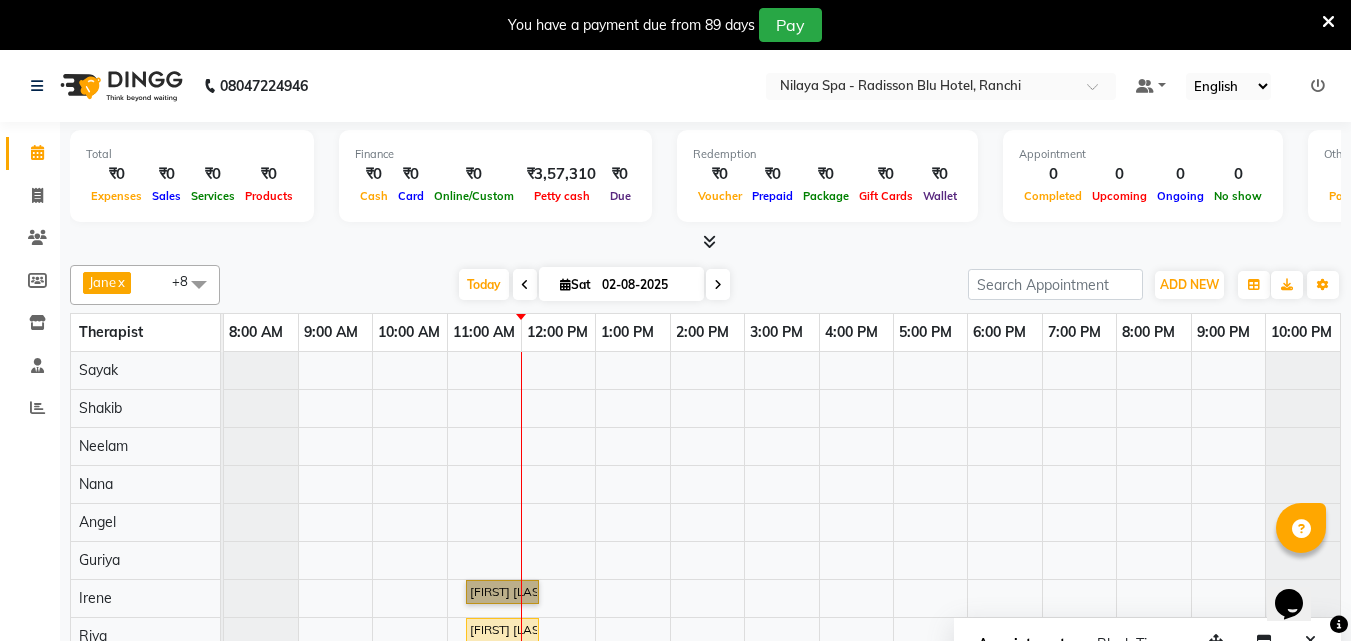click on "[FIRST] [LAST]  Gold member , TK01, 11:15 AM-12:15 PM, Deep Tissue Repair Therapy(Male) 60 Min    [FIRST] [LAST]  Gold member , TK01, 11:15 AM-12:15 PM, Deep Tissue Repair Therapy(Male) 60 Min" at bounding box center [782, 511] 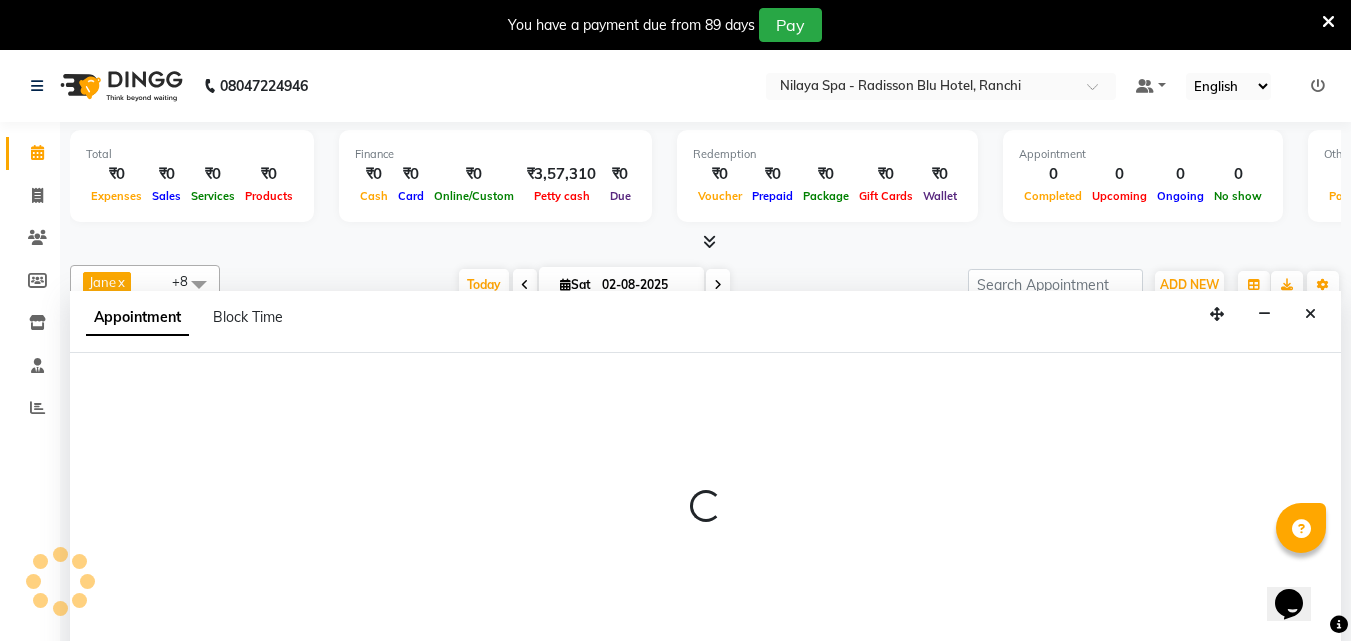 scroll, scrollTop: 50, scrollLeft: 0, axis: vertical 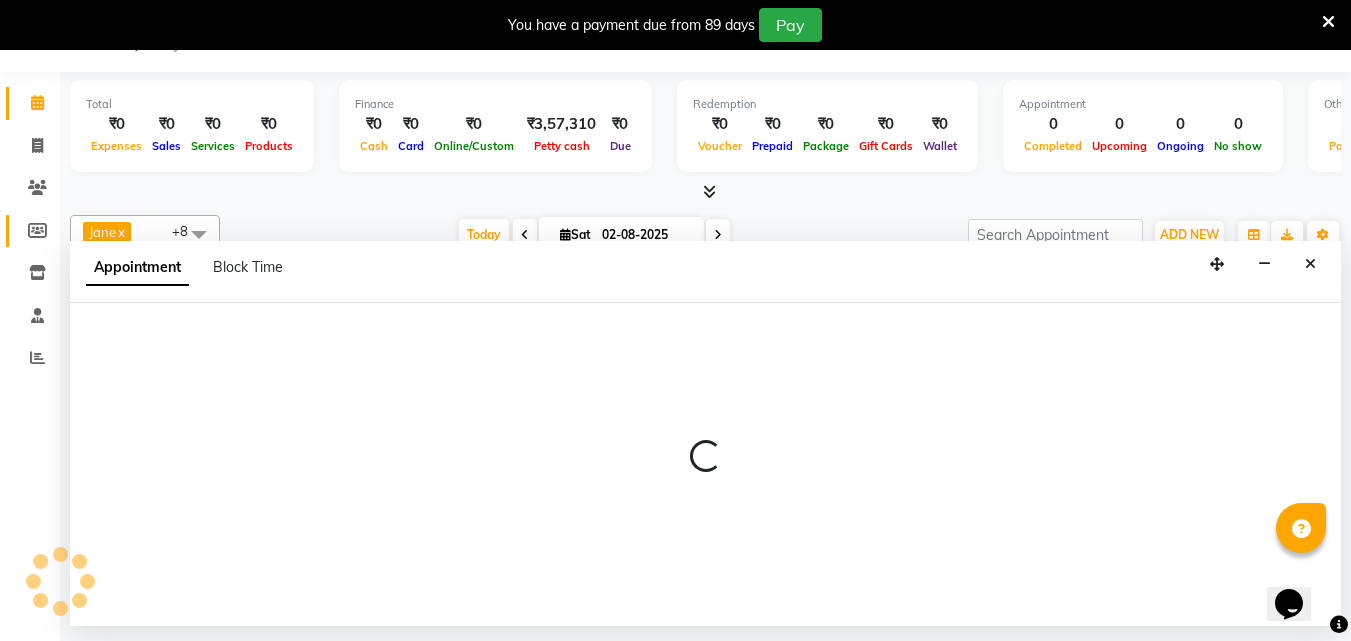 select on "78958" 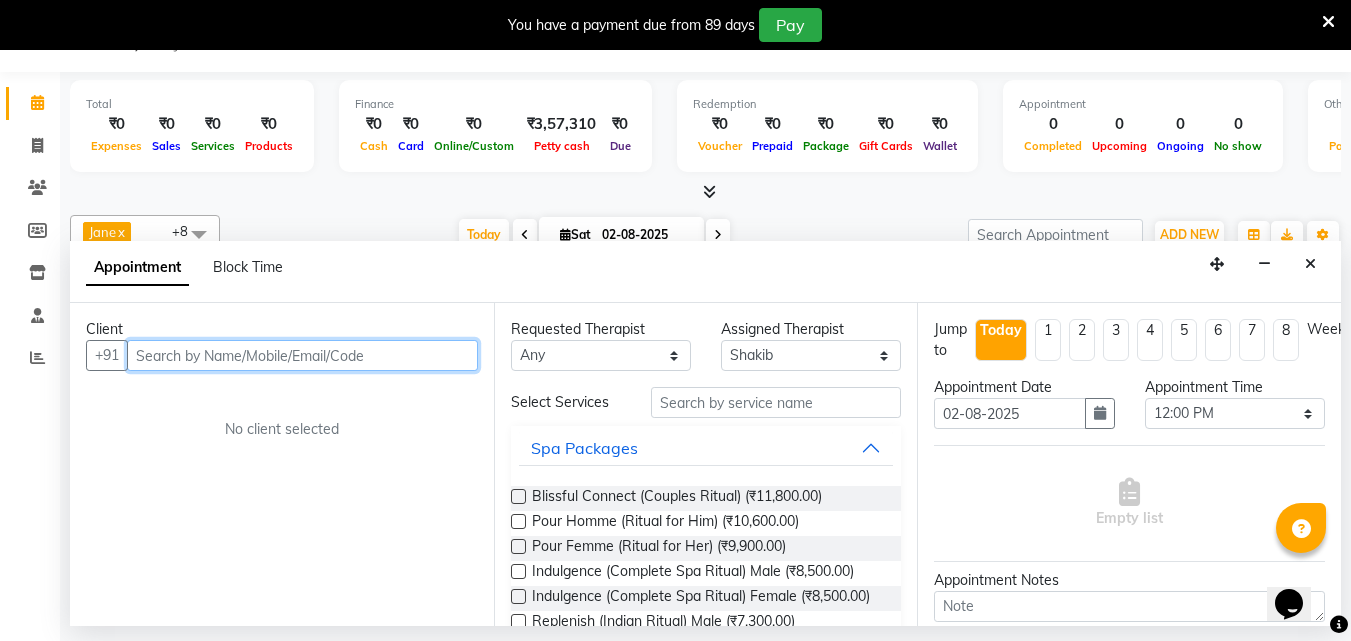 click at bounding box center (302, 355) 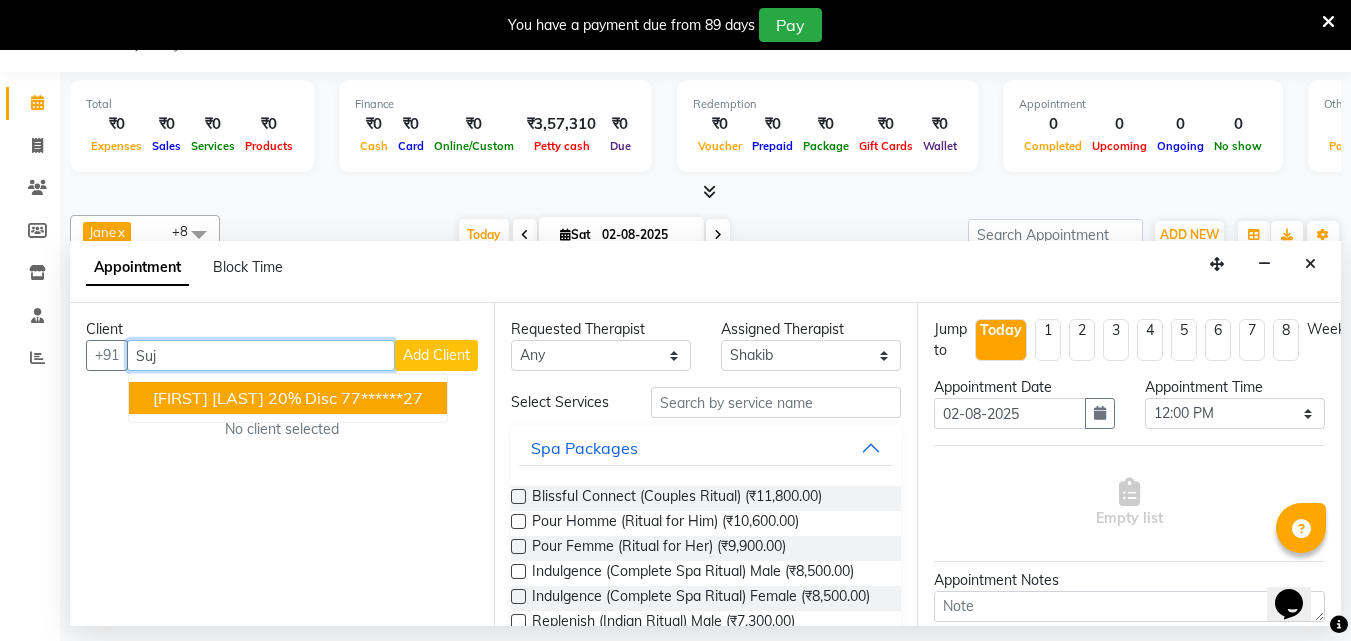 click on "[FIRST] [LAST] 20% Disc" at bounding box center [245, 398] 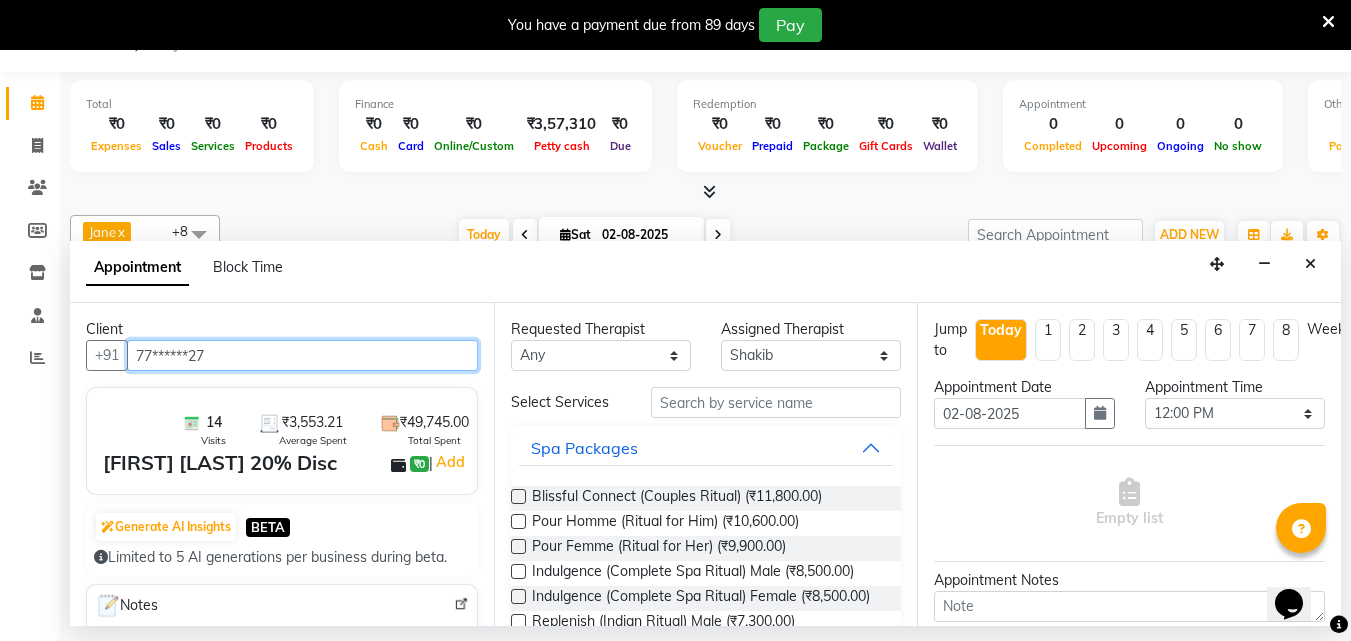 type on "77******27" 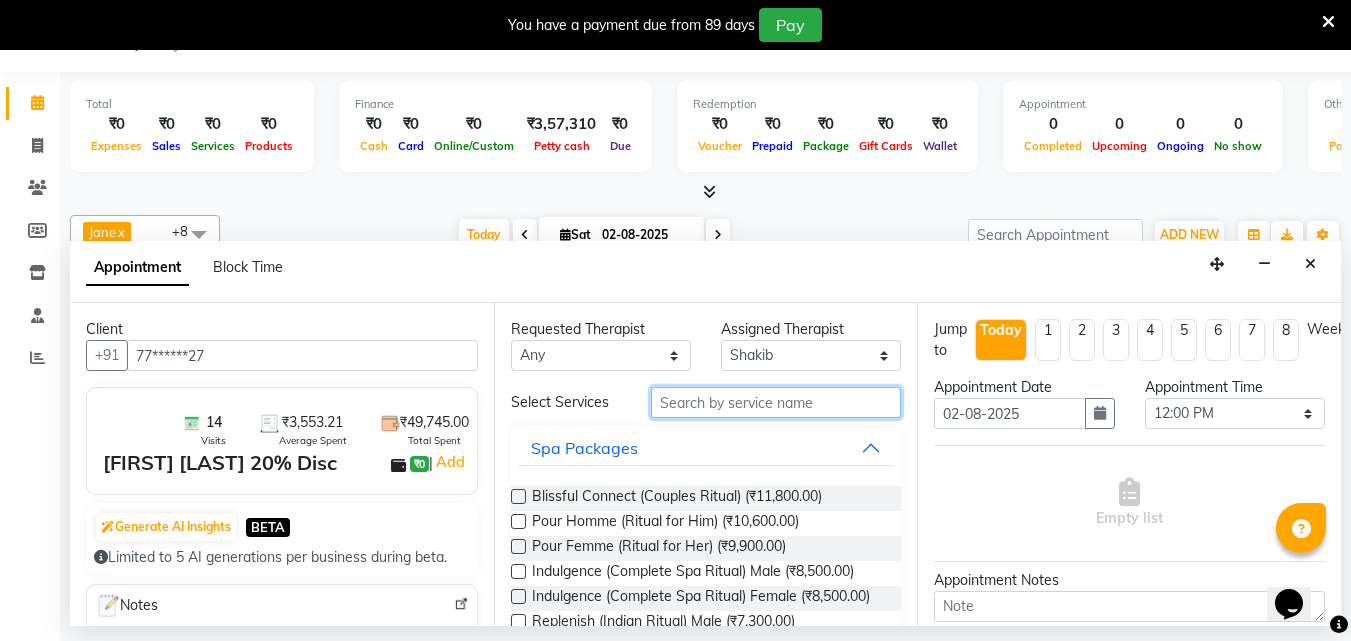 click at bounding box center (776, 402) 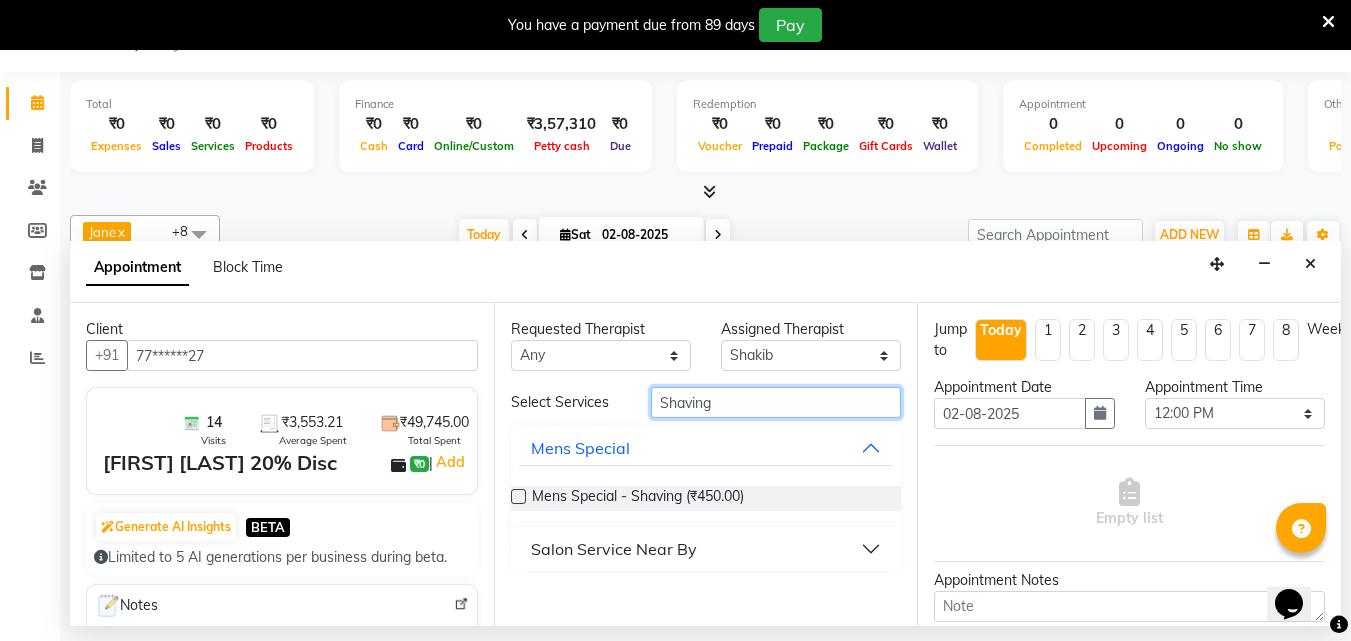 type on "Shaving" 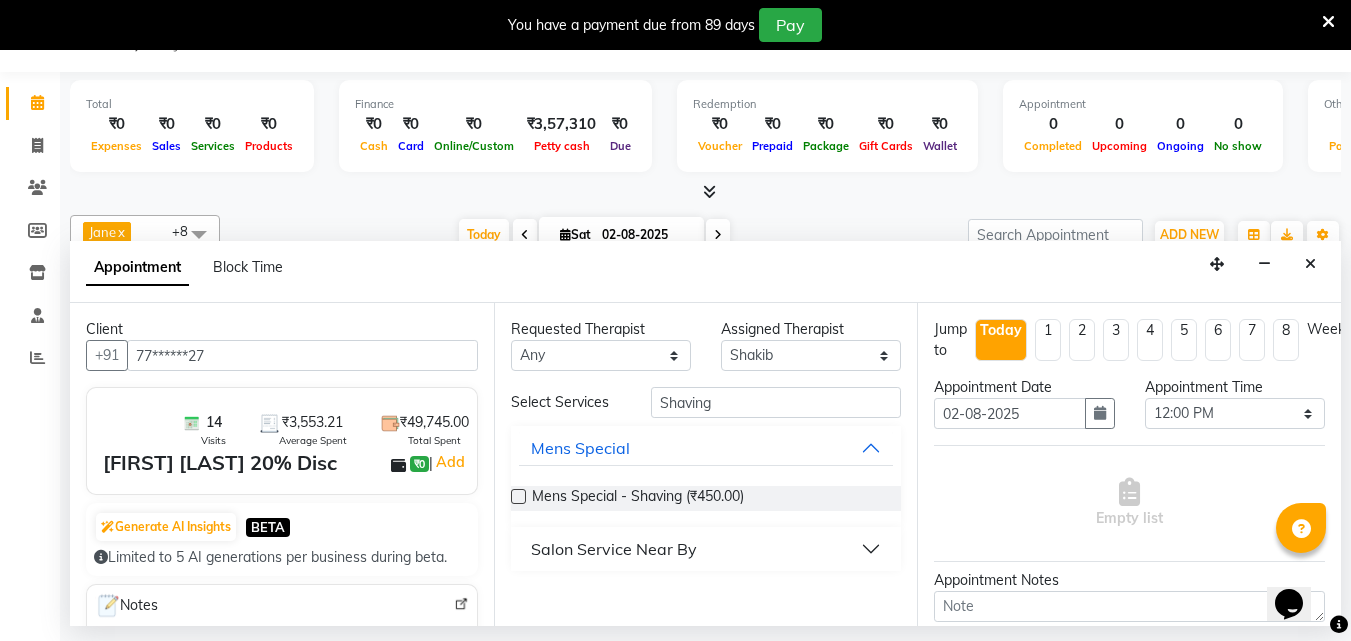 click at bounding box center [518, 496] 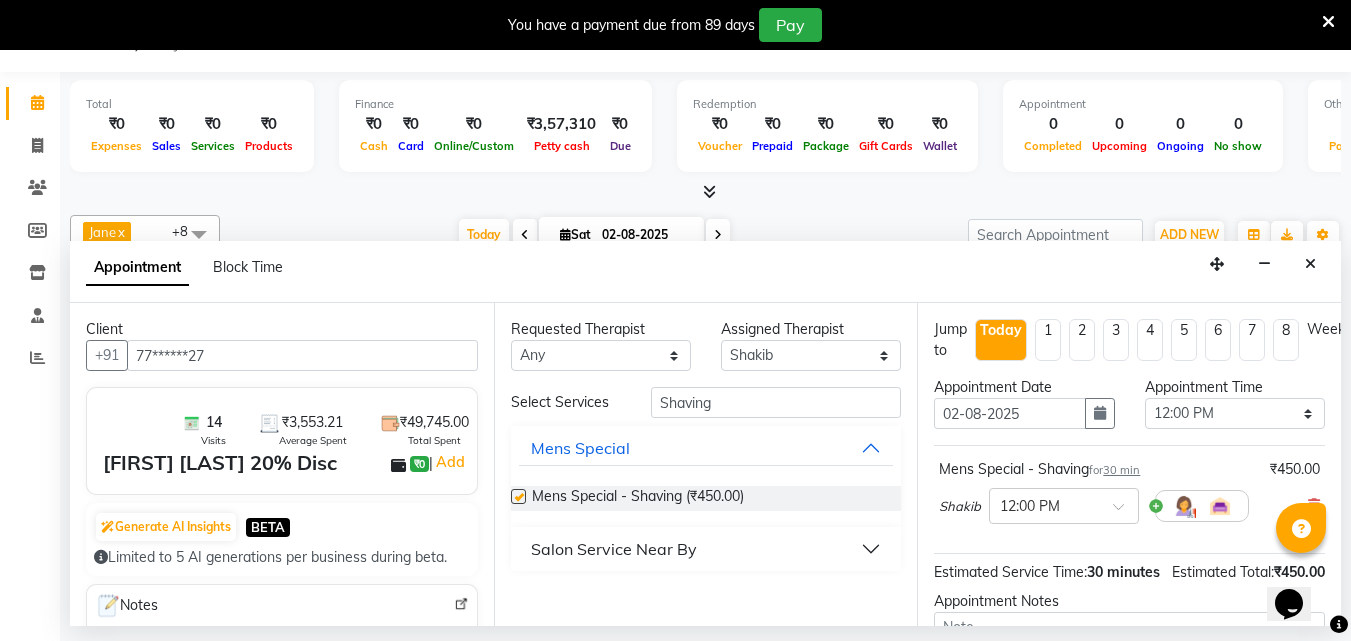 checkbox on "false" 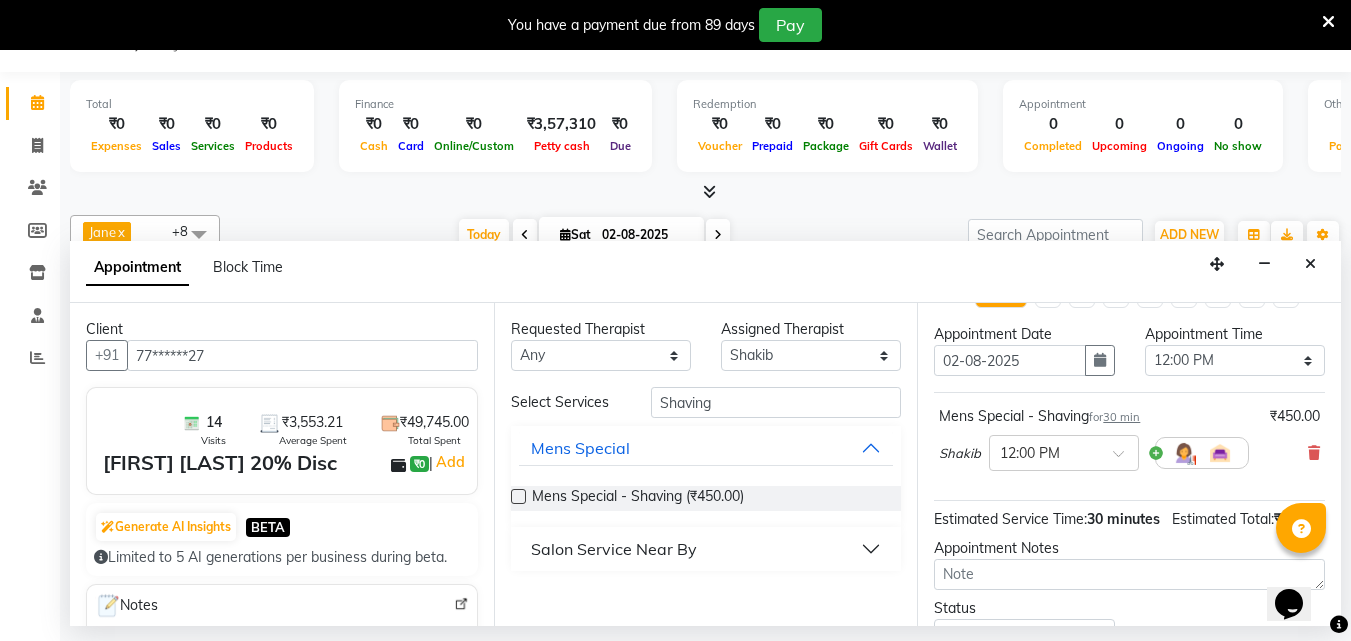 scroll, scrollTop: 239, scrollLeft: 0, axis: vertical 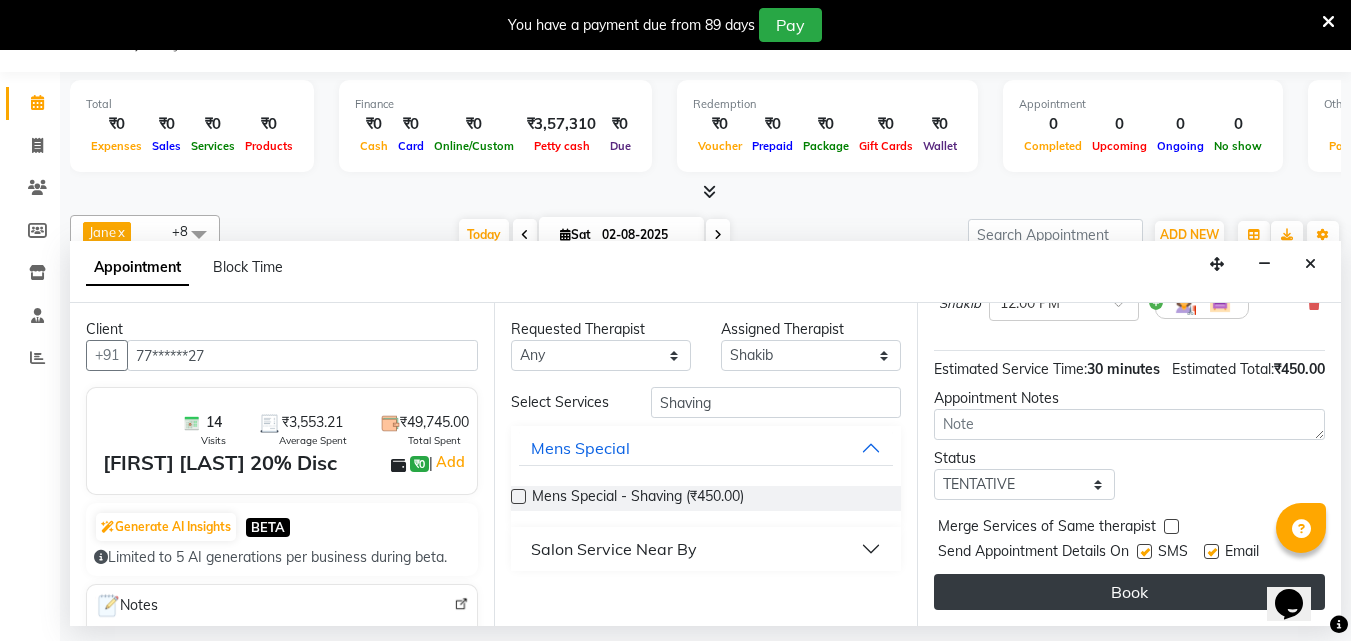 click on "Book" at bounding box center (1129, 592) 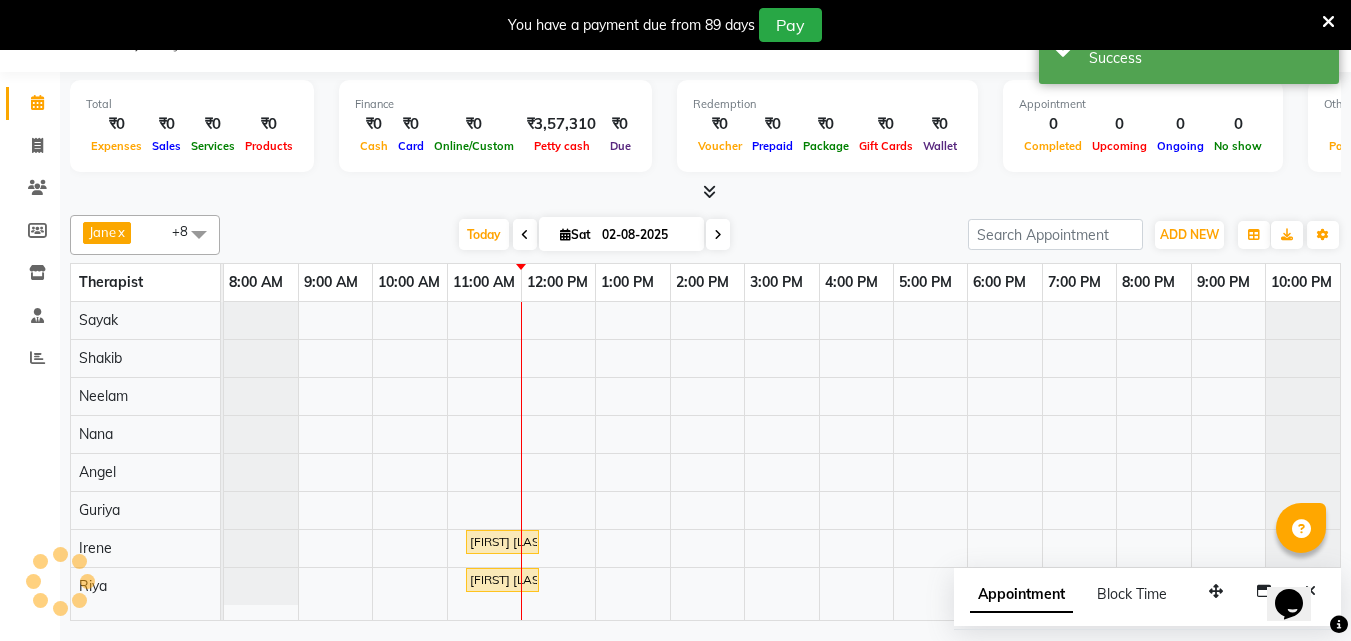 scroll, scrollTop: 0, scrollLeft: 0, axis: both 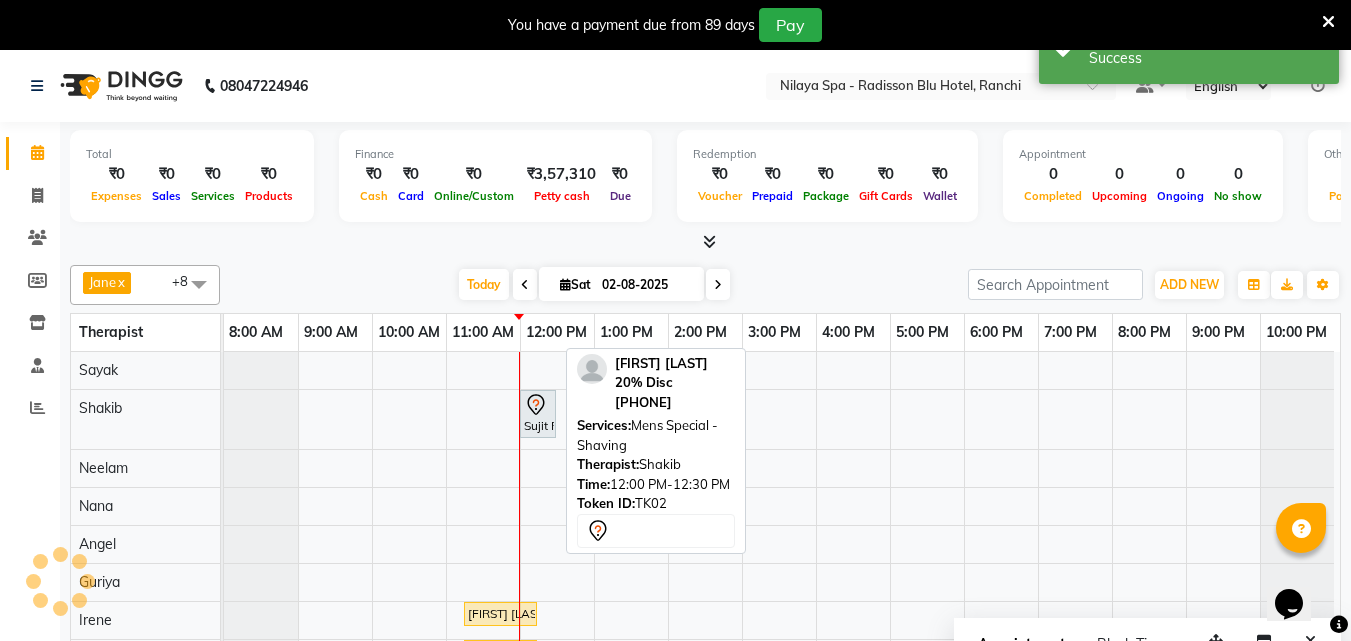 click on "Sujit Rez 20% Disc, TK02, 12:00 PM-12:30 PM, Mens Special - Shaving" at bounding box center [538, 414] 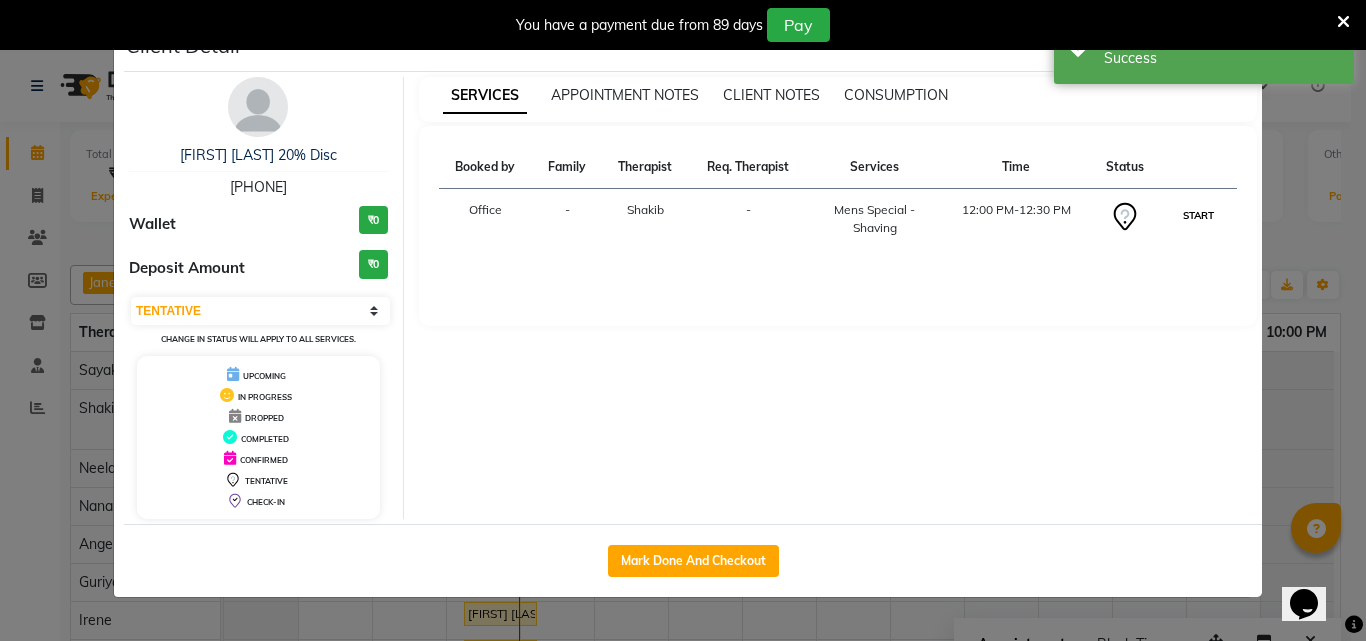 click on "START" at bounding box center [1198, 215] 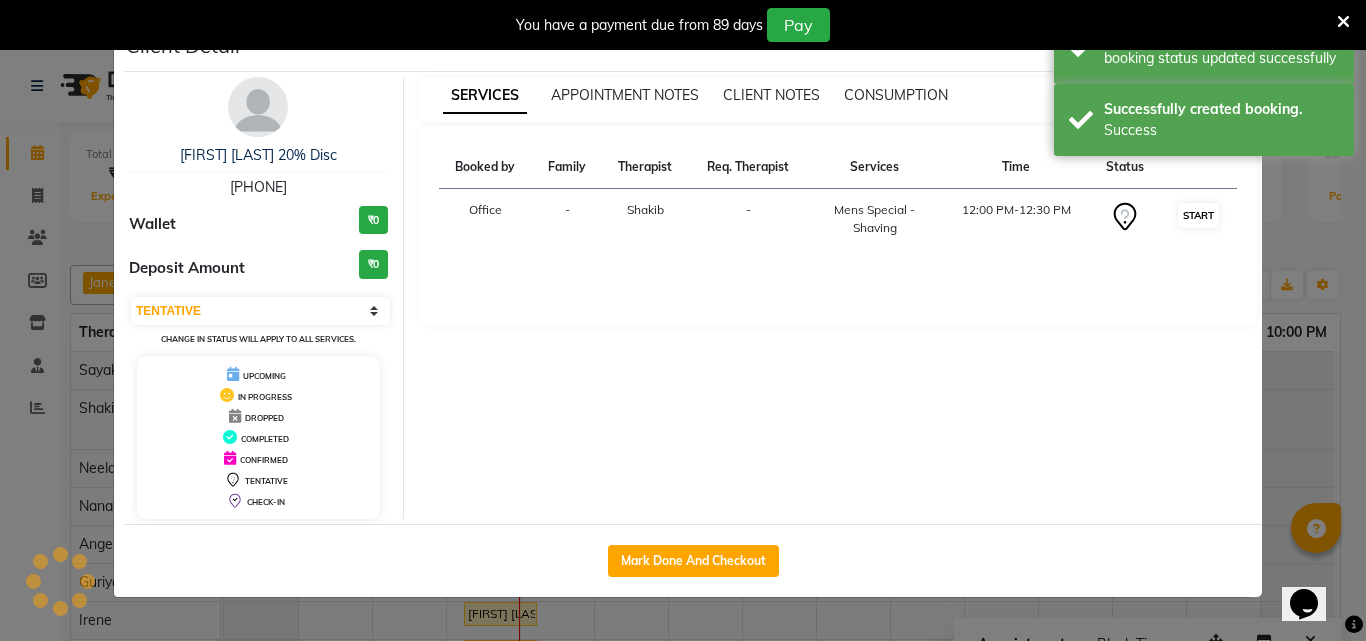 select on "1" 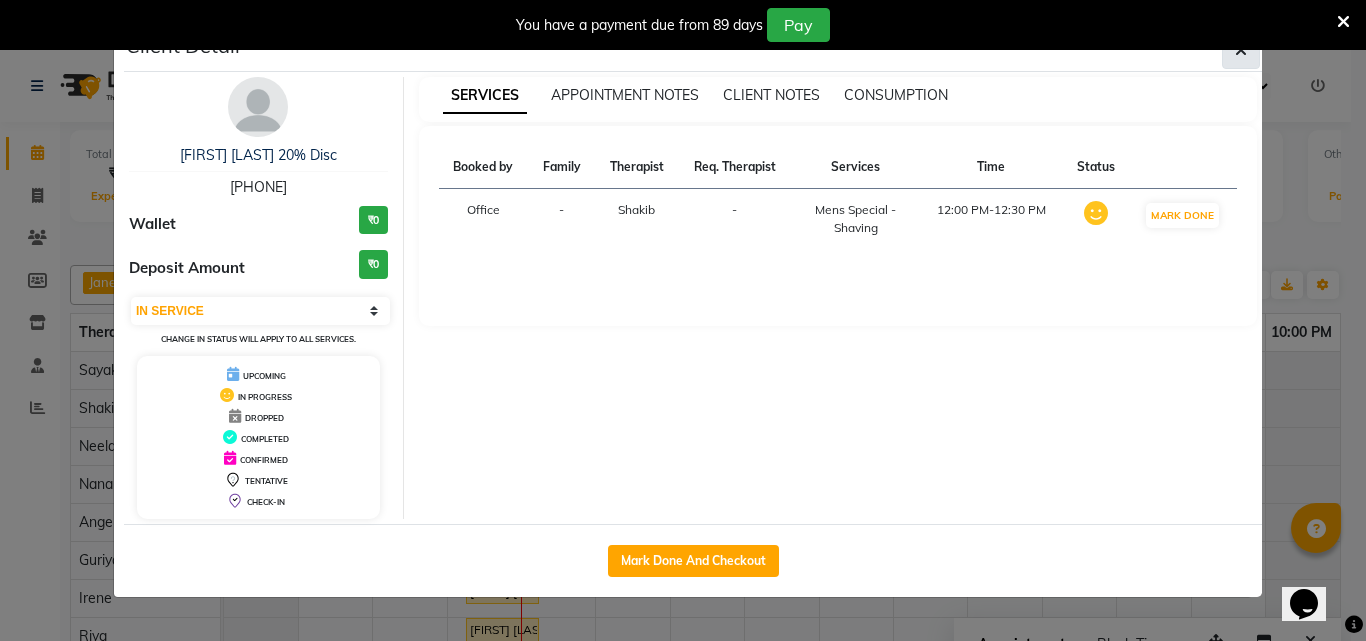 click 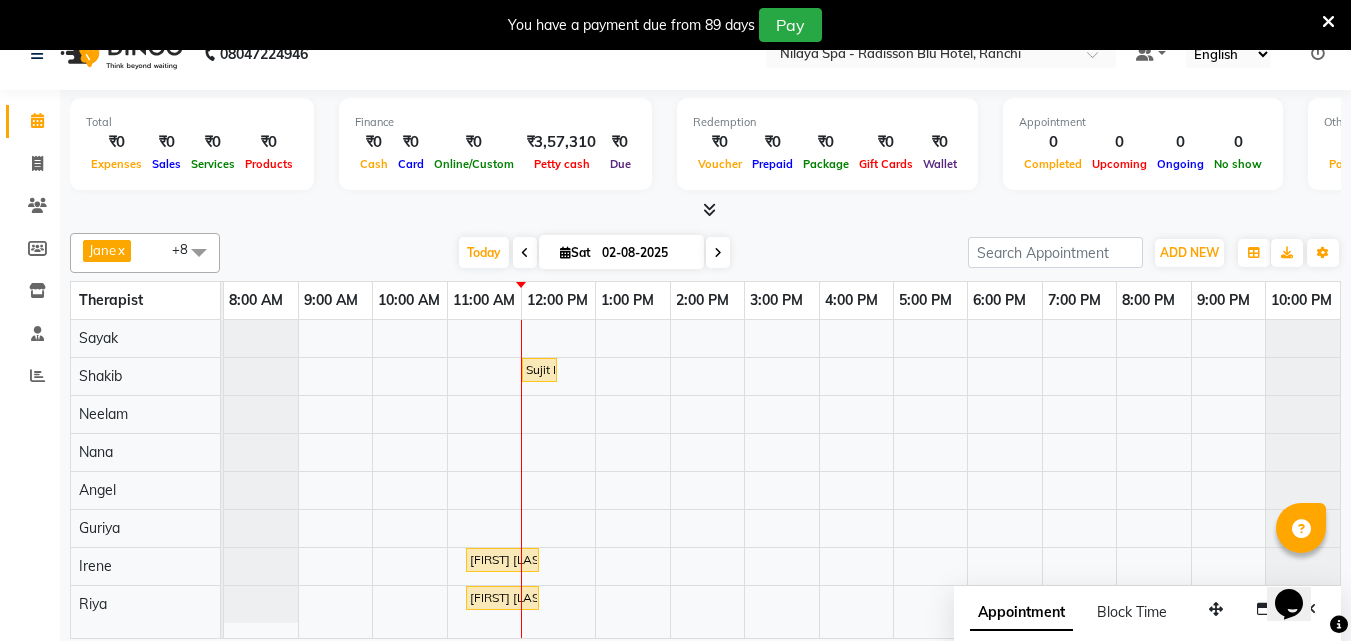 scroll, scrollTop: 50, scrollLeft: 0, axis: vertical 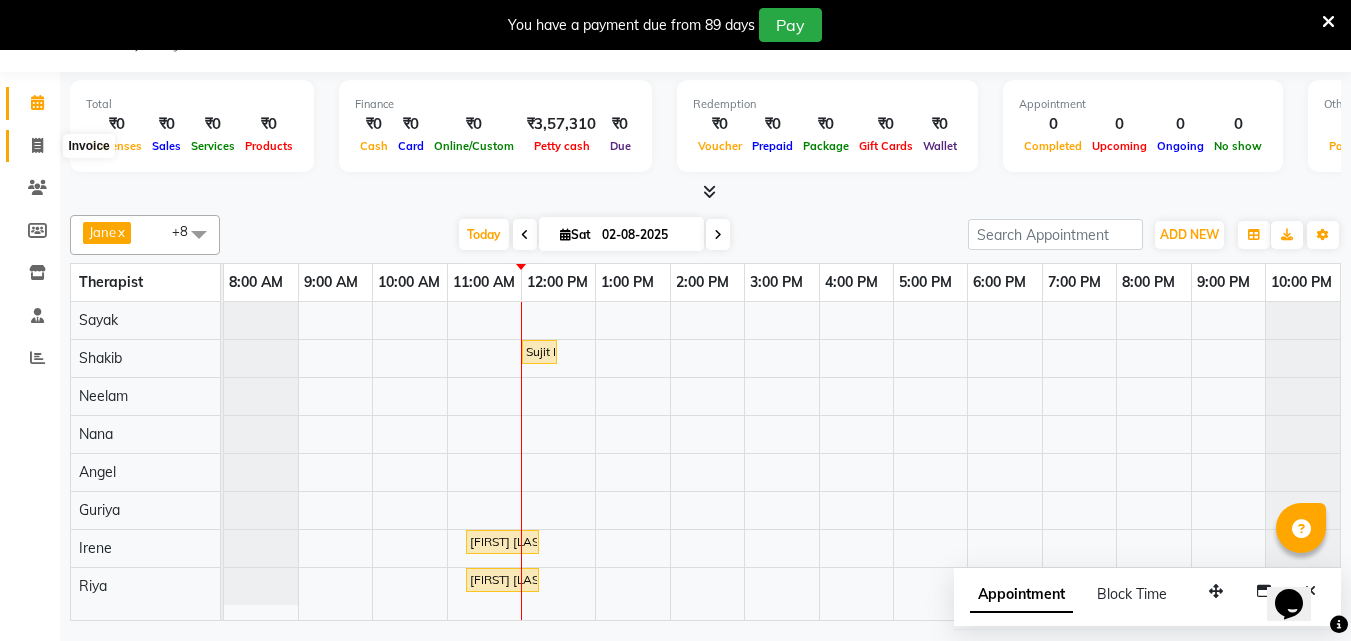 click 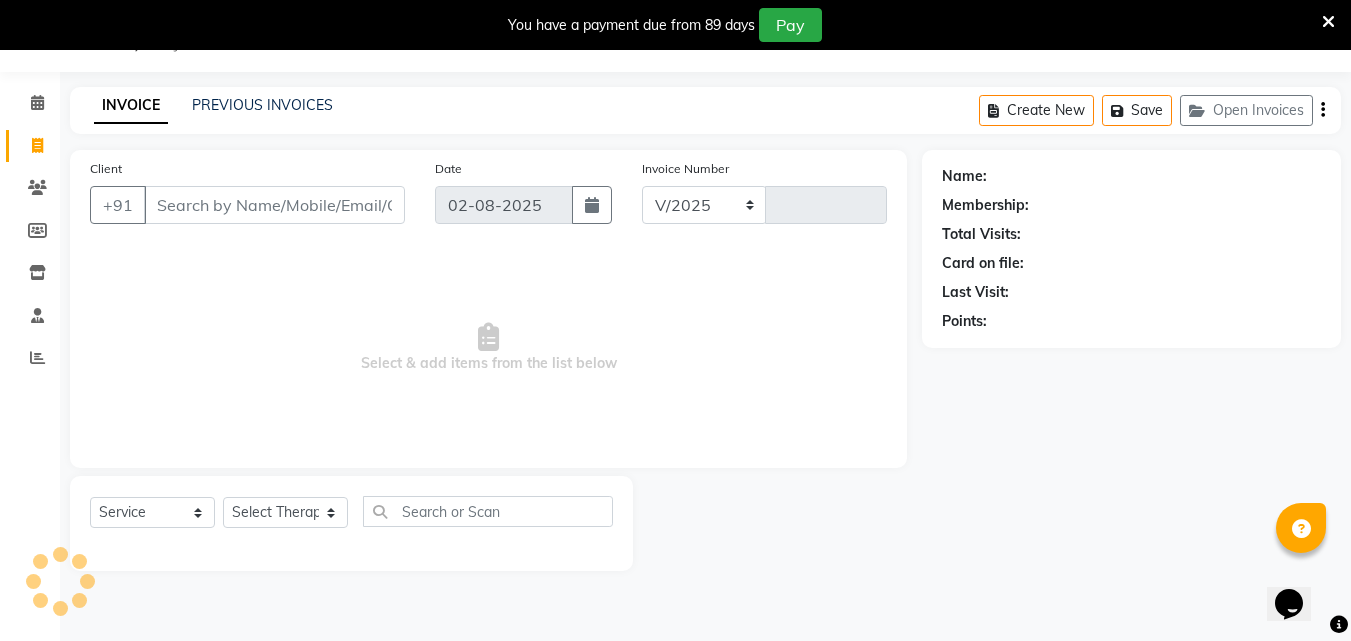 select on "8066" 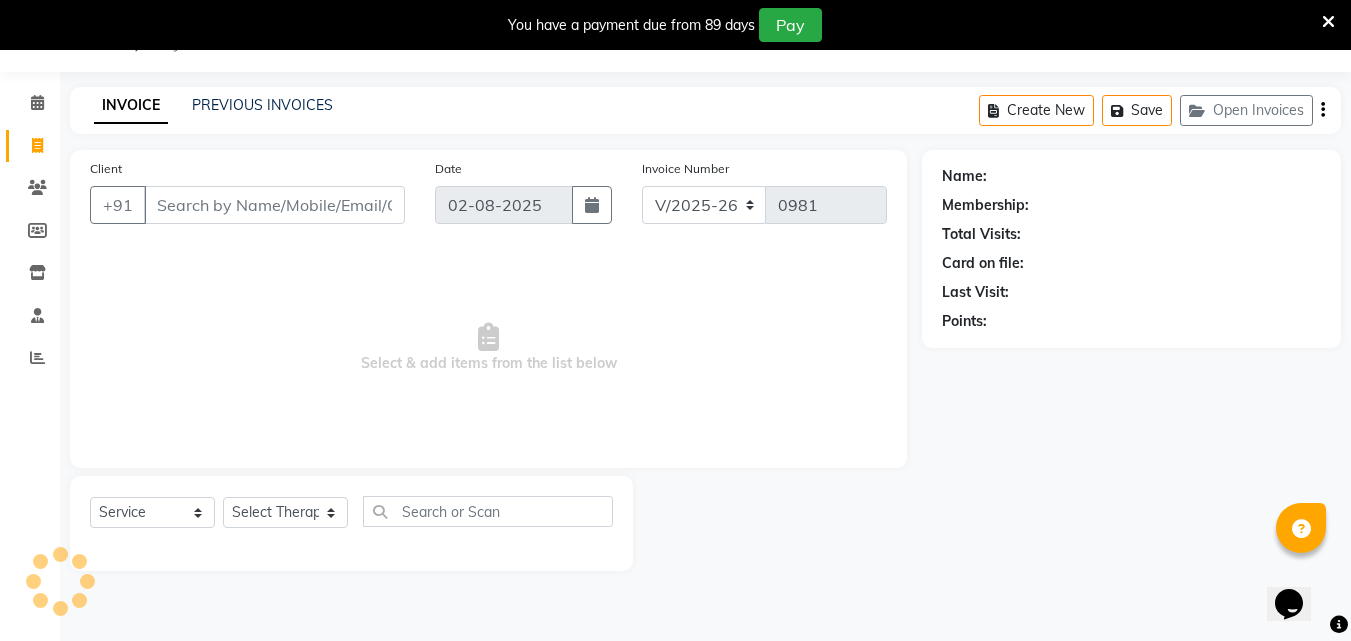 scroll, scrollTop: 0, scrollLeft: 0, axis: both 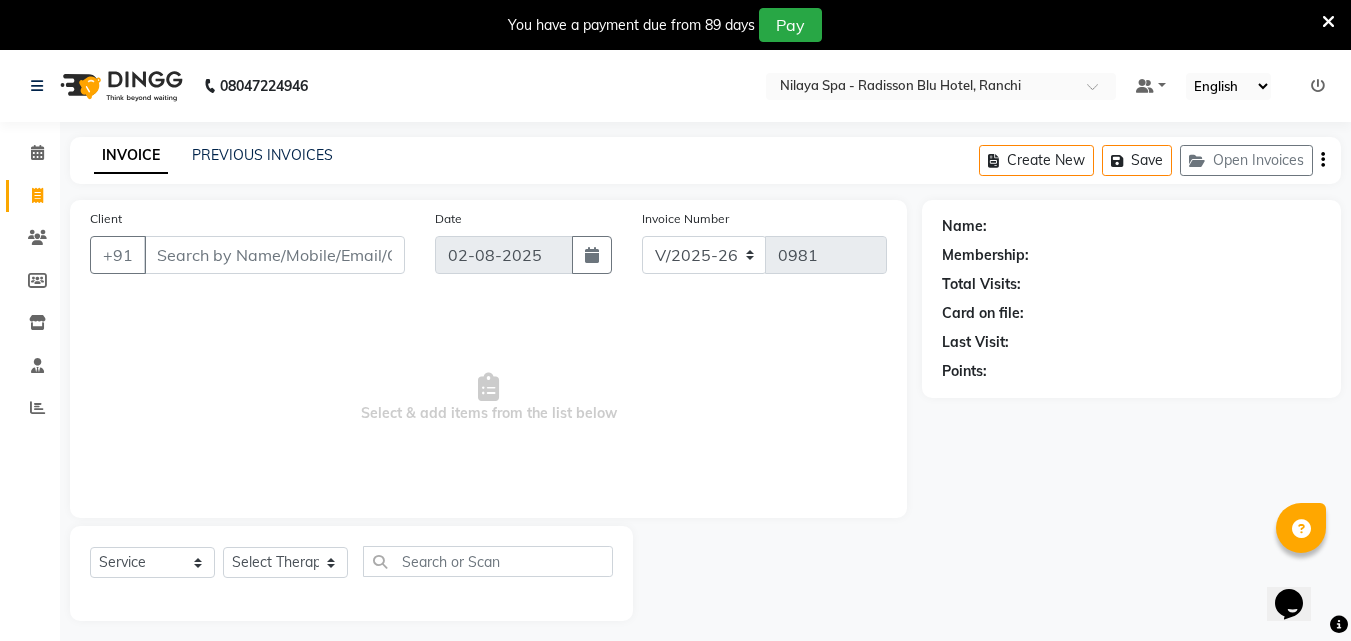 click on "Client" at bounding box center [274, 255] 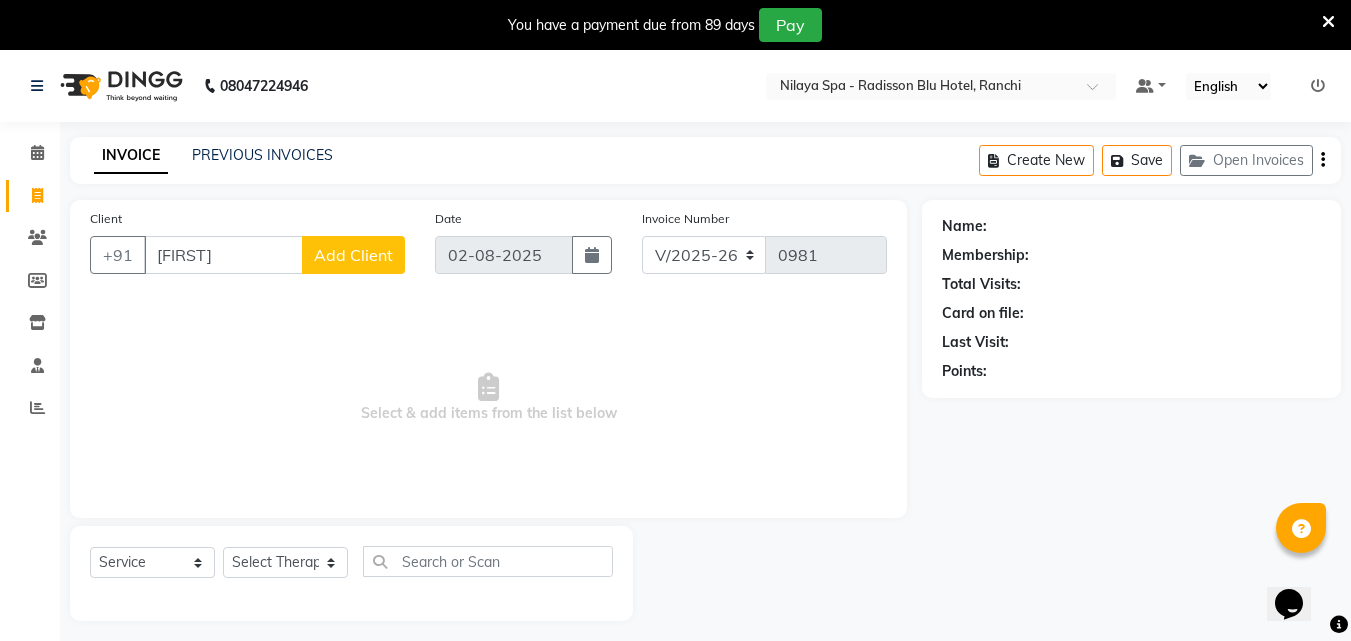 click on "[FIRST]" at bounding box center [223, 255] 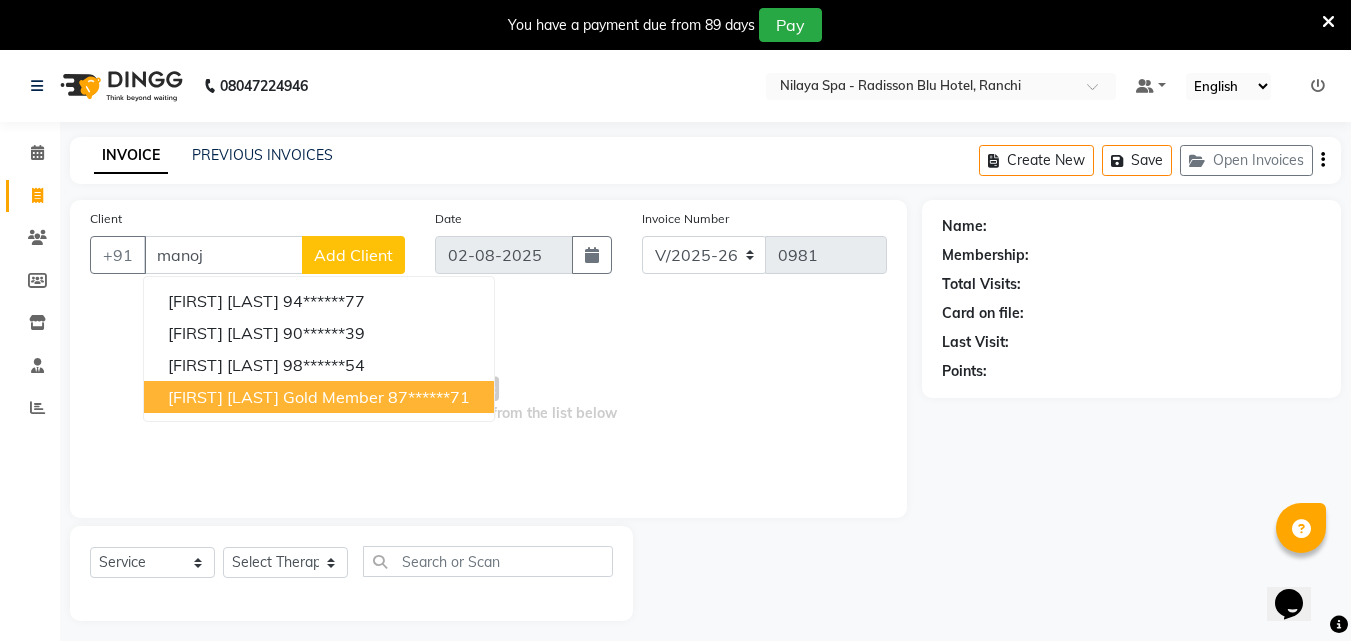 click on "[FIRST] [LAST]  Gold member" at bounding box center [276, 397] 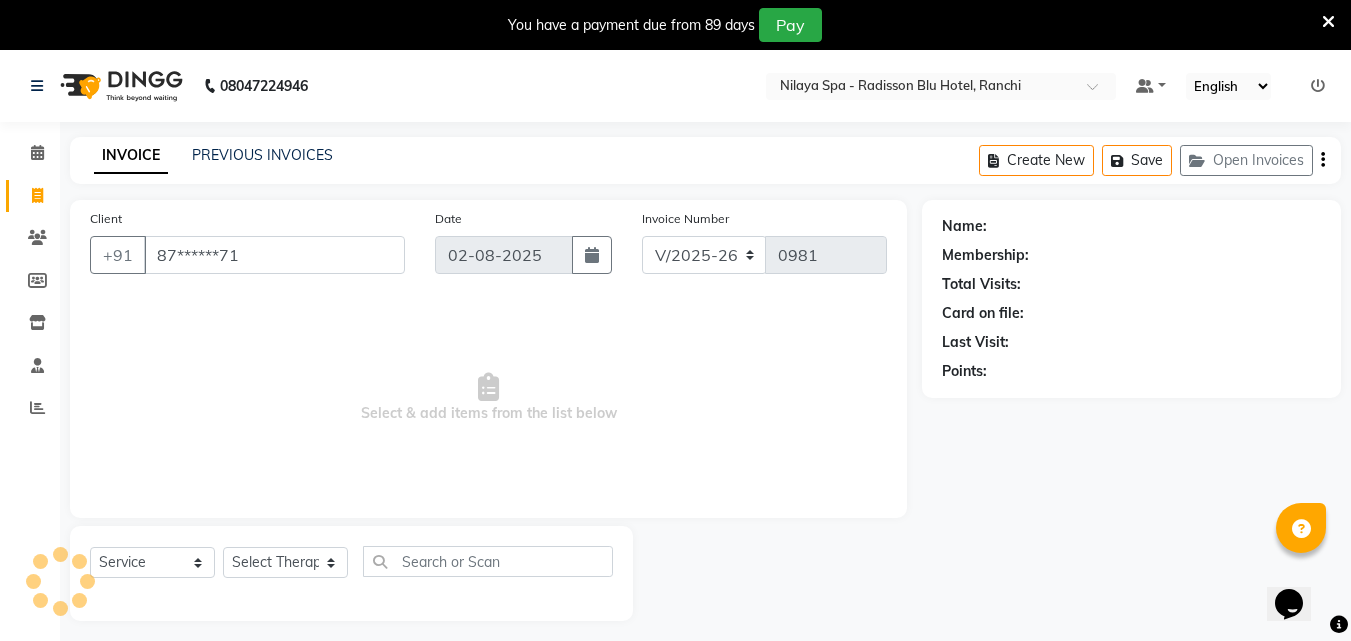 type on "87******71" 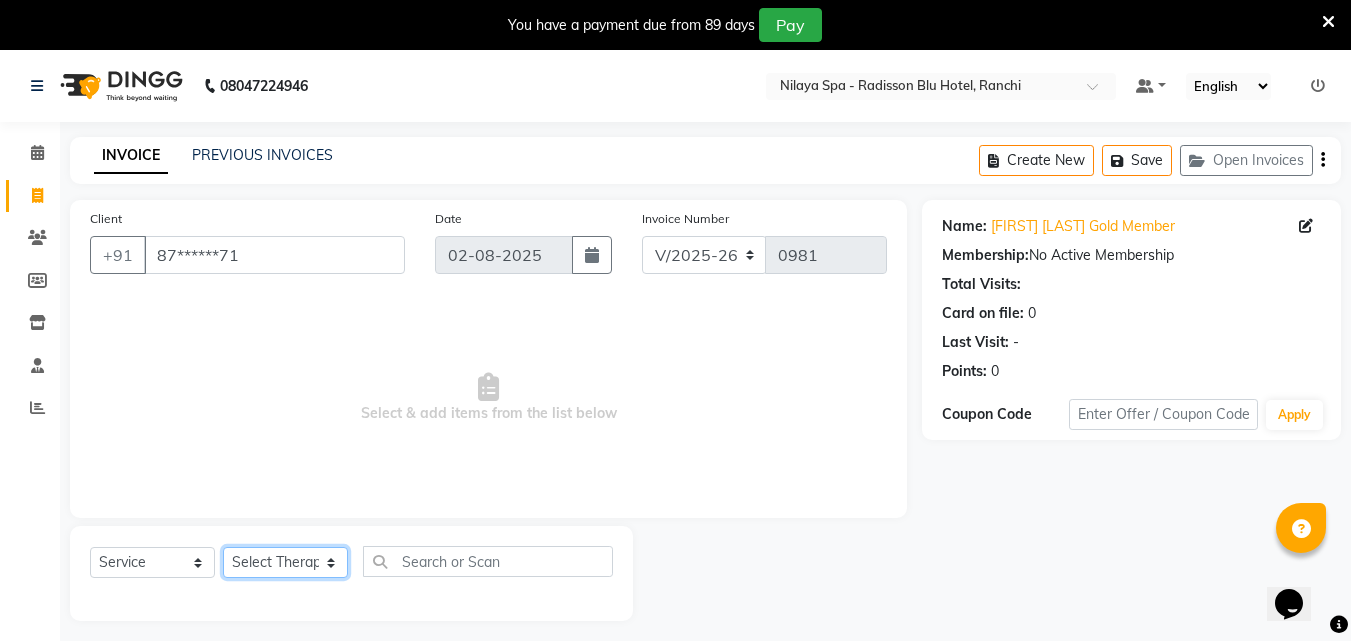 click on "Select Therapist Angel Guriya Irene Jane Nana Neelam  Office  Riya Sayak Shakib" 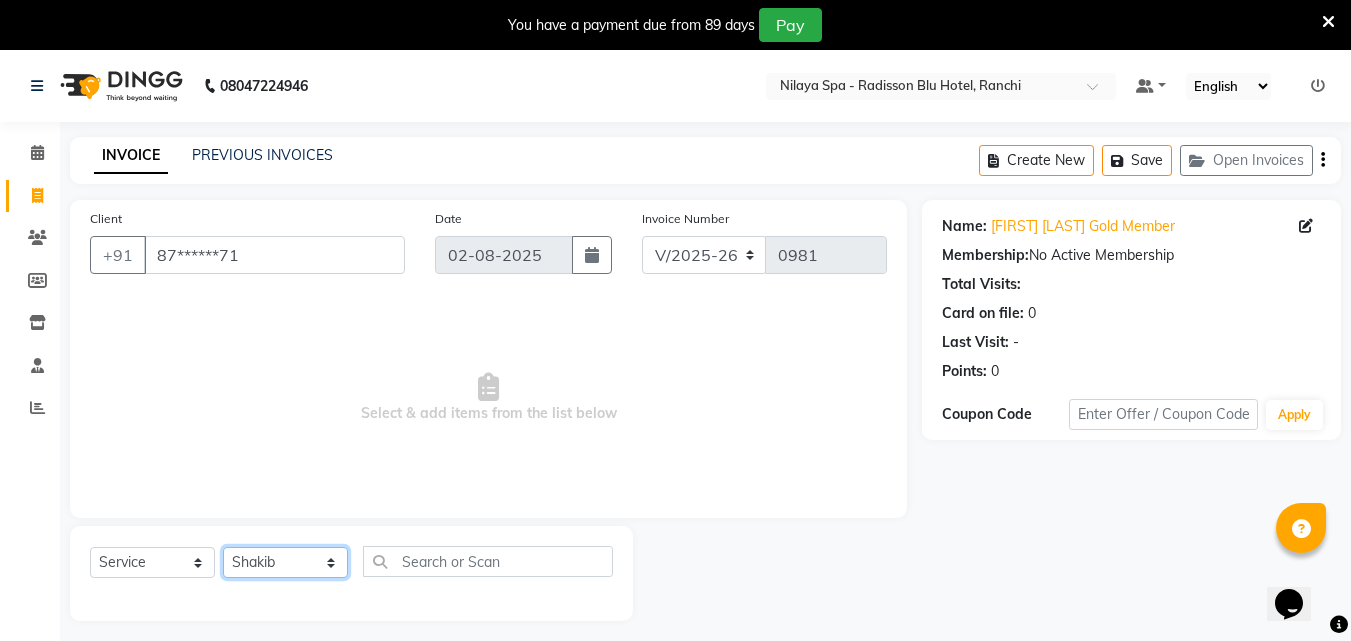 click on "Select Therapist Angel Guriya Irene Jane Nana Neelam  Office  Riya Sayak Shakib" 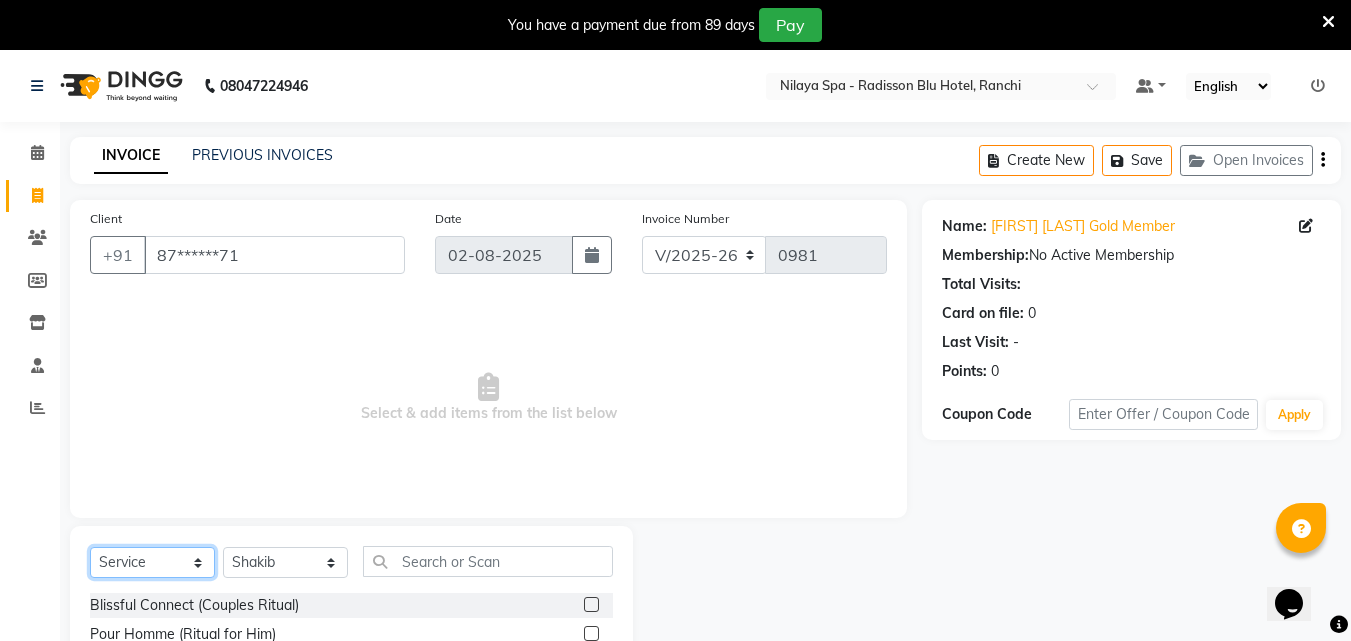 click on "Select  Service  Product  Membership  Package Voucher Prepaid Gift Card" 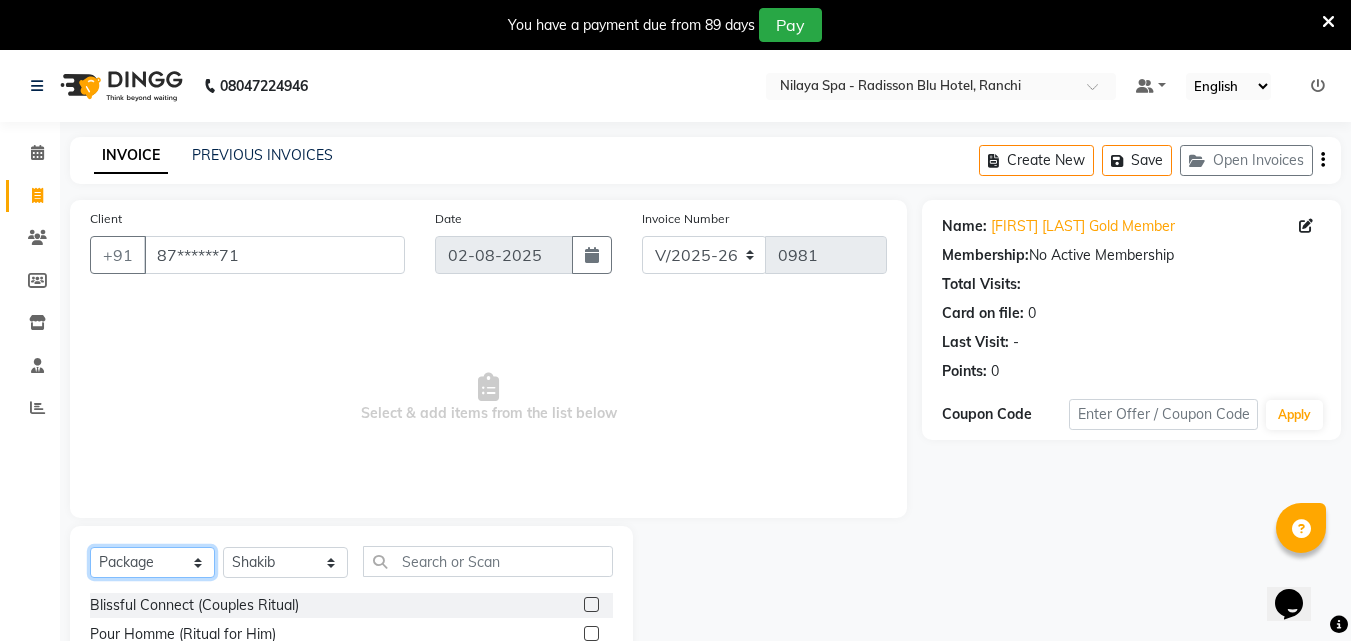 click on "Select  Service  Product  Membership  Package Voucher Prepaid Gift Card" 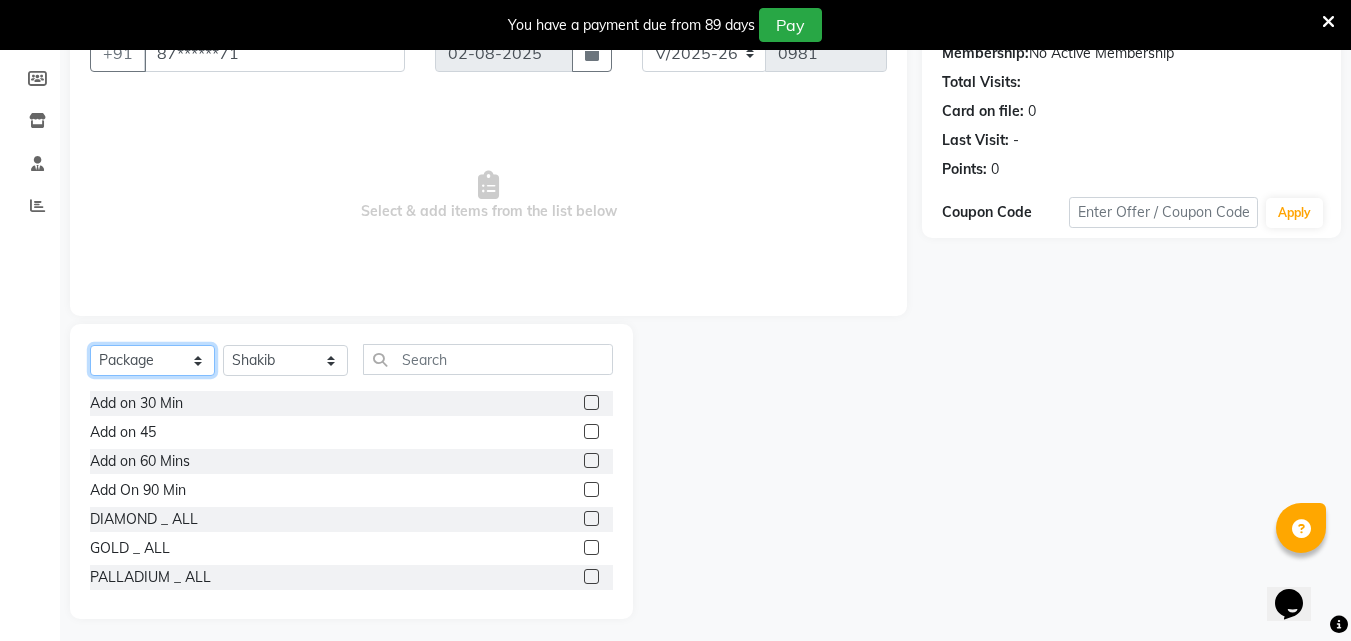 scroll, scrollTop: 210, scrollLeft: 0, axis: vertical 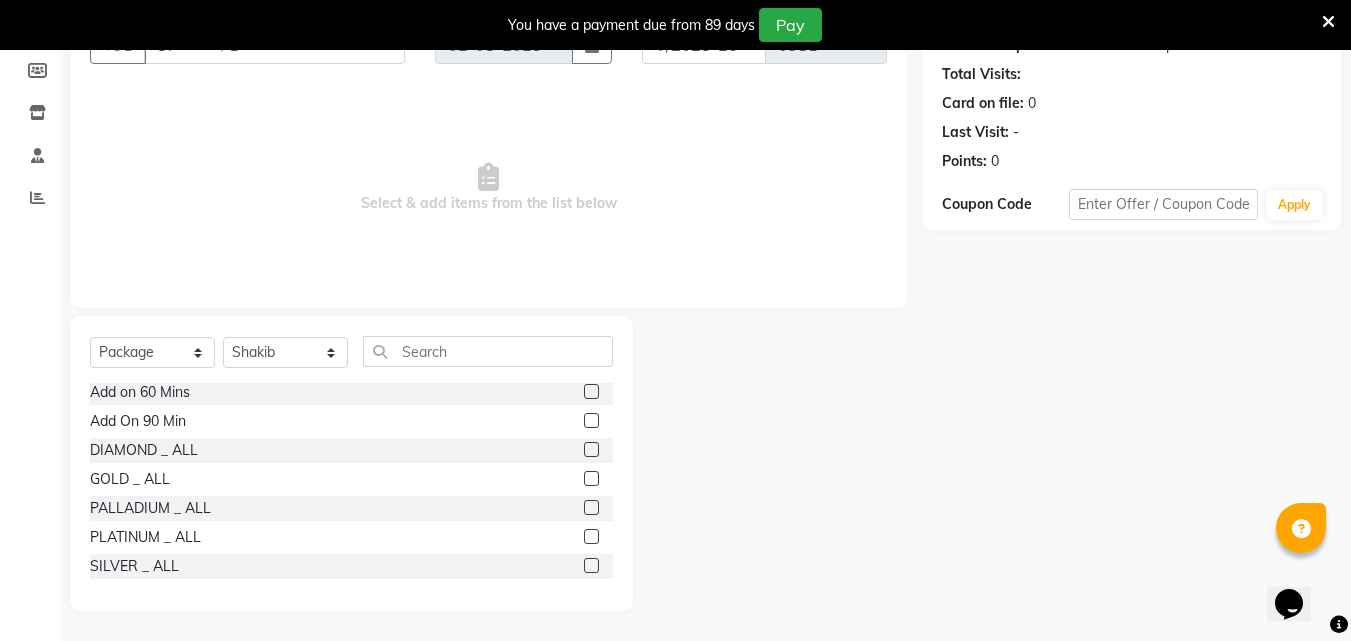 click 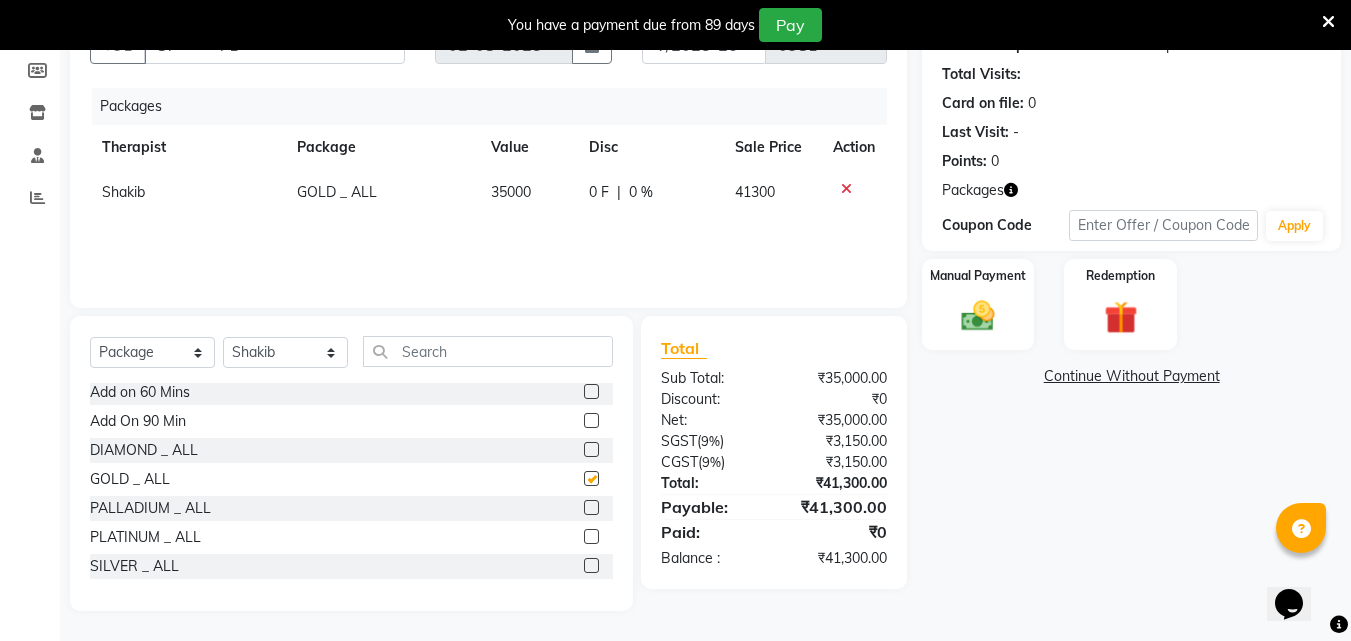checkbox on "false" 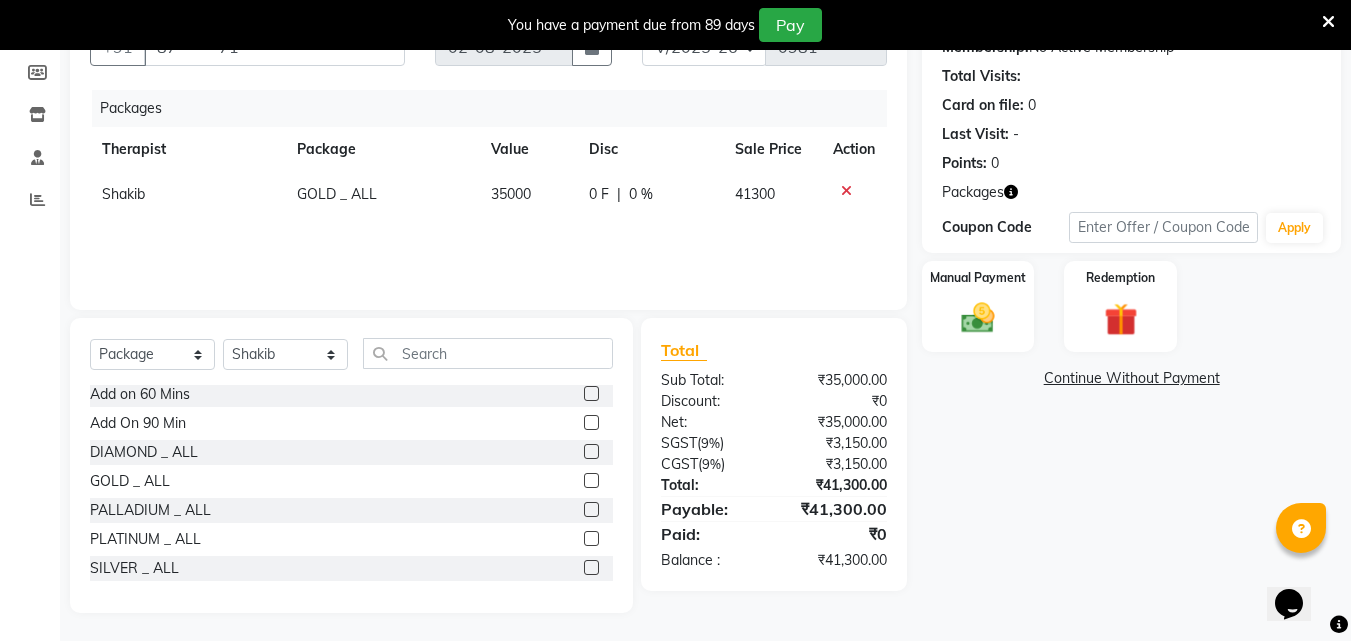 scroll, scrollTop: 210, scrollLeft: 0, axis: vertical 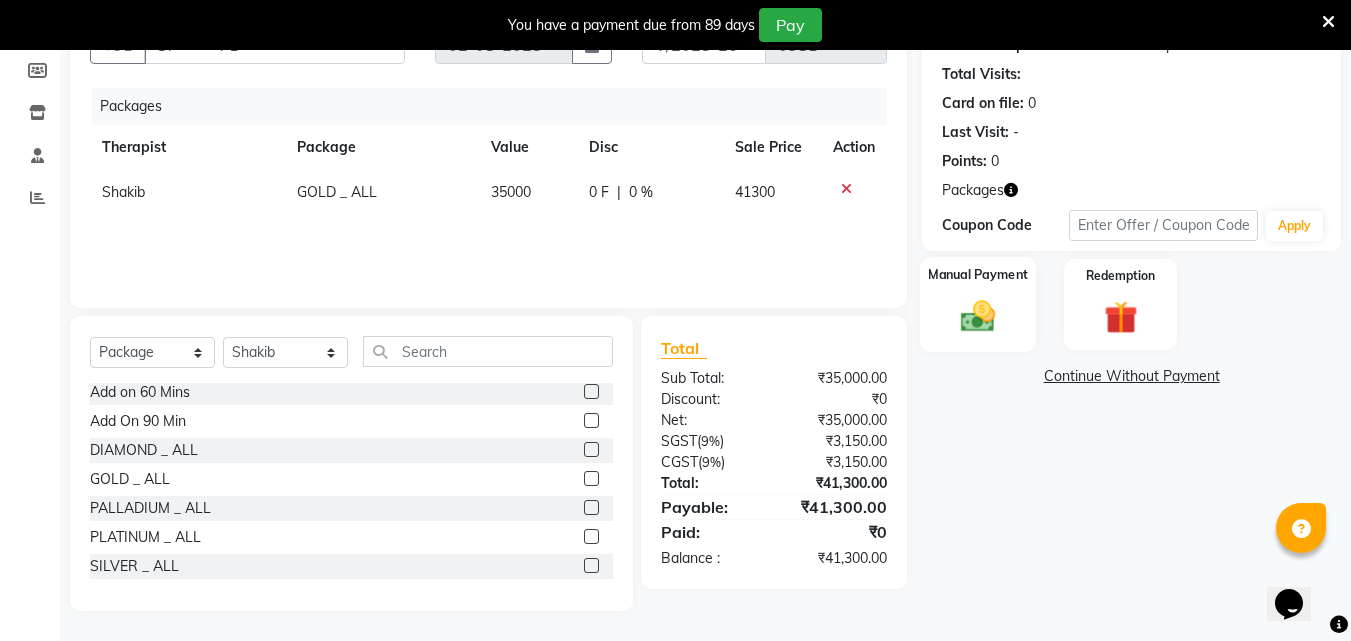 click 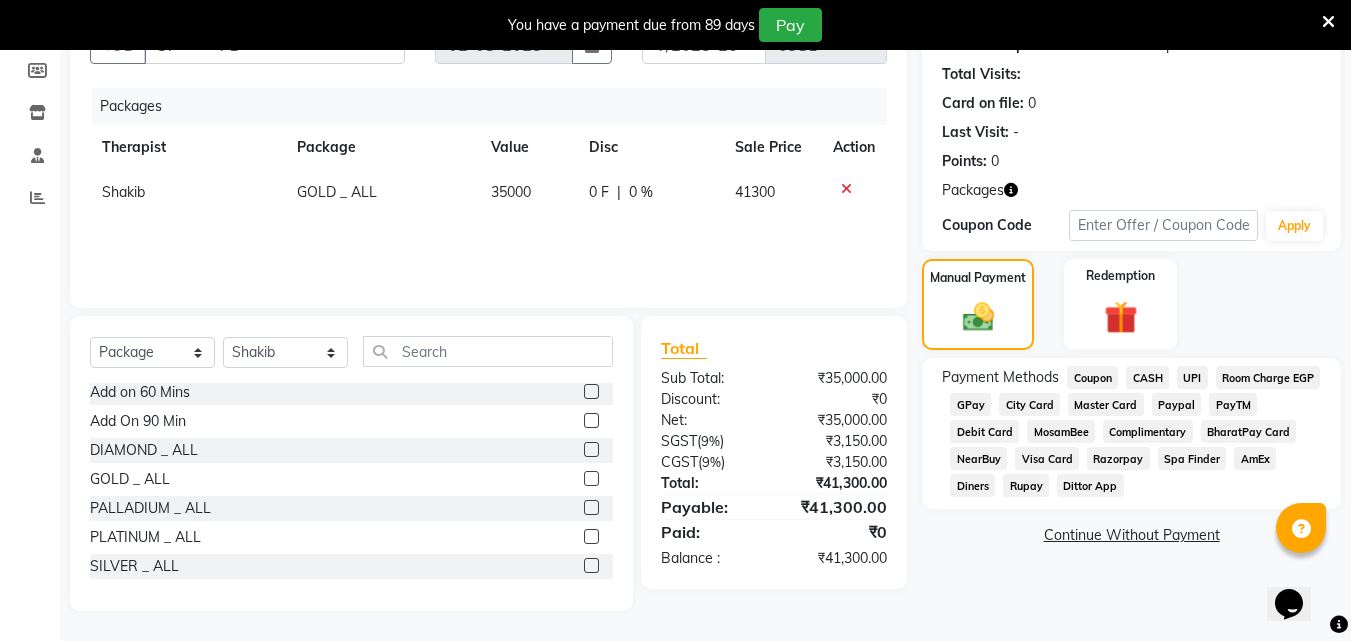 click on "CASH" 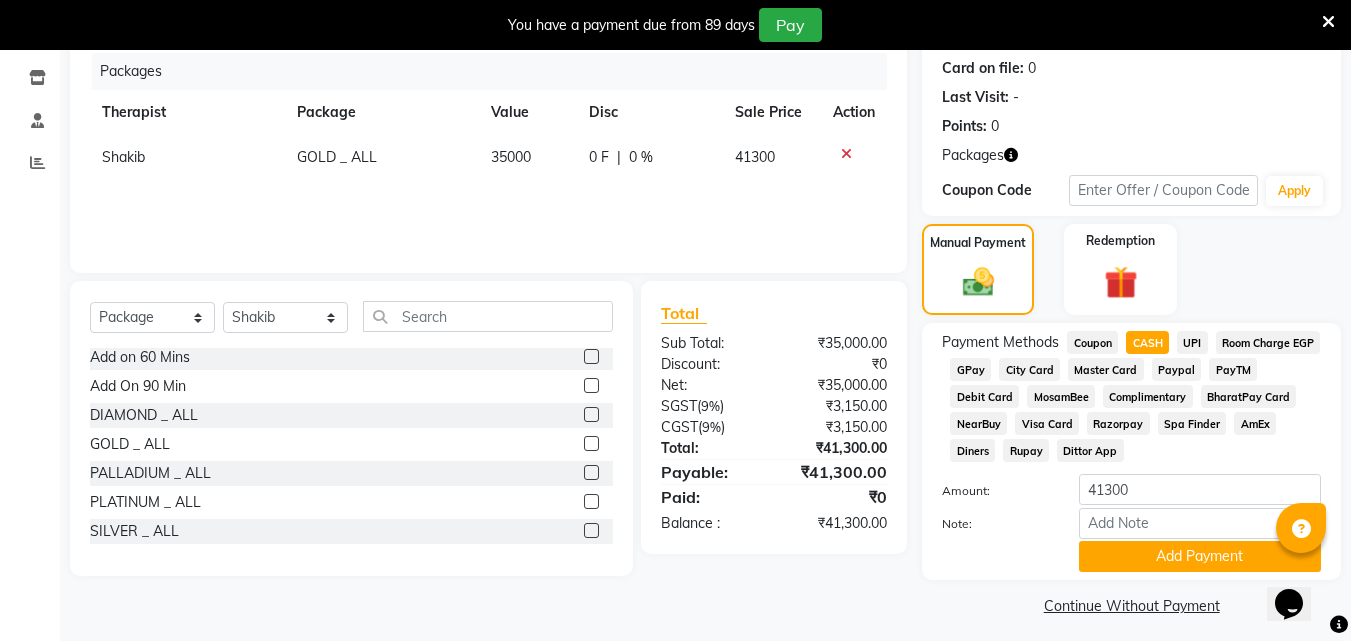 scroll, scrollTop: 255, scrollLeft: 0, axis: vertical 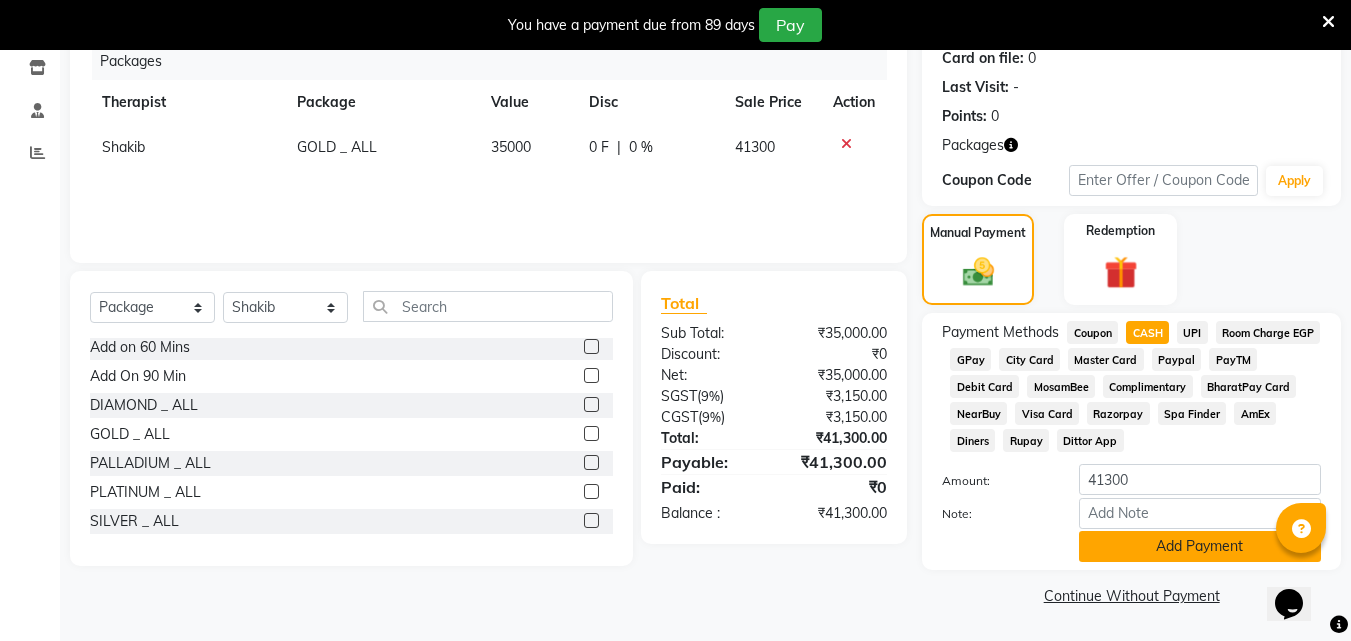 click on "Add Payment" 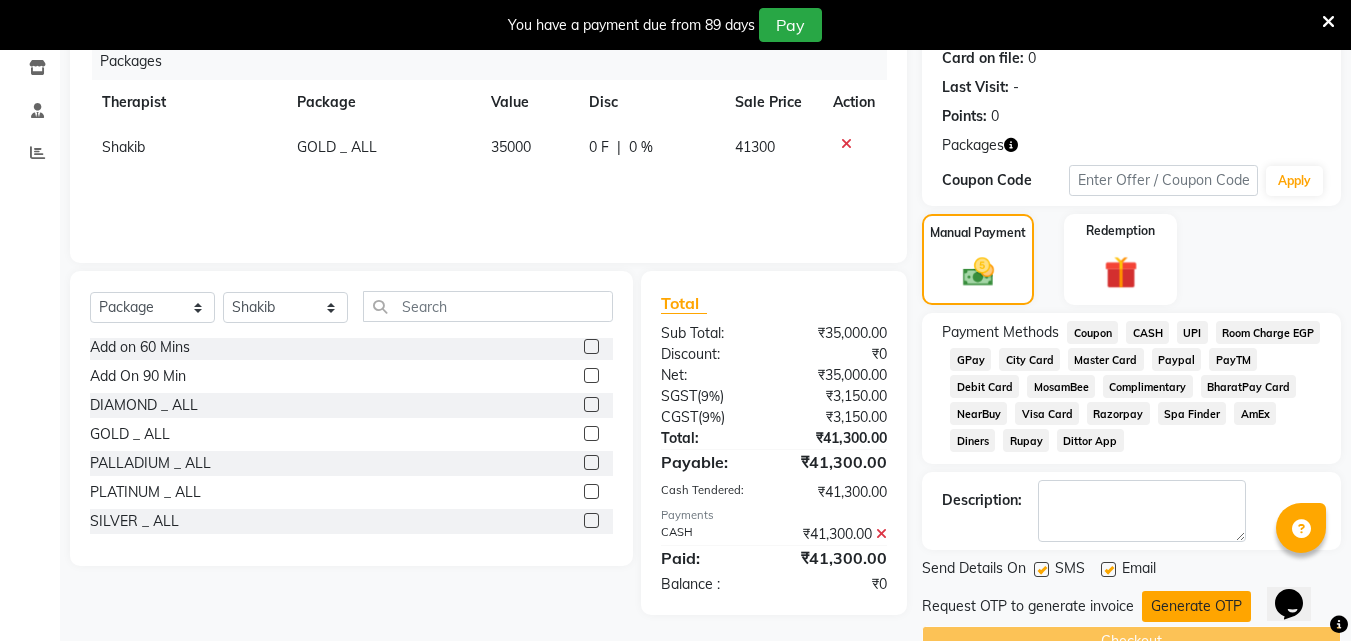 click on "Generate OTP" 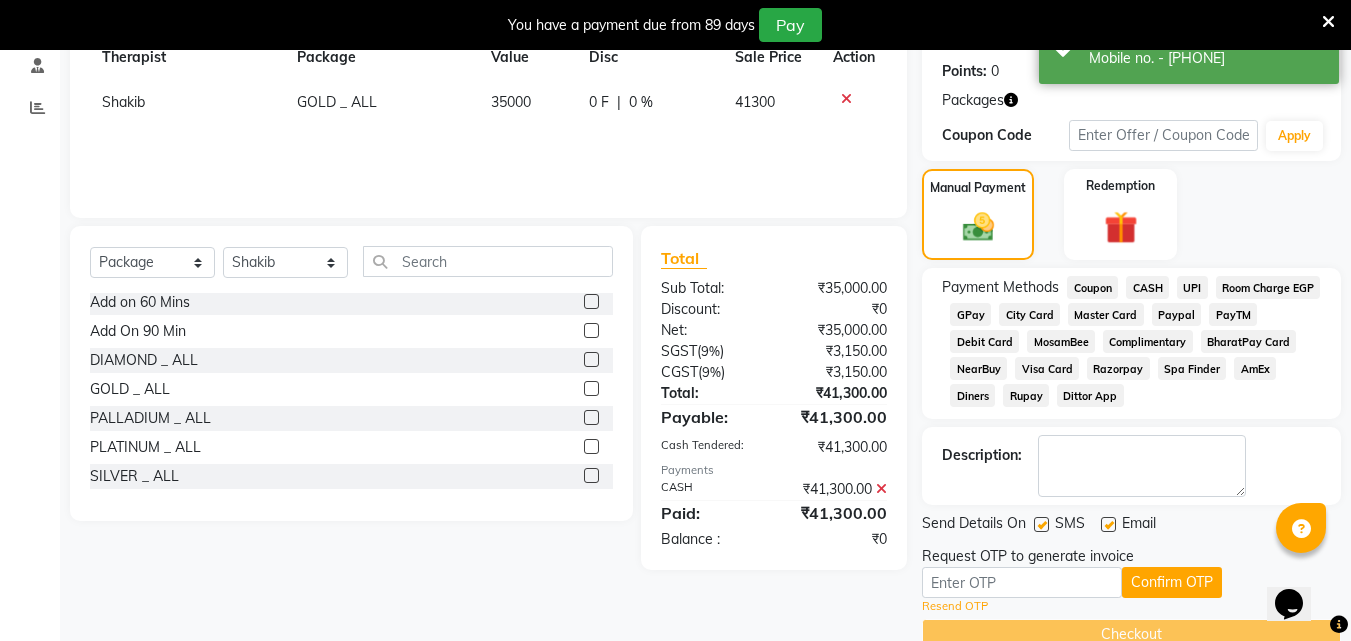 scroll, scrollTop: 339, scrollLeft: 0, axis: vertical 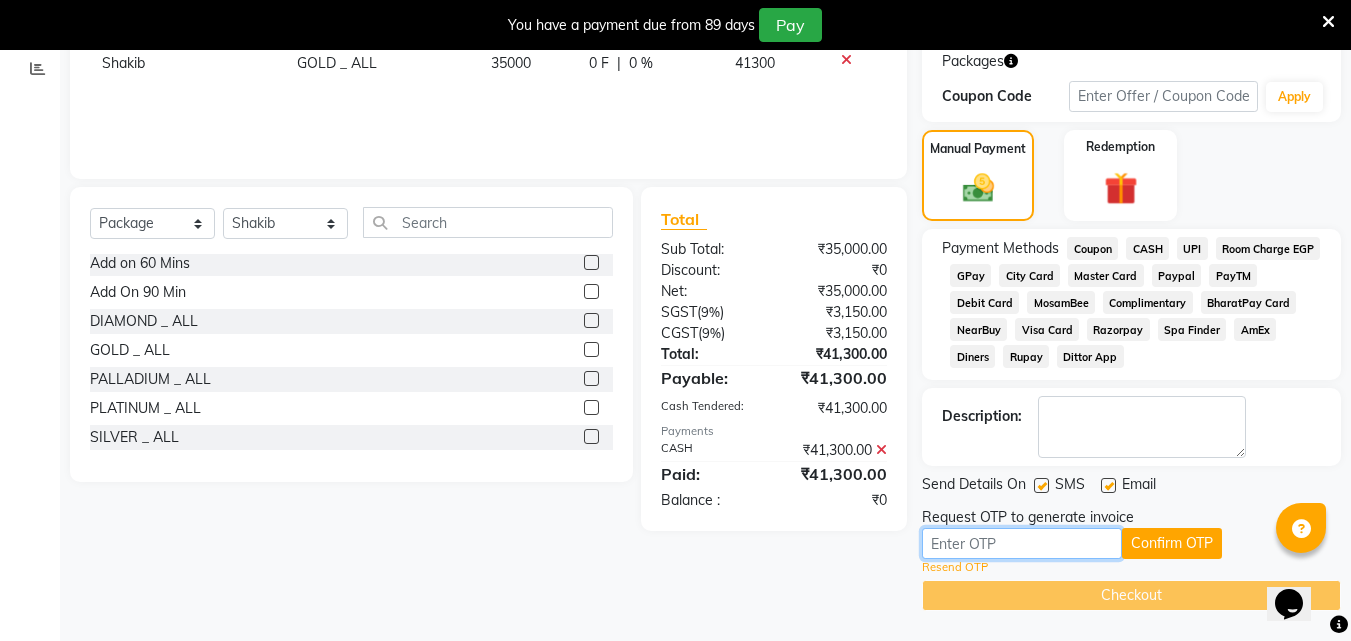 click at bounding box center [1022, 543] 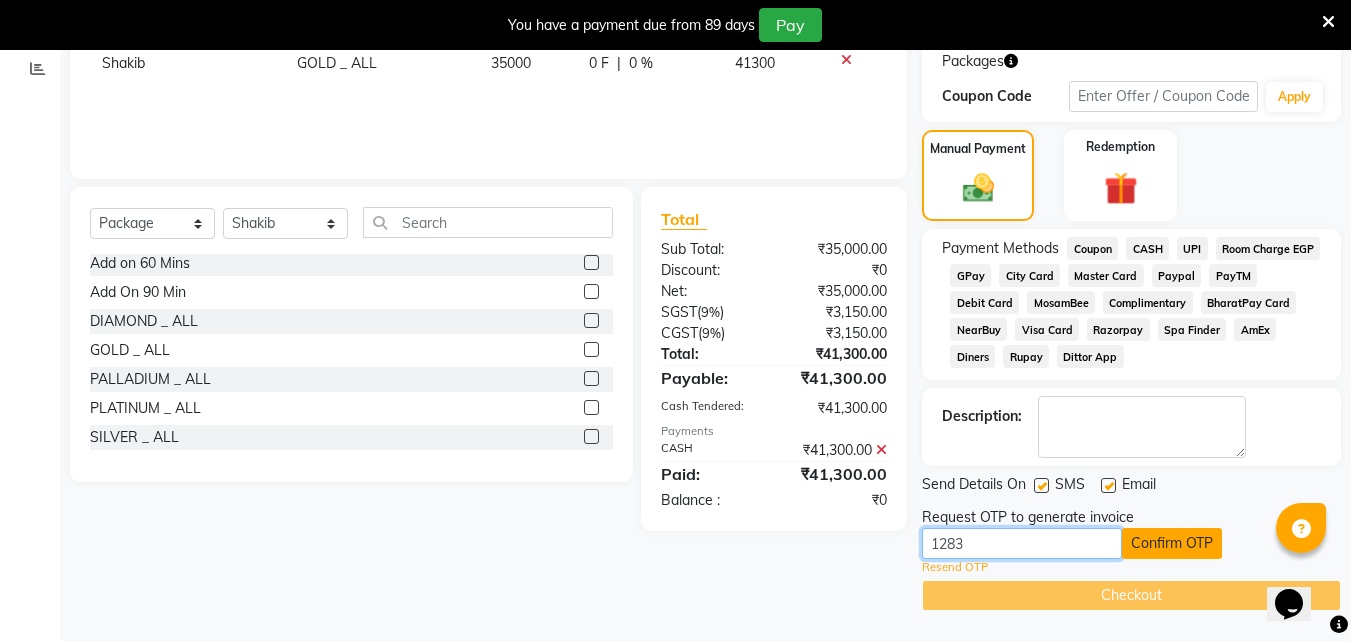 type on "1283" 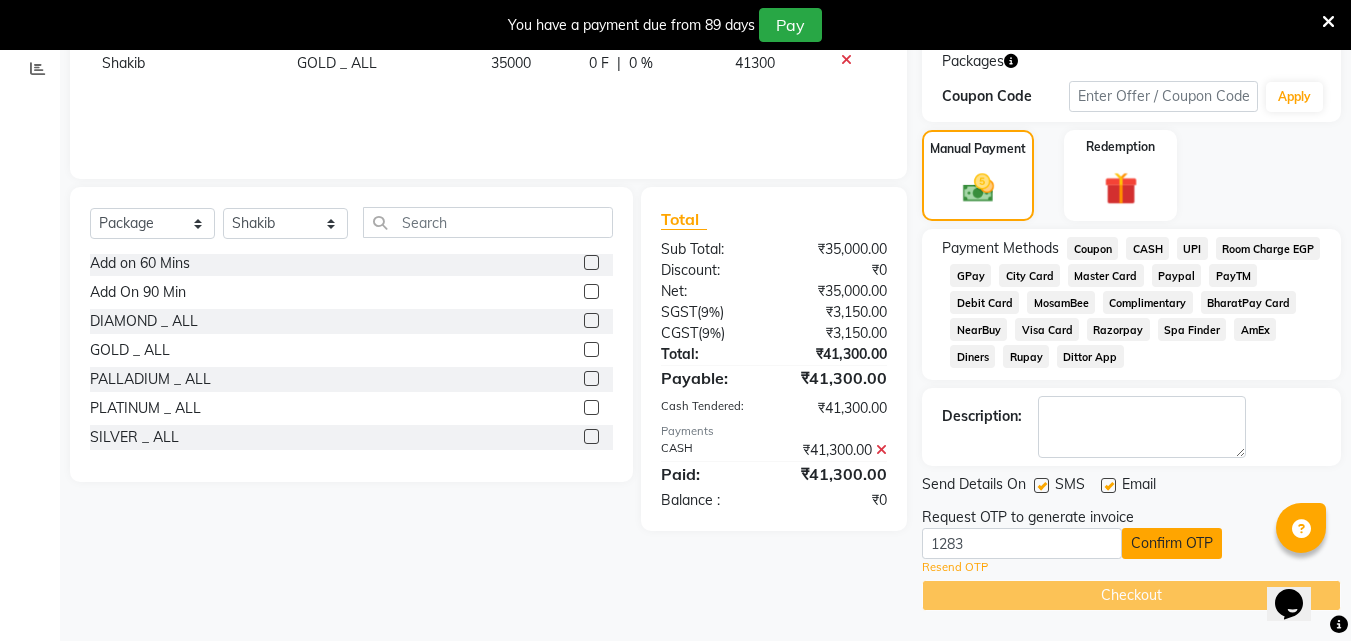 click on "Confirm OTP" 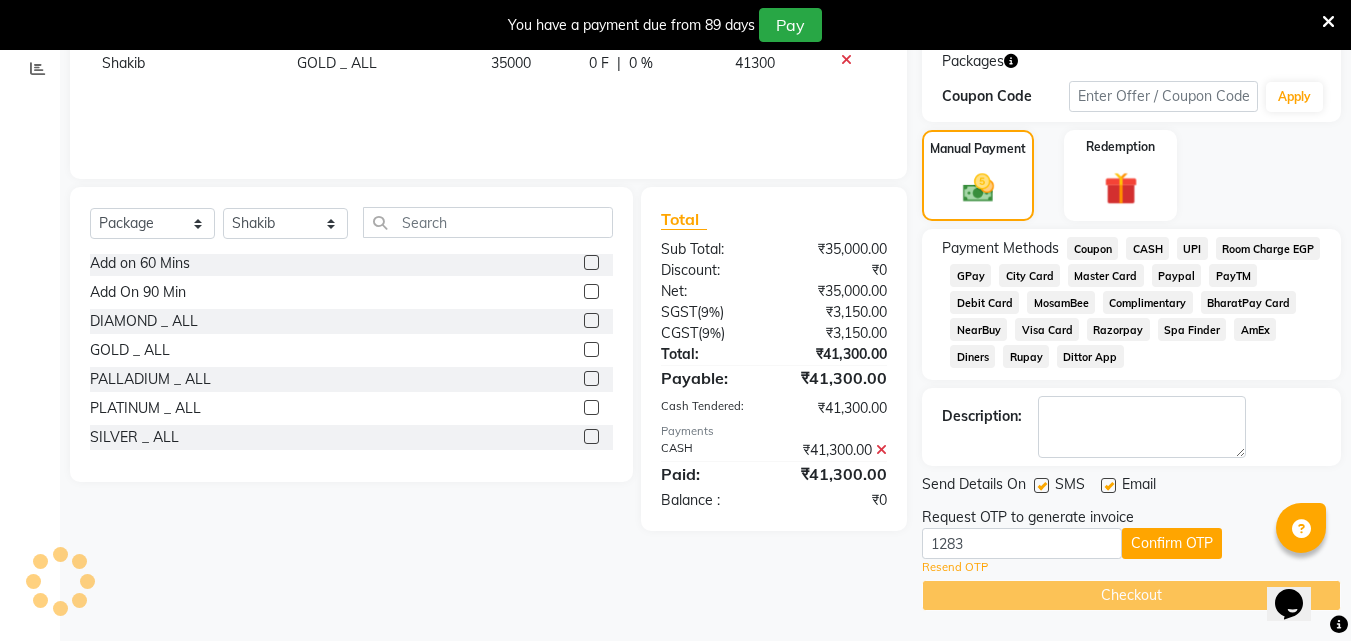 scroll, scrollTop: 262, scrollLeft: 0, axis: vertical 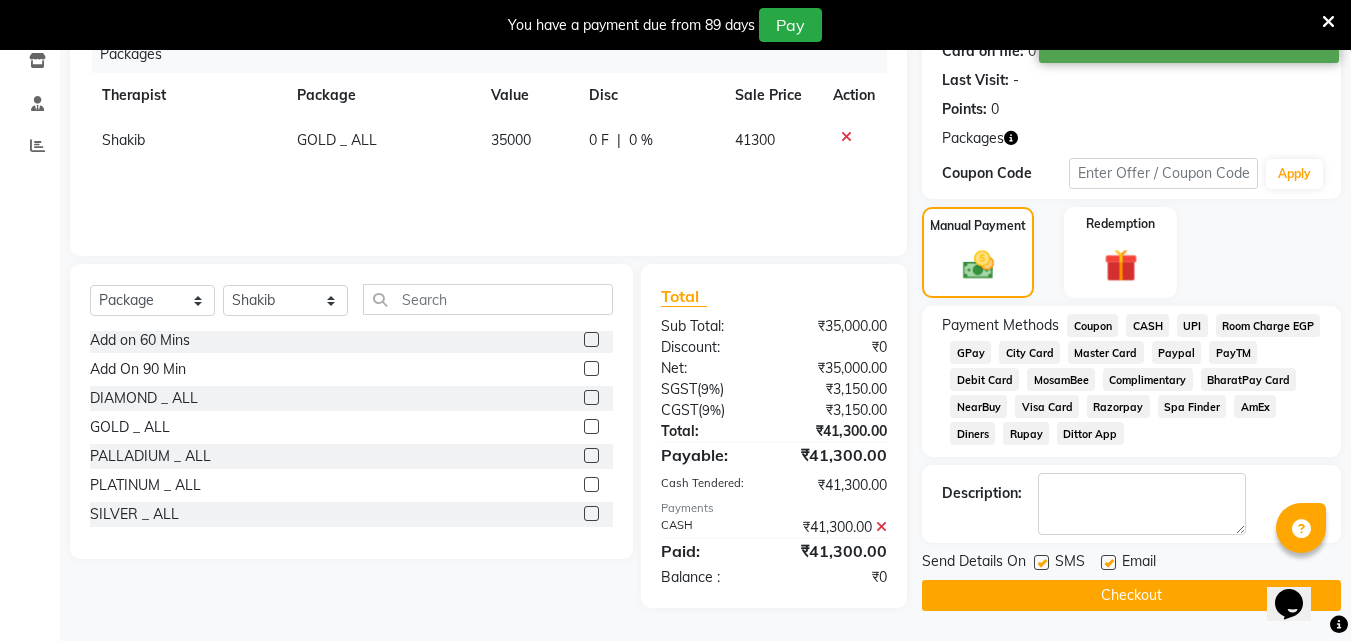 click on "Checkout" 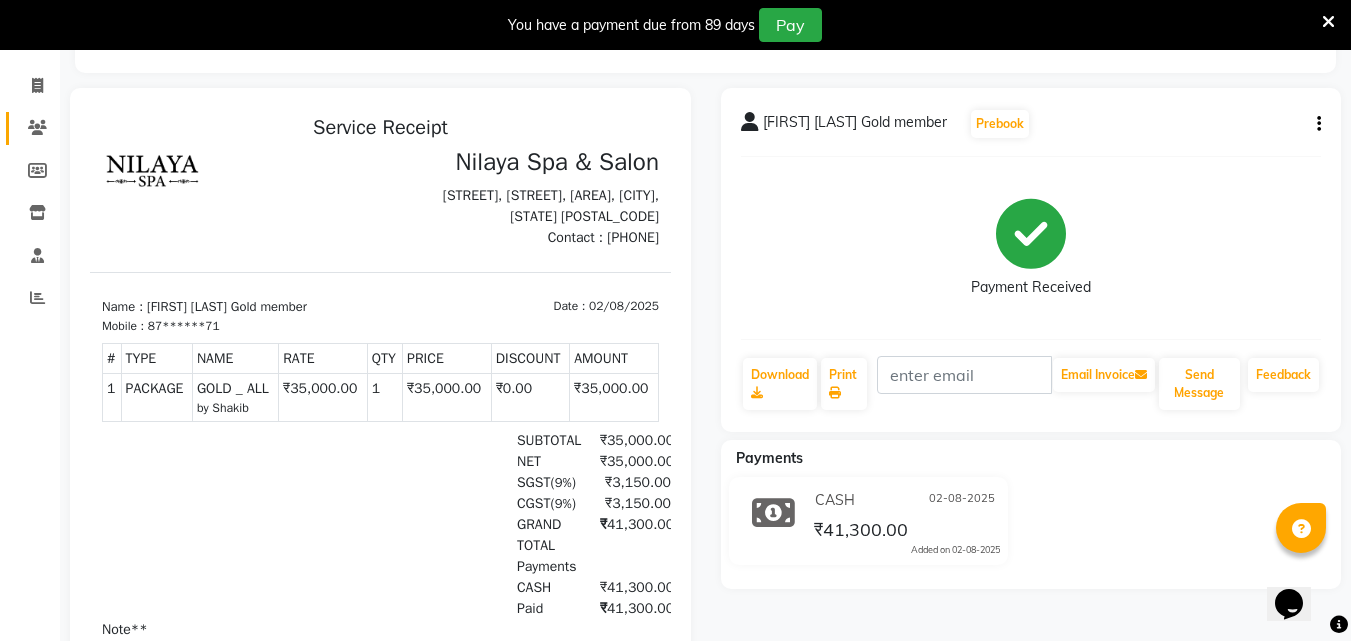 scroll, scrollTop: 0, scrollLeft: 0, axis: both 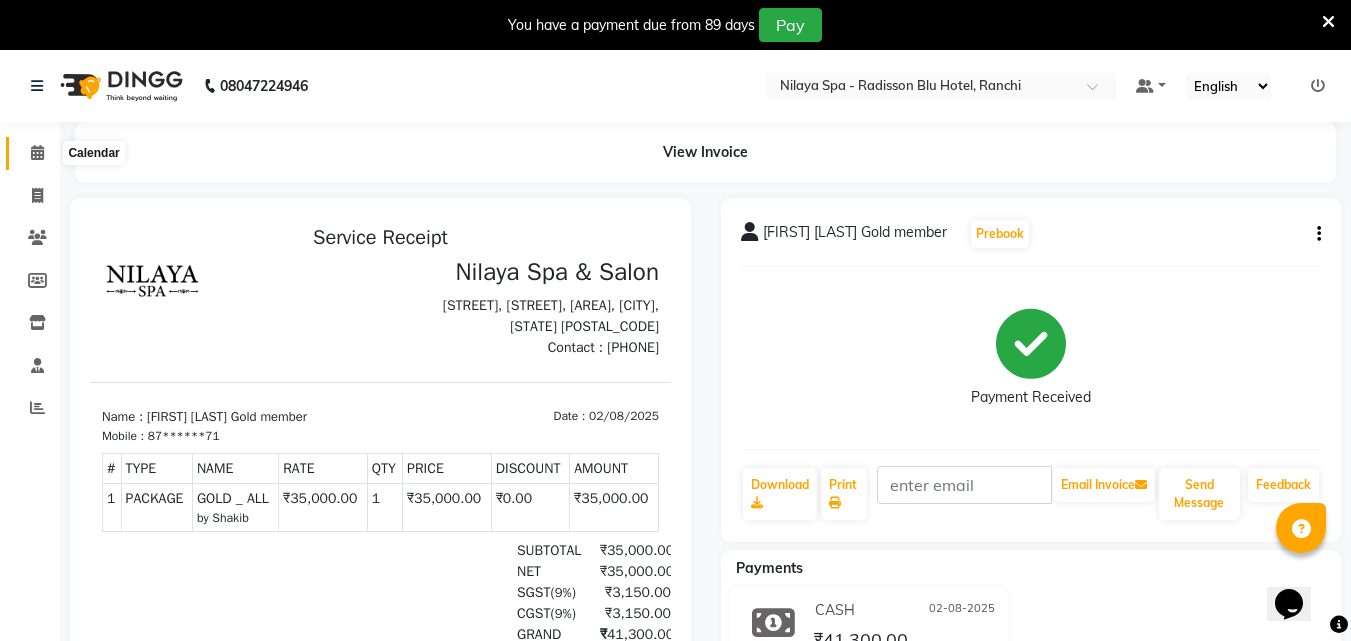 click 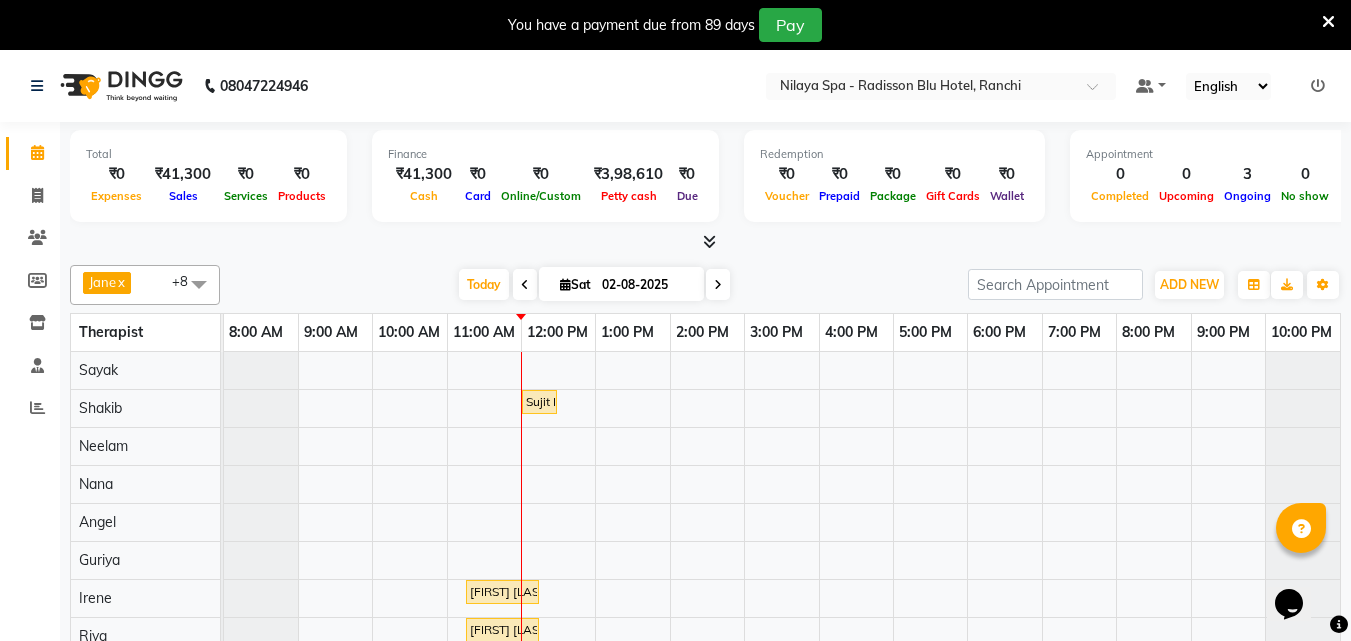 scroll, scrollTop: 50, scrollLeft: 0, axis: vertical 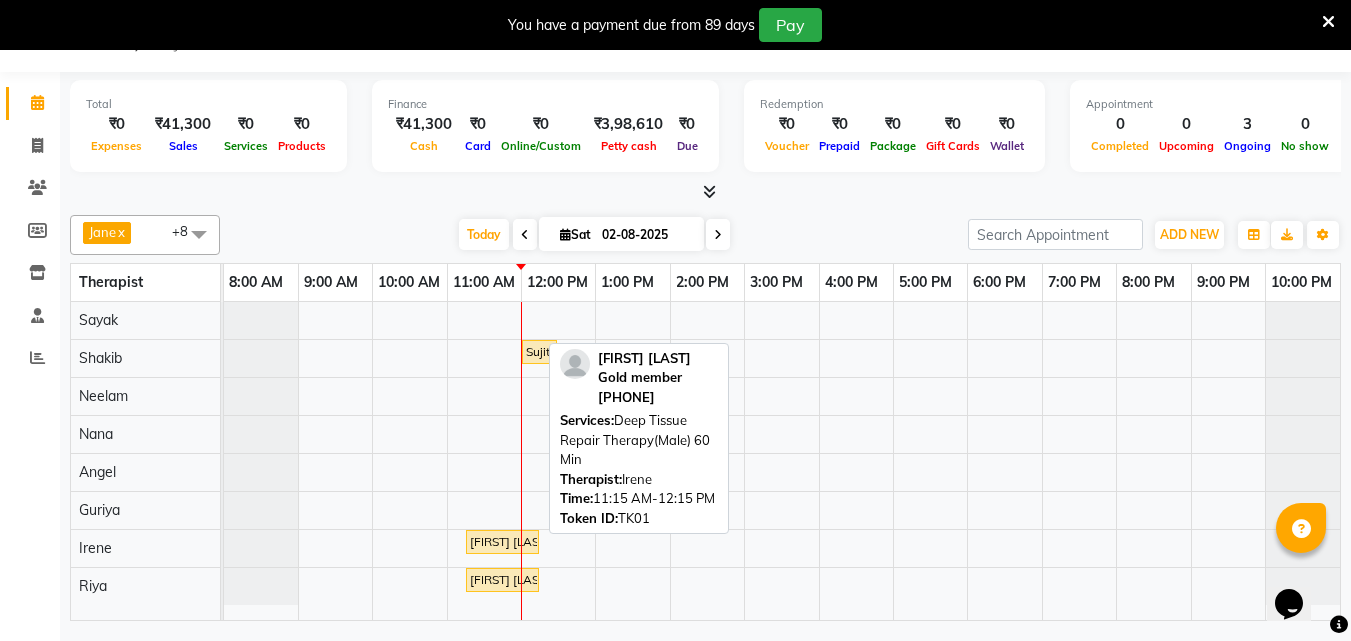 click on "[FIRST] [LAST]  Gold member , TK01, 11:15 AM-12:15 PM, Deep Tissue Repair Therapy(Male) 60 Min" at bounding box center [502, 542] 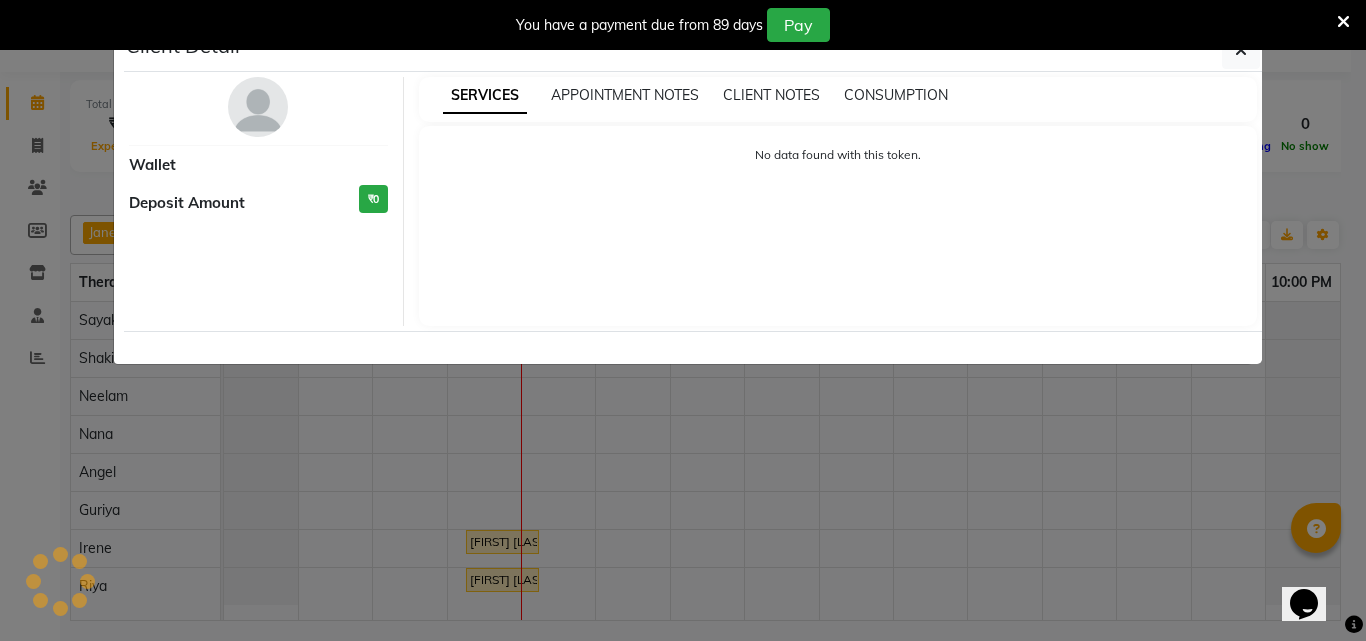 select on "1" 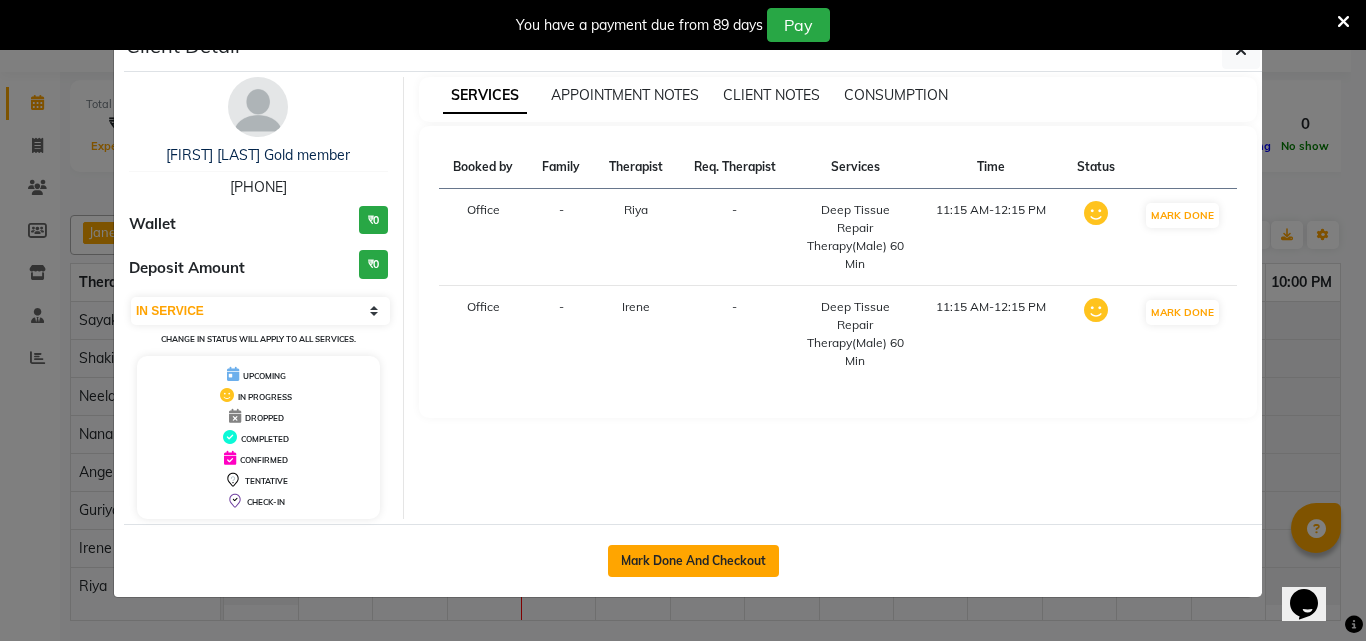 drag, startPoint x: 691, startPoint y: 559, endPoint x: 681, endPoint y: 562, distance: 10.440307 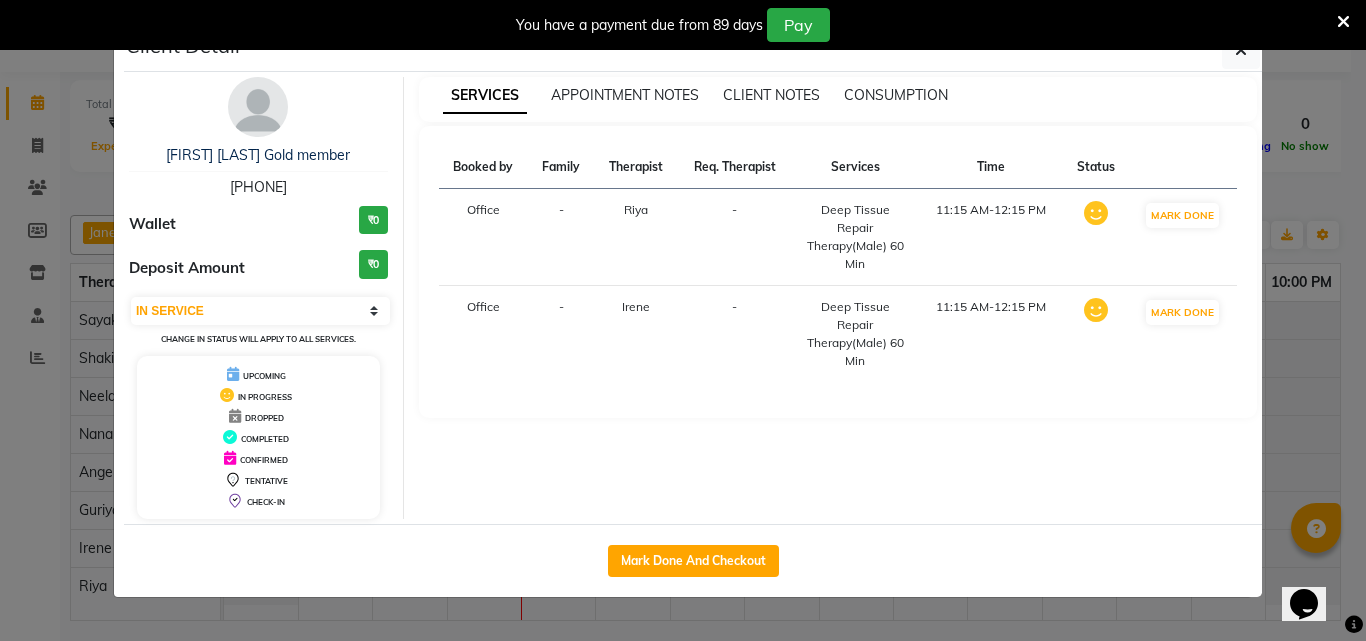select on "service" 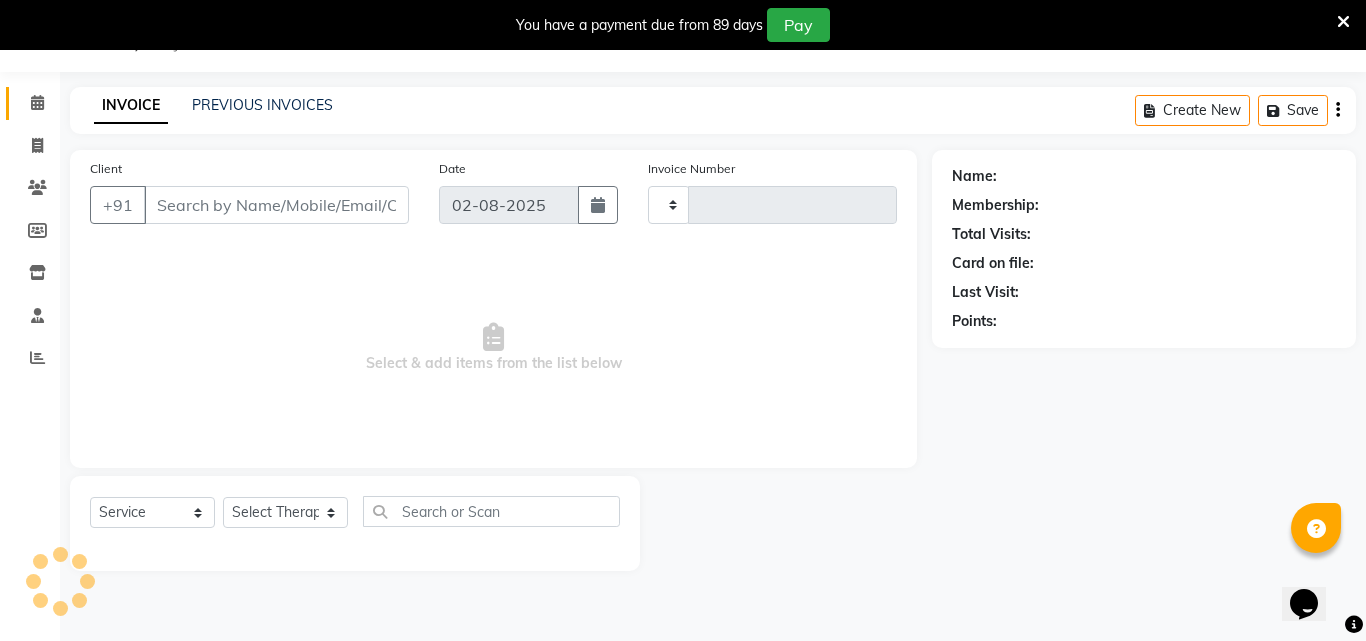 type on "0982" 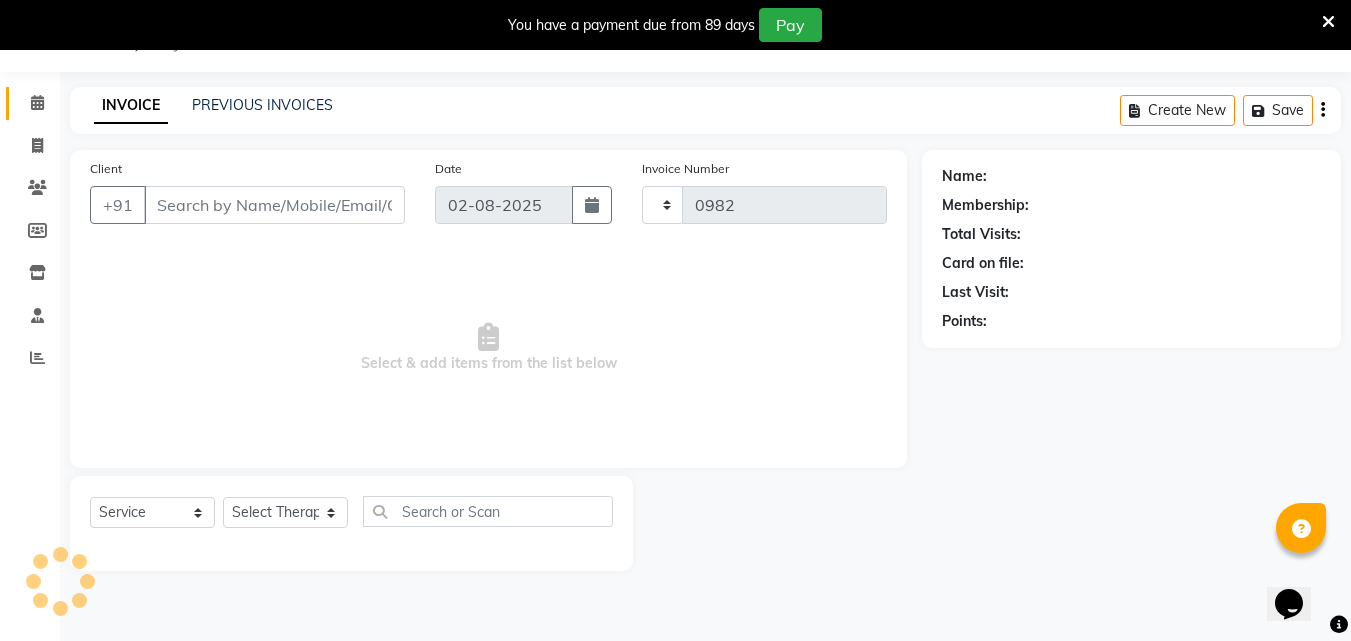 select on "8066" 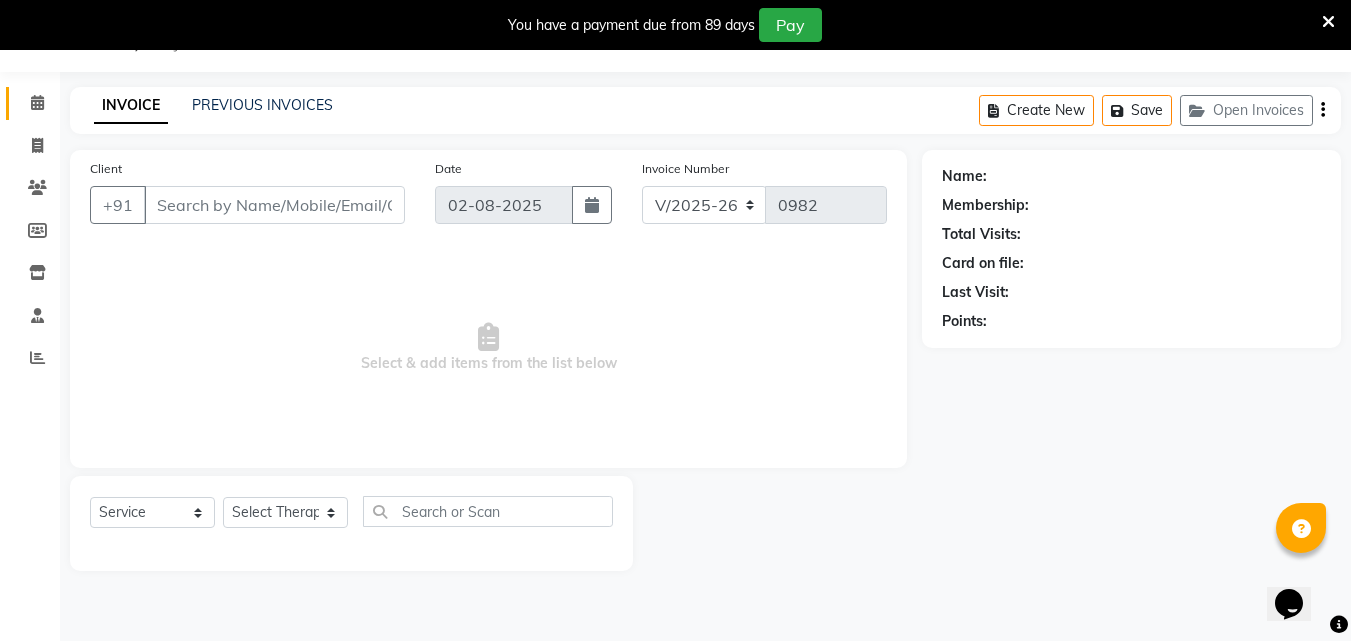 type on "87******71" 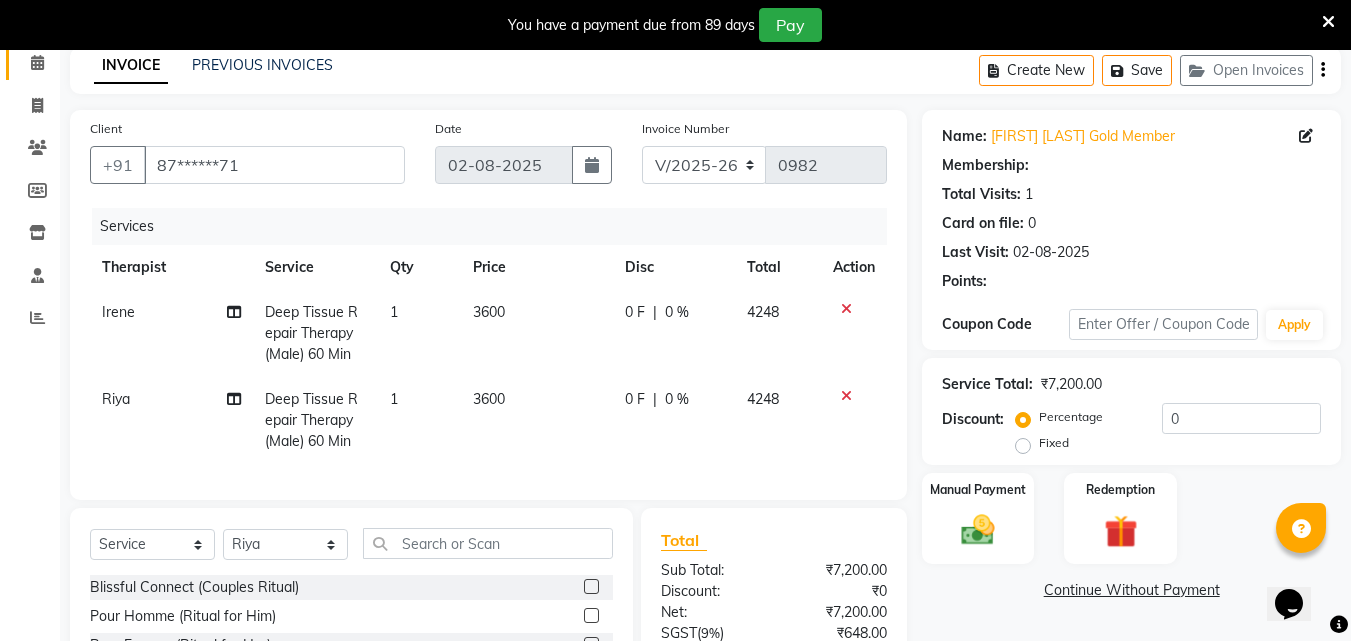 scroll, scrollTop: 250, scrollLeft: 0, axis: vertical 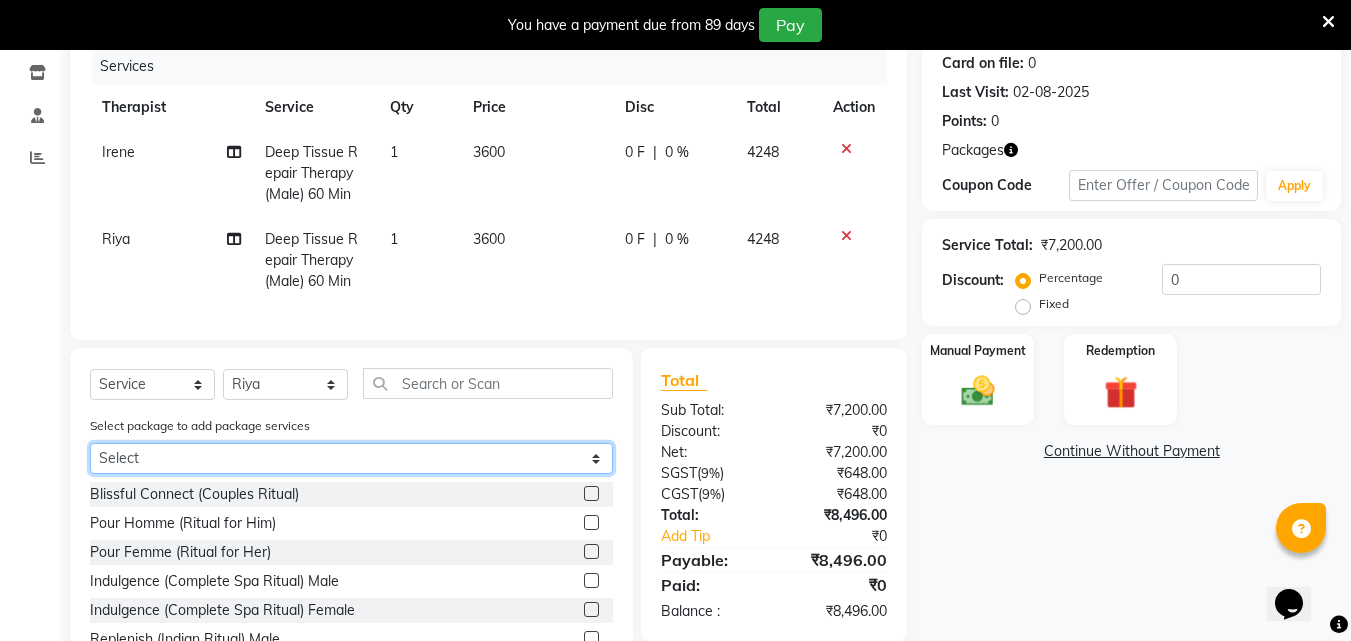 click on "Select GOLD _ ALL" 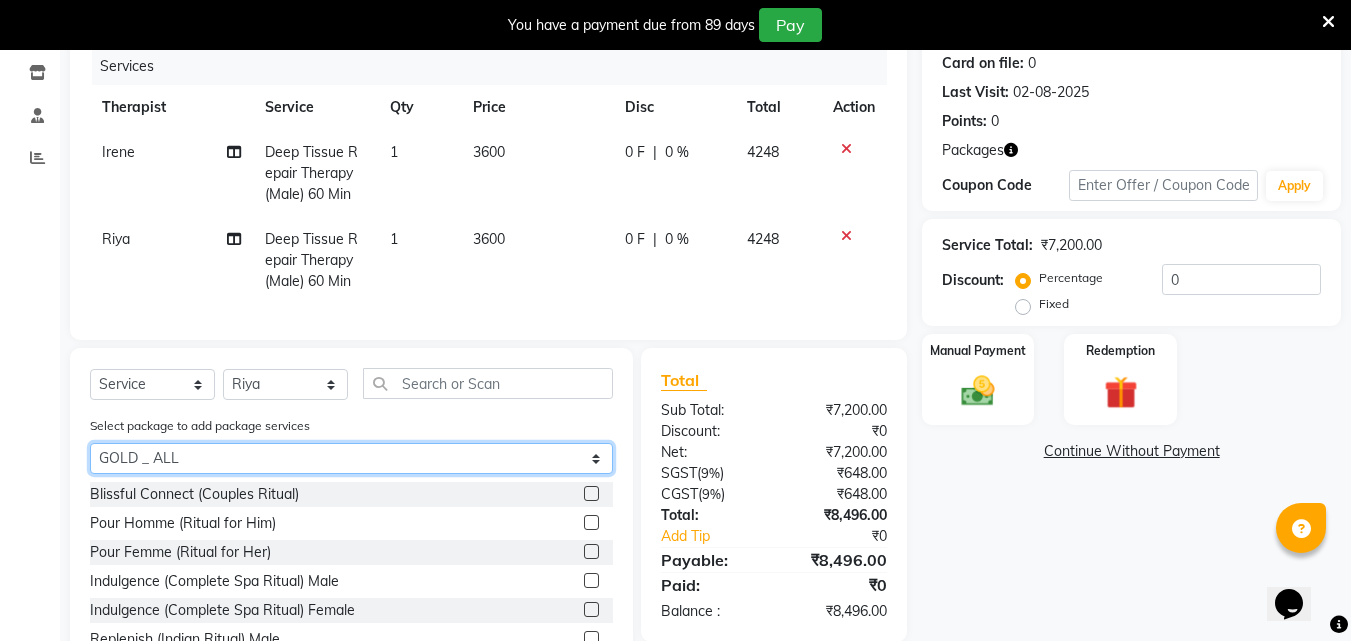 click on "Select GOLD _ ALL" 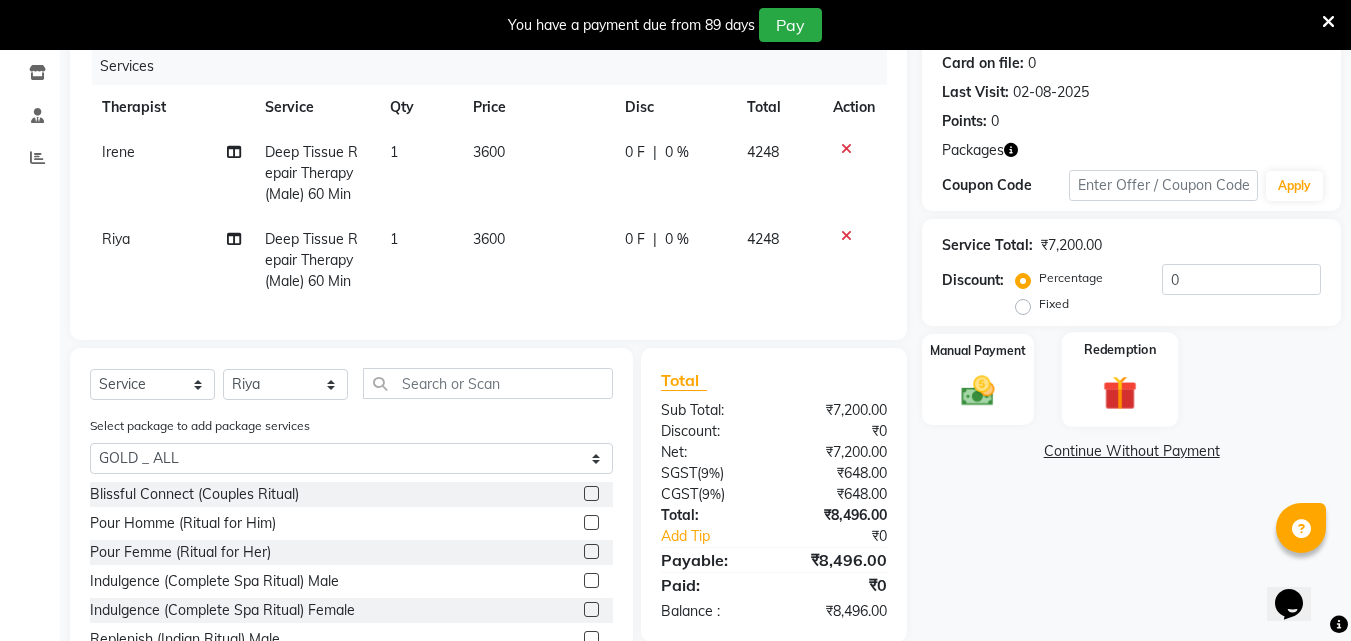 click 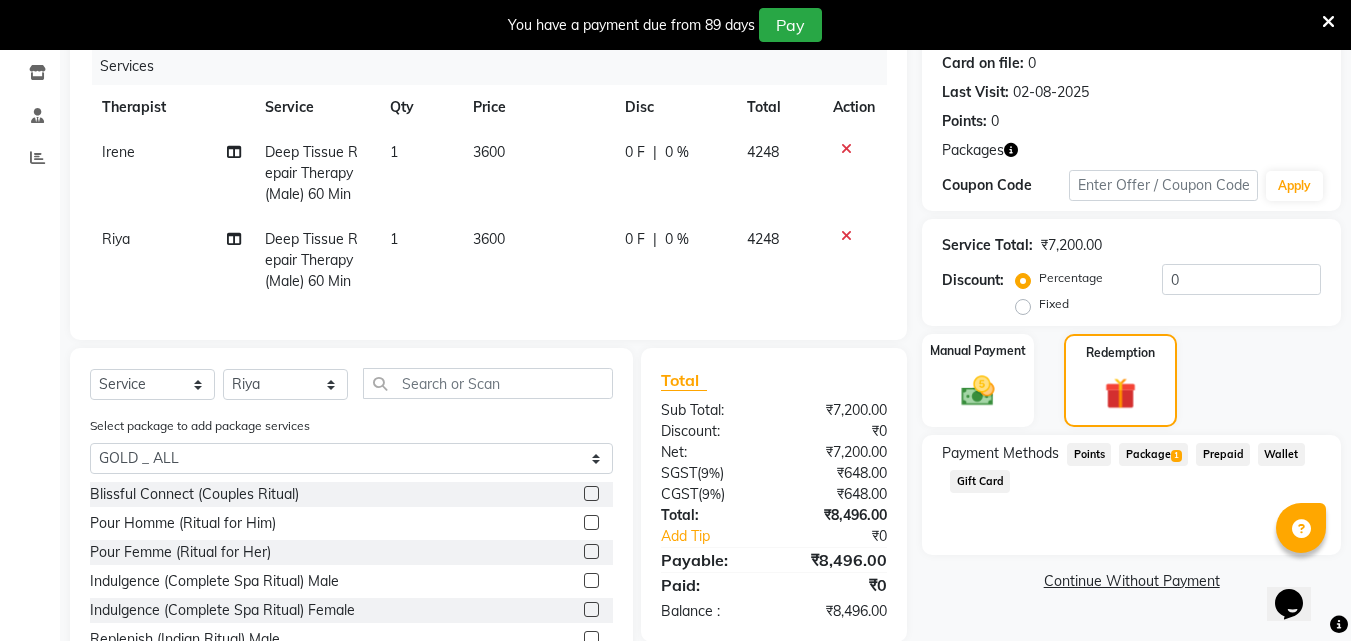 click on "Package  1" 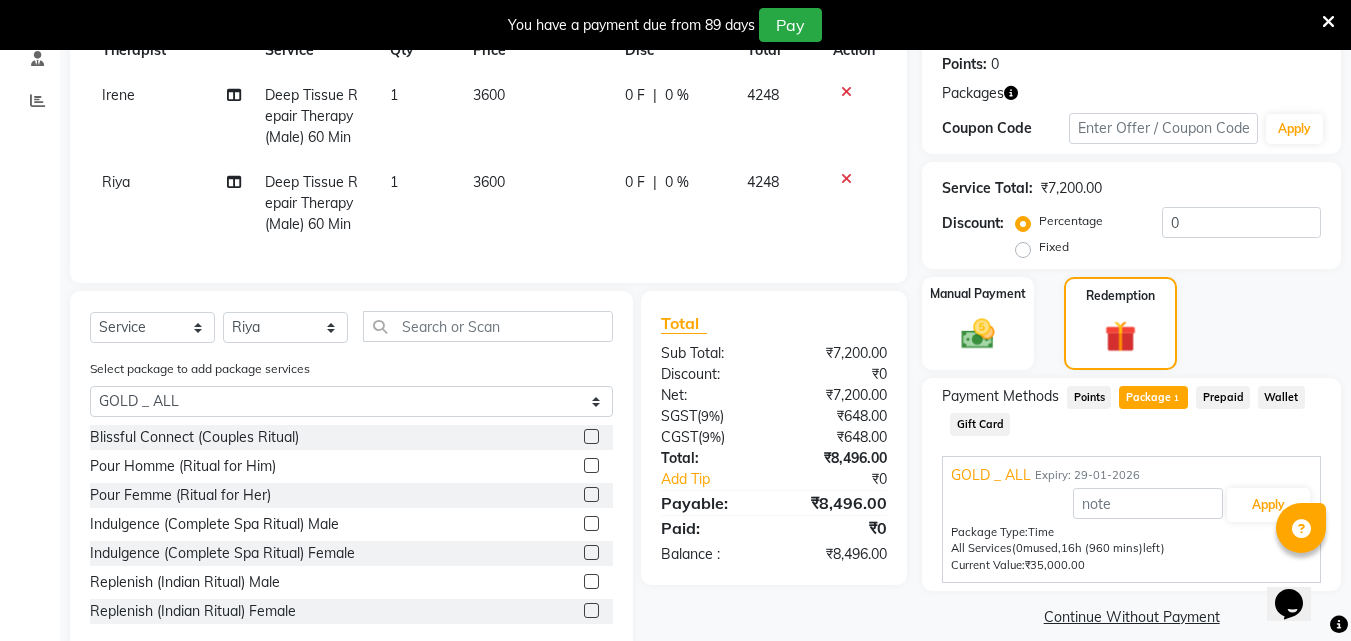 scroll, scrollTop: 364, scrollLeft: 0, axis: vertical 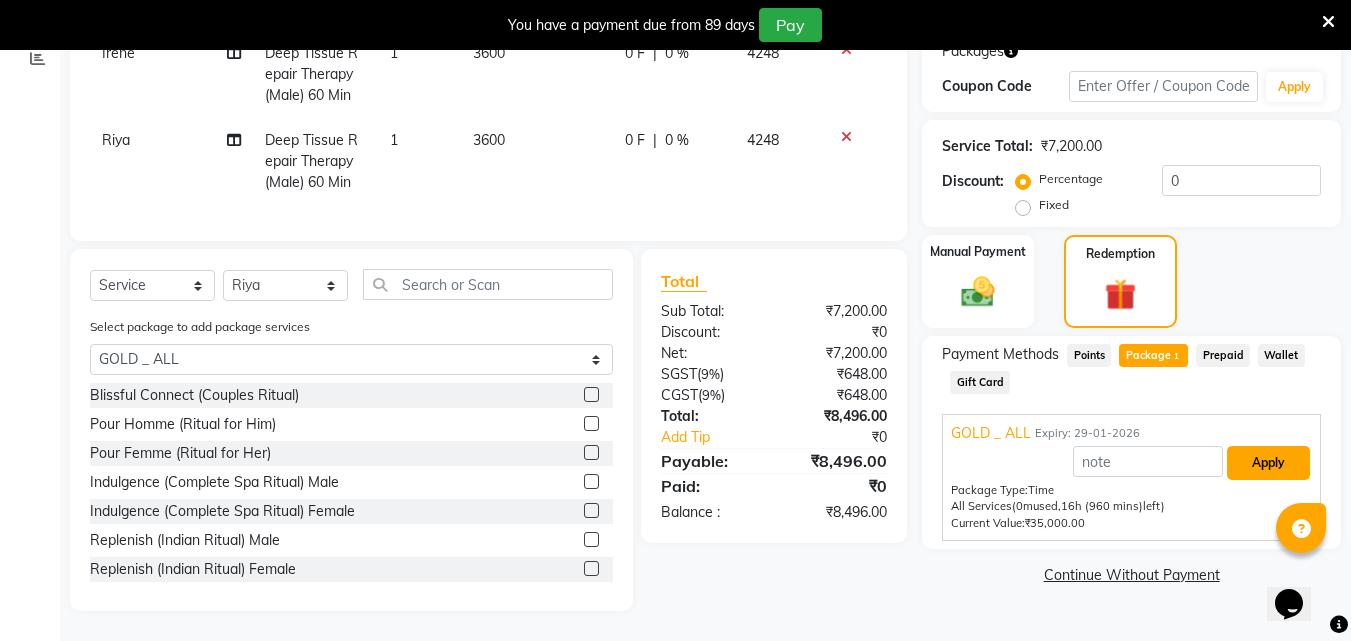 click on "Apply" at bounding box center (1268, 463) 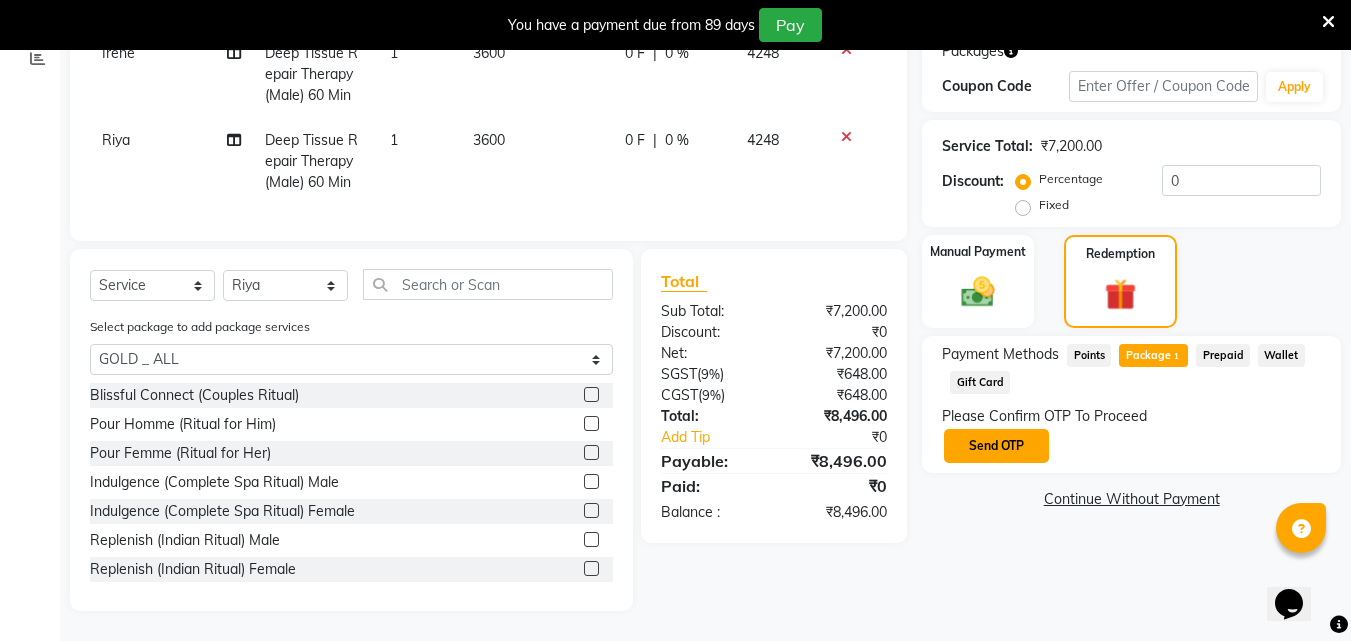 click on "Send OTP" 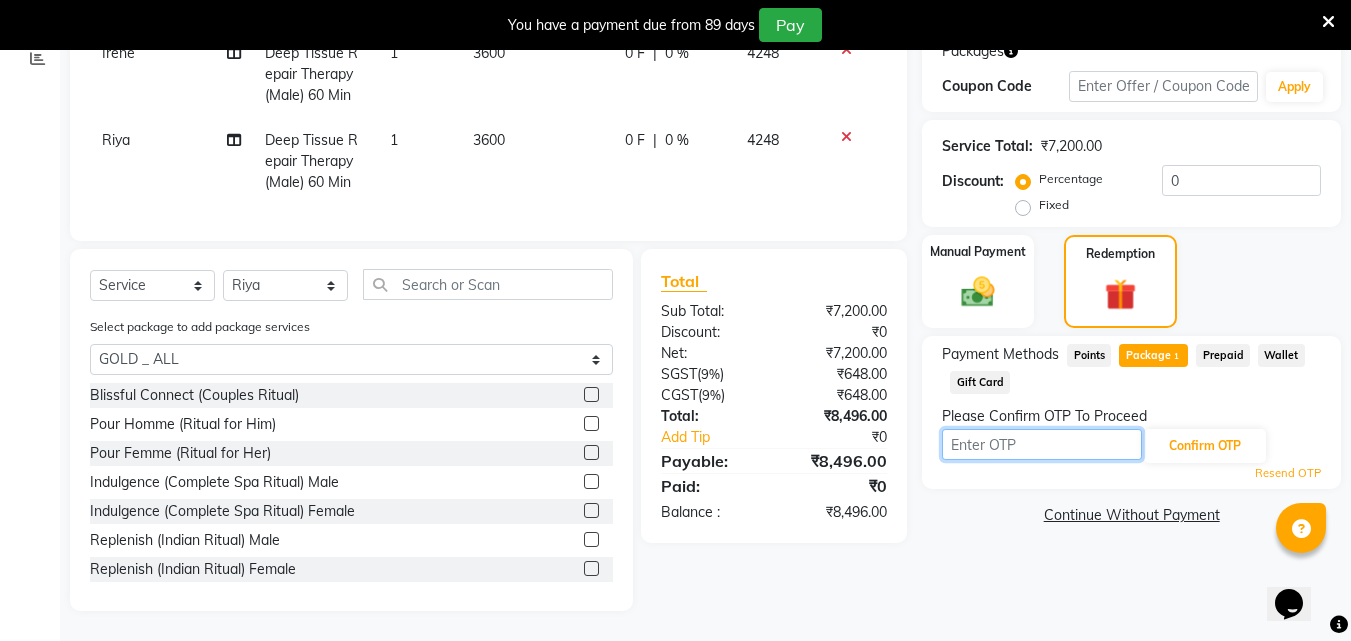 click at bounding box center (1042, 444) 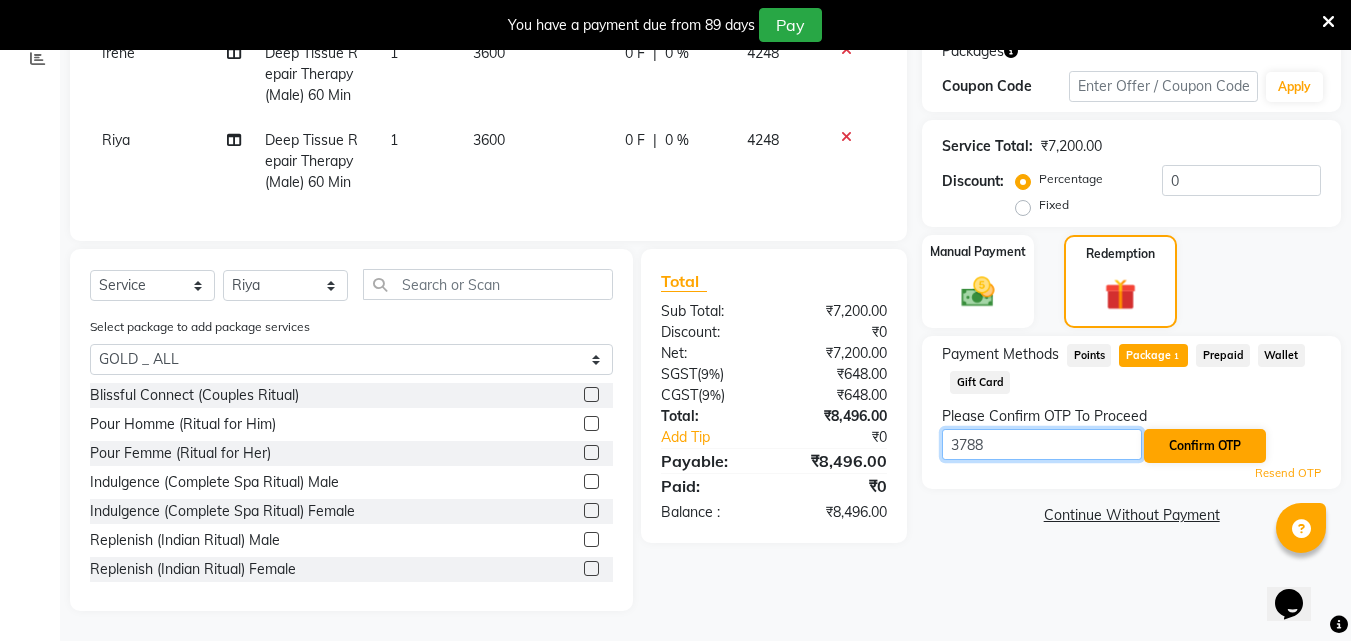 type on "3788" 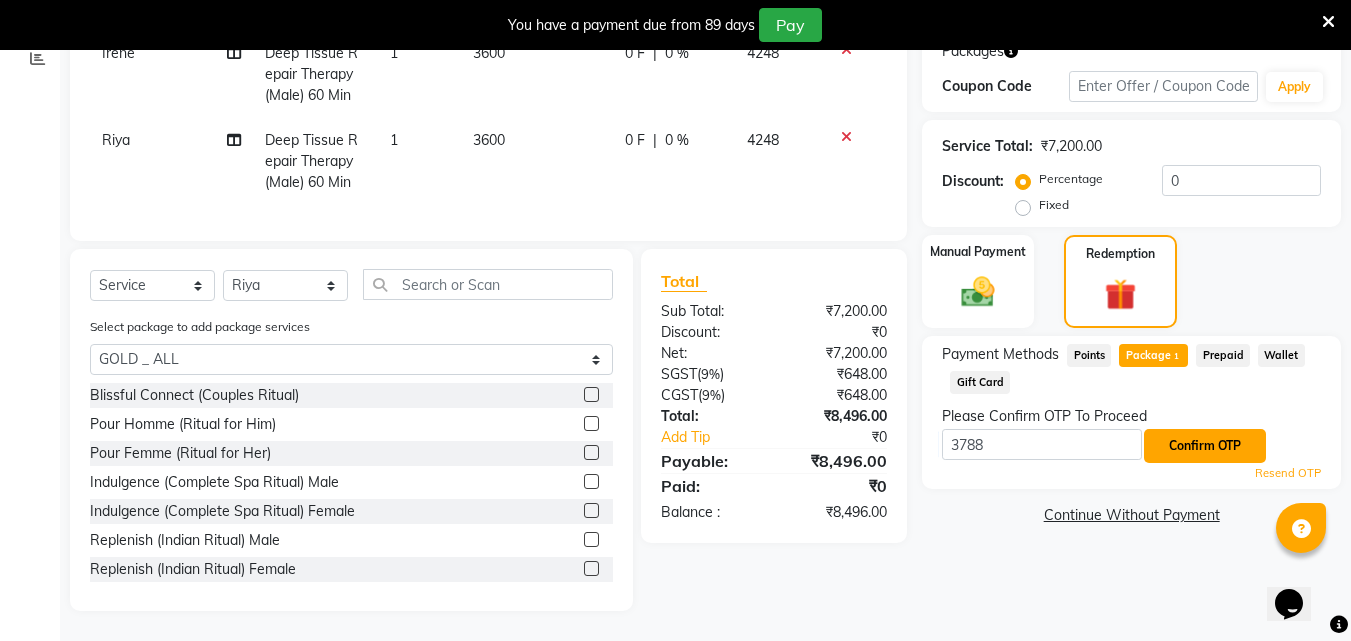 click on "Confirm OTP" 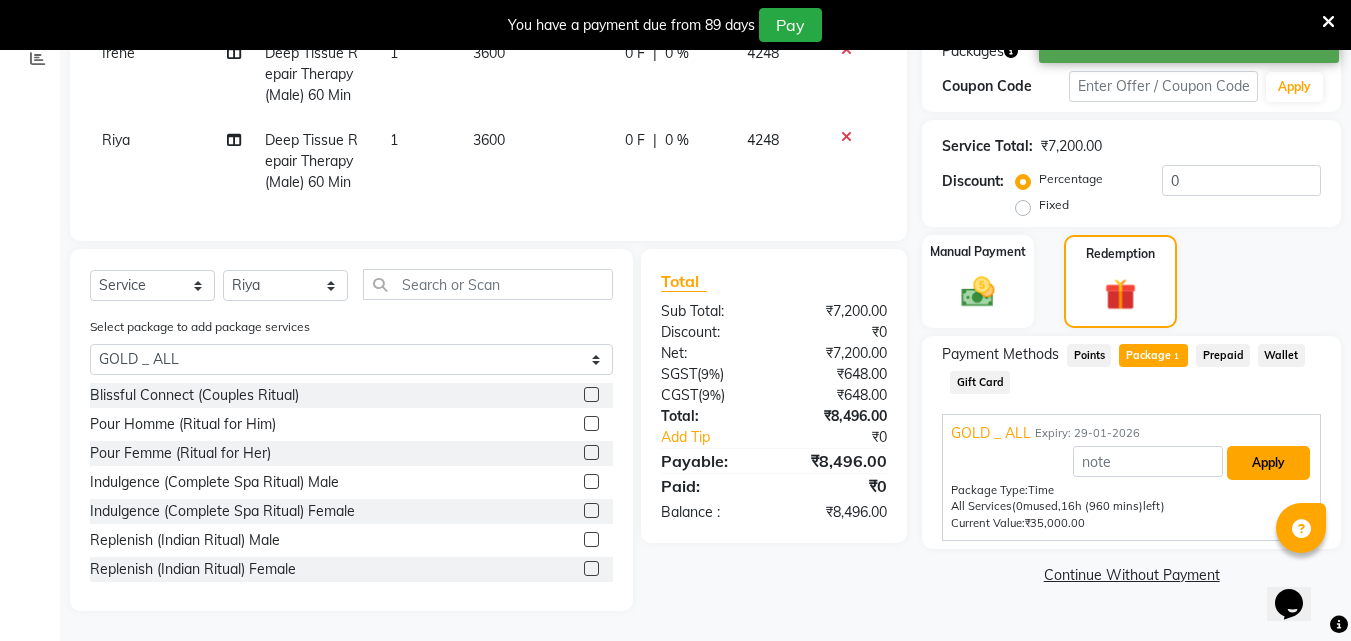 click on "Apply" at bounding box center (1268, 463) 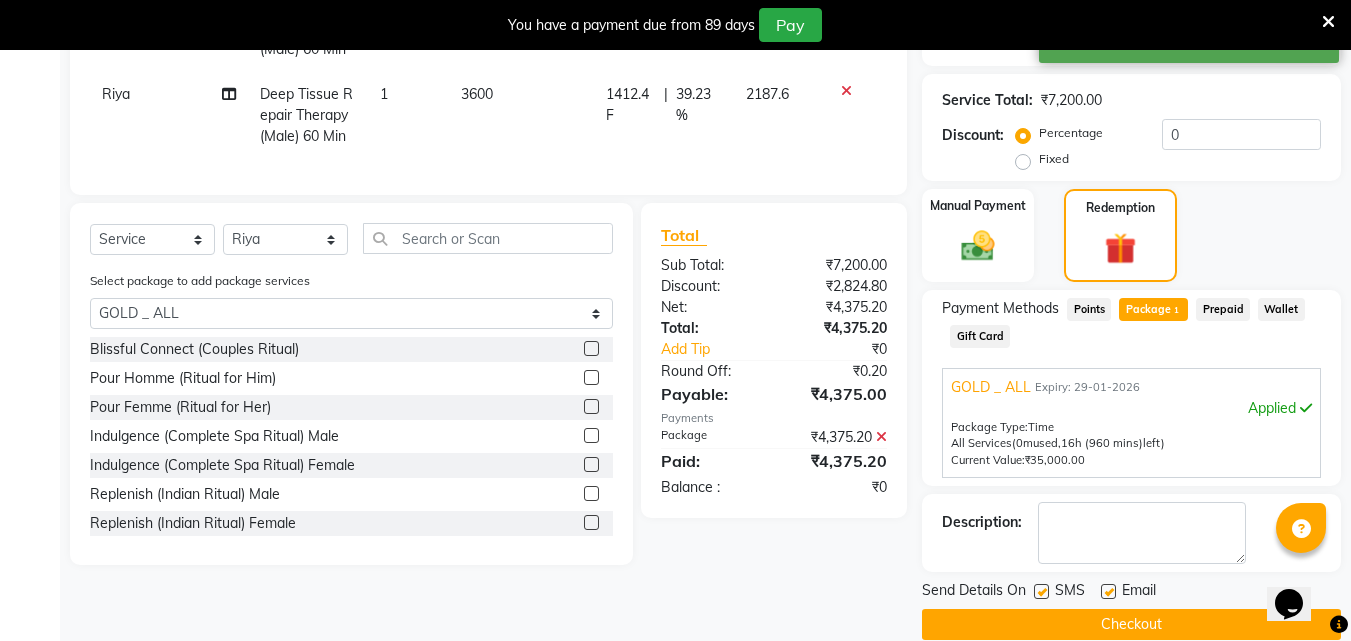 scroll, scrollTop: 424, scrollLeft: 0, axis: vertical 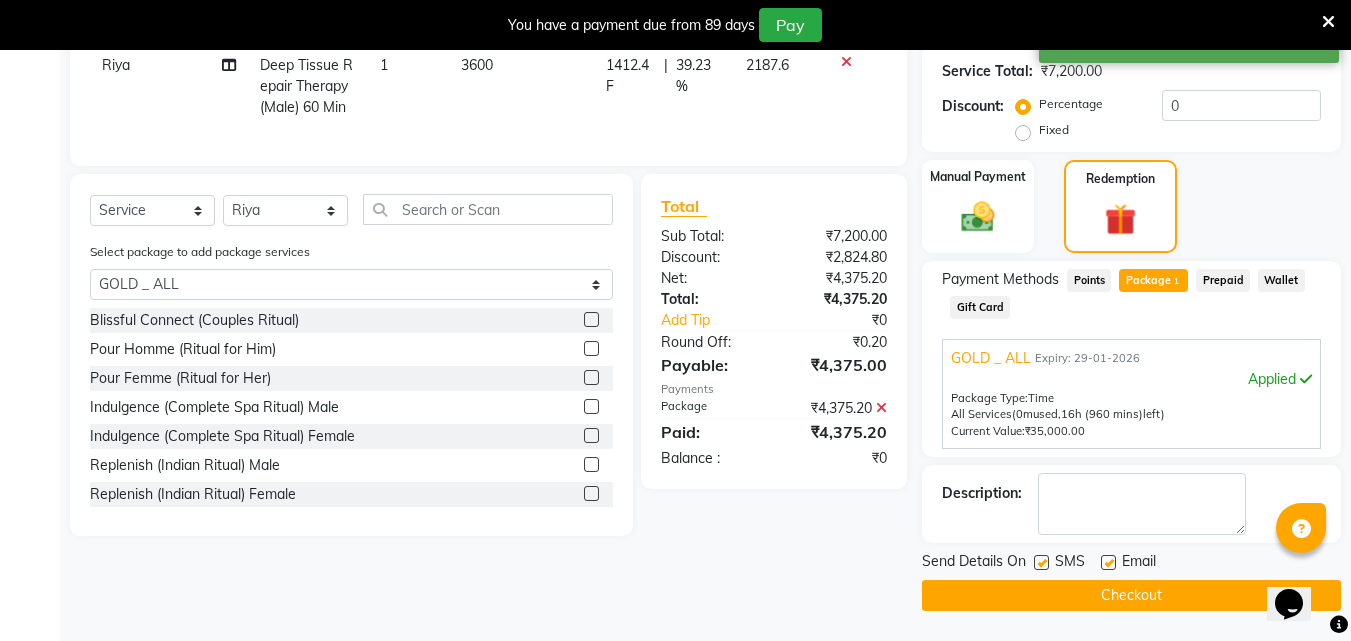 click on "Checkout" 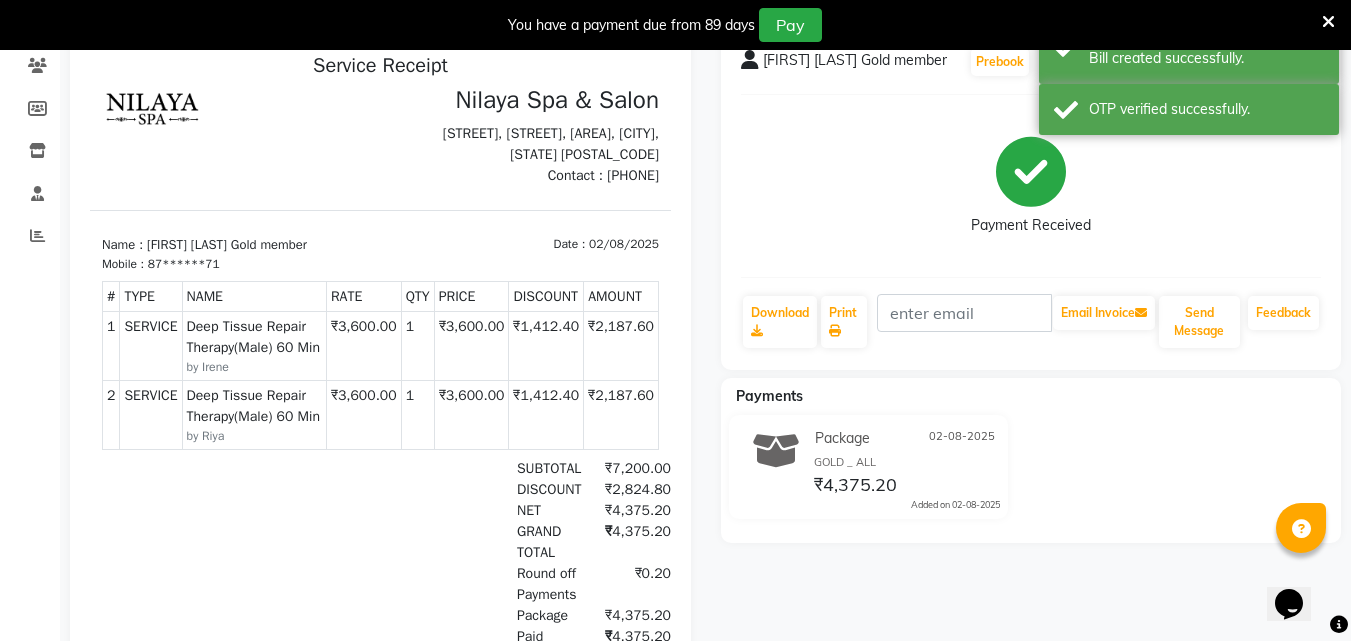 scroll, scrollTop: 0, scrollLeft: 0, axis: both 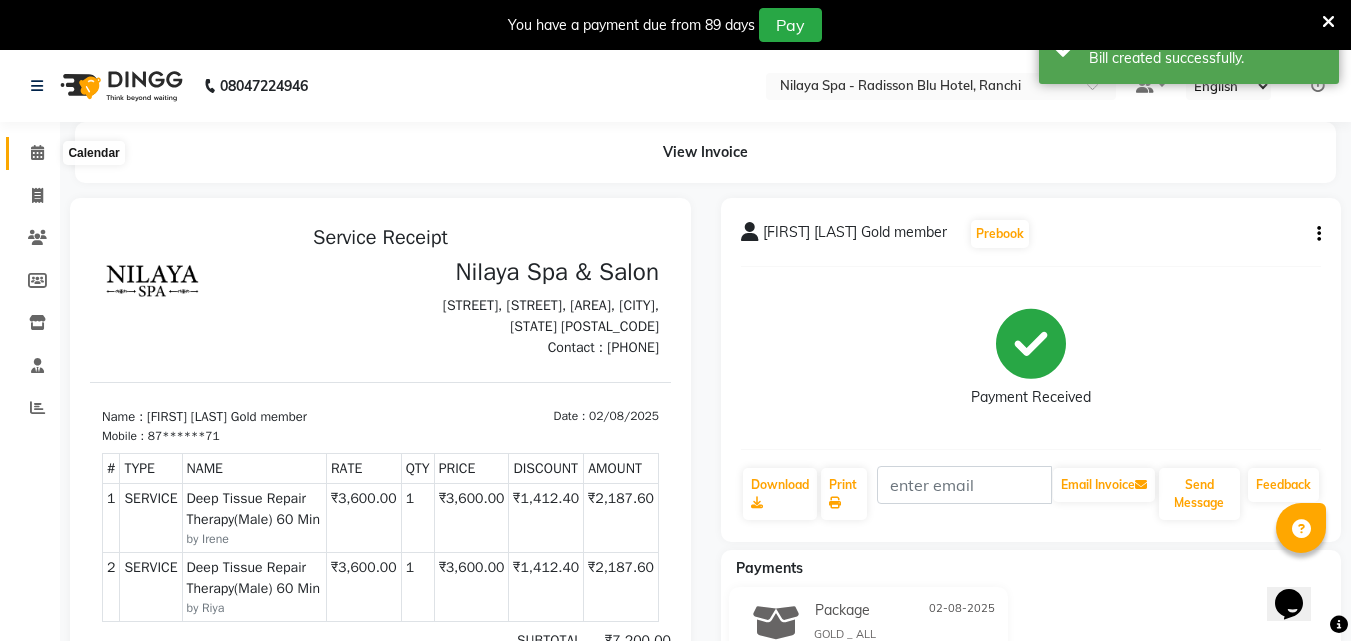 click 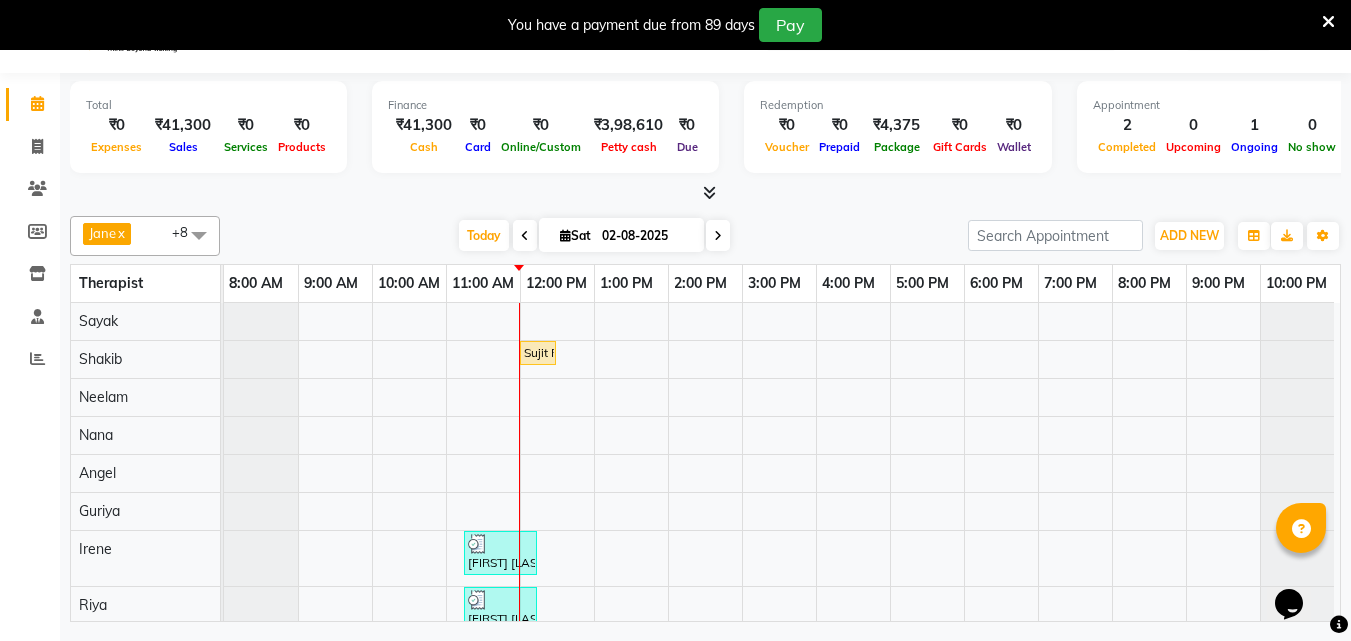 scroll, scrollTop: 50, scrollLeft: 0, axis: vertical 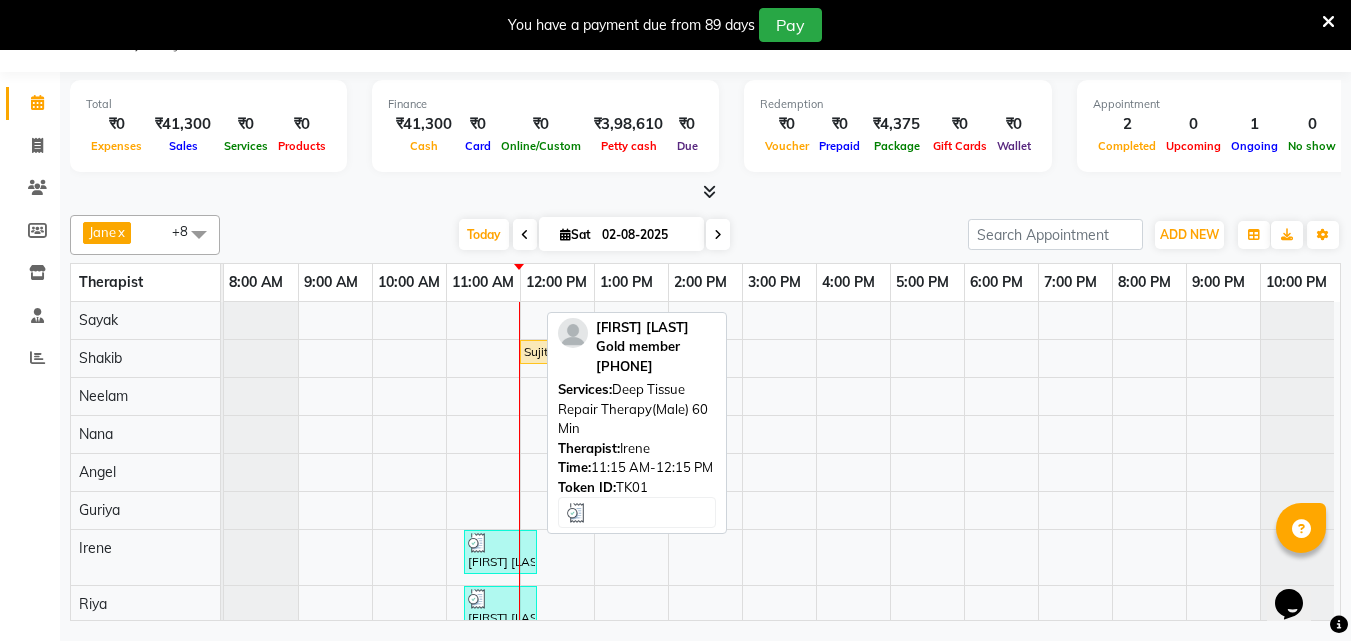 click at bounding box center (478, 543) 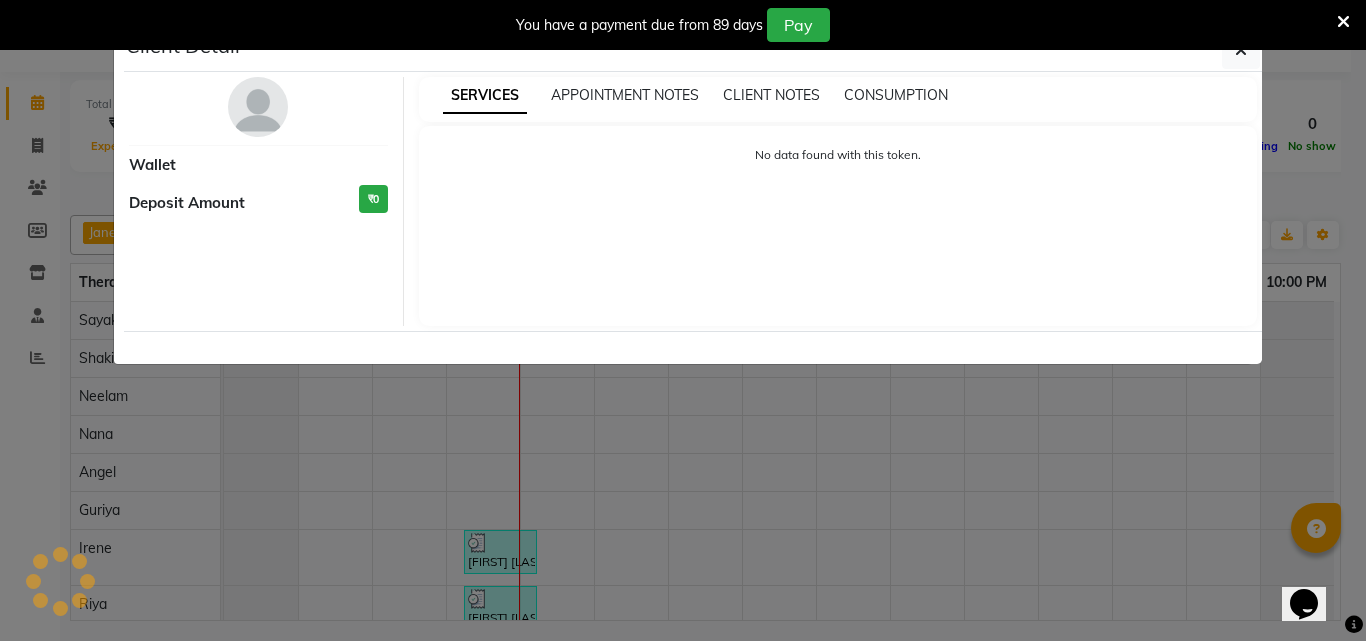 select on "3" 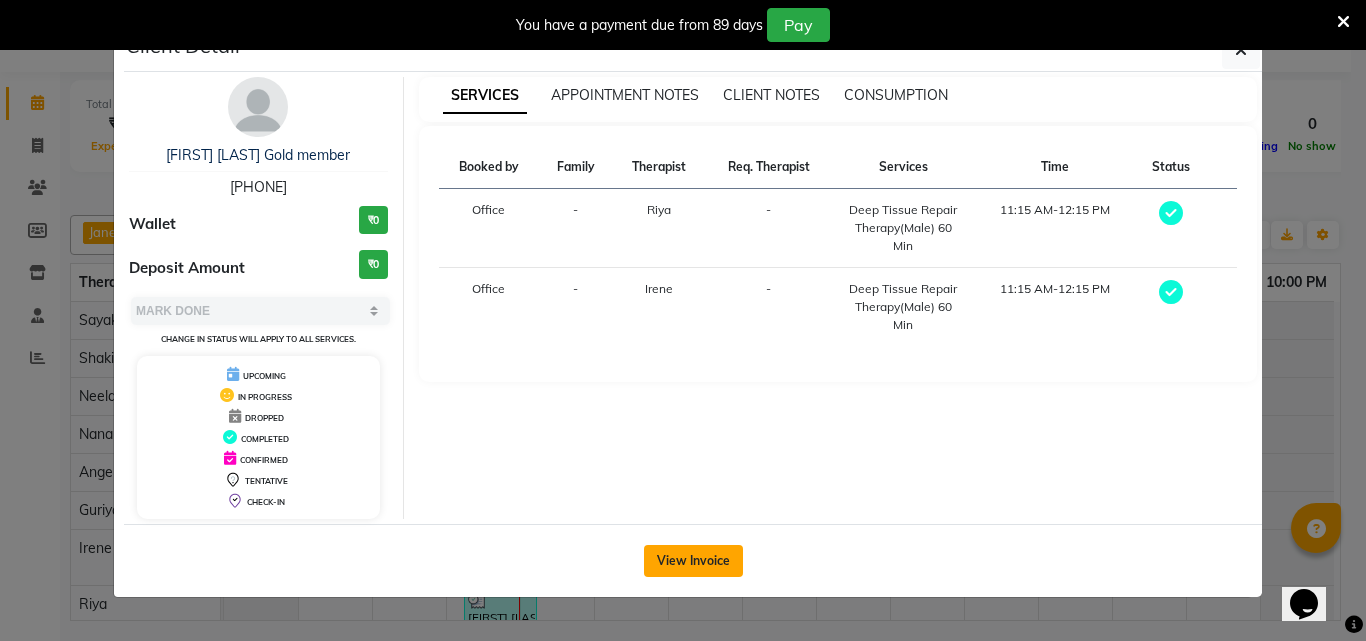 click on "View Invoice" 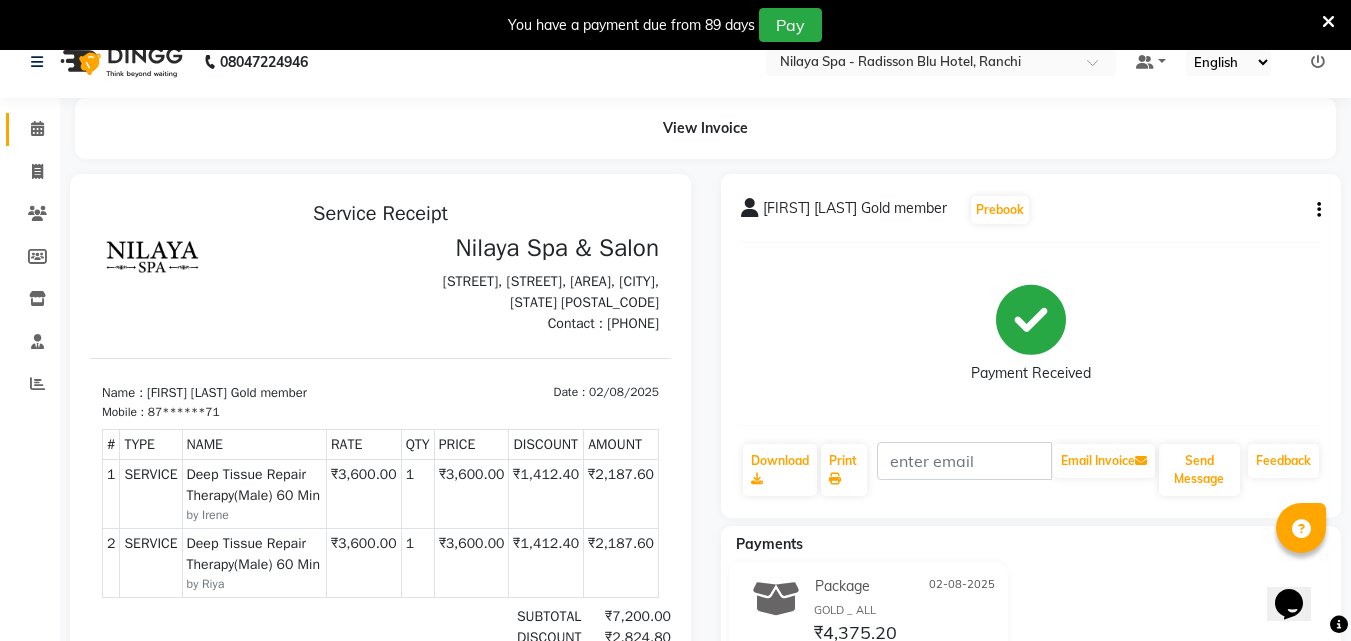 scroll, scrollTop: 0, scrollLeft: 0, axis: both 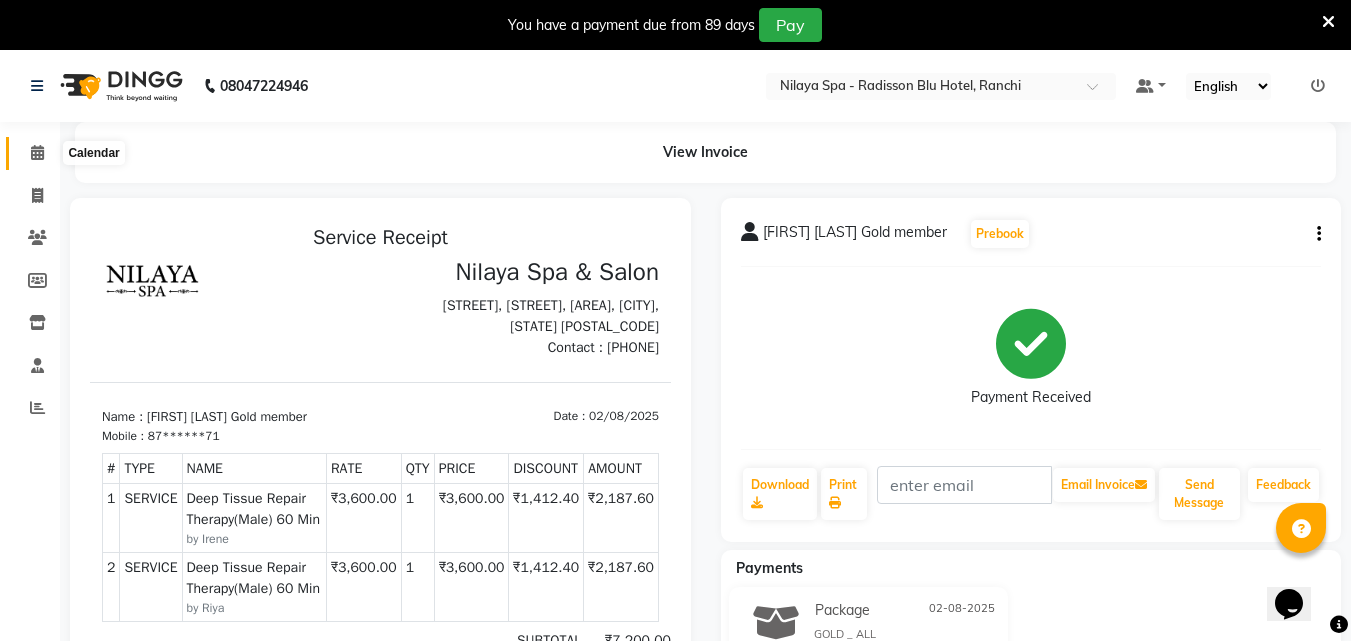 click 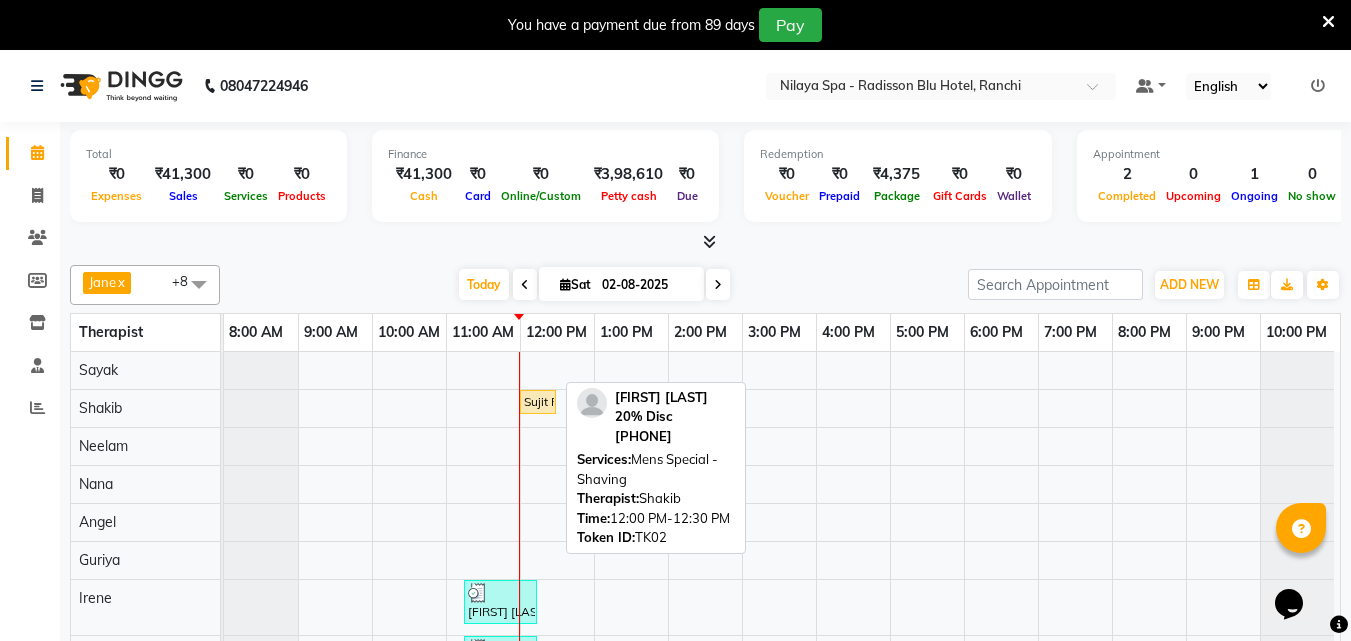 scroll, scrollTop: 28, scrollLeft: 0, axis: vertical 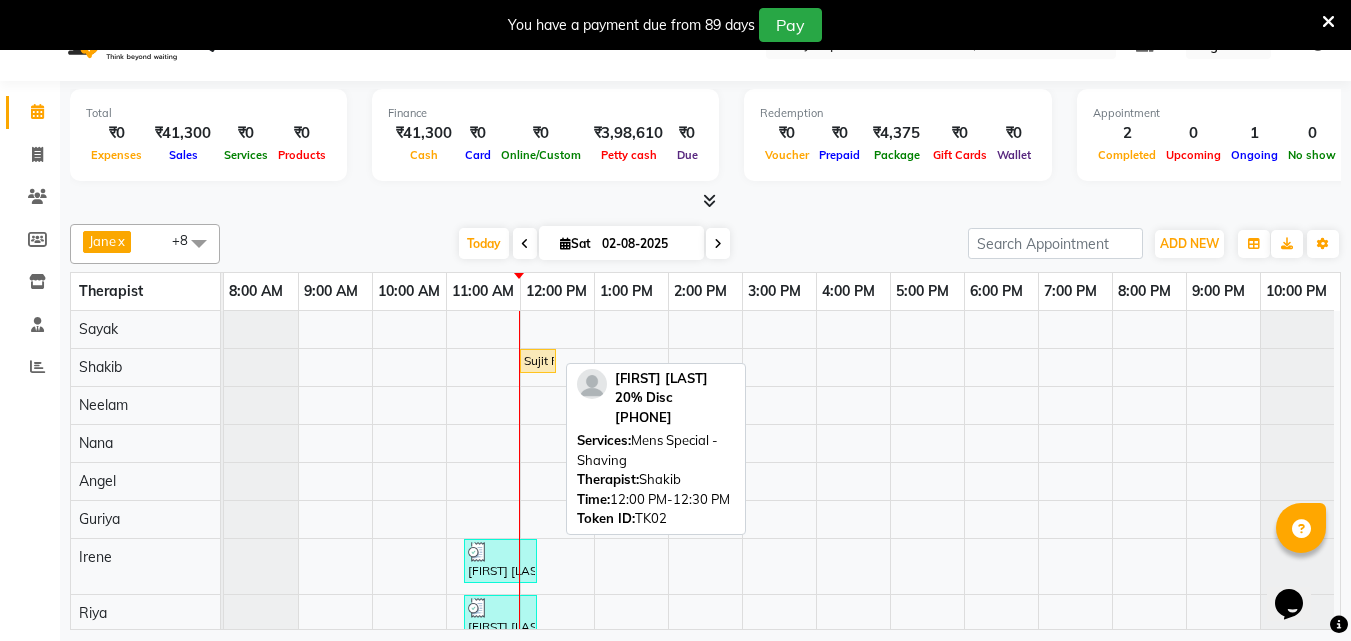 click on "Sujit Rez 20% Disc, TK02, 12:00 PM-12:30 PM, Mens Special - Shaving" at bounding box center (538, 361) 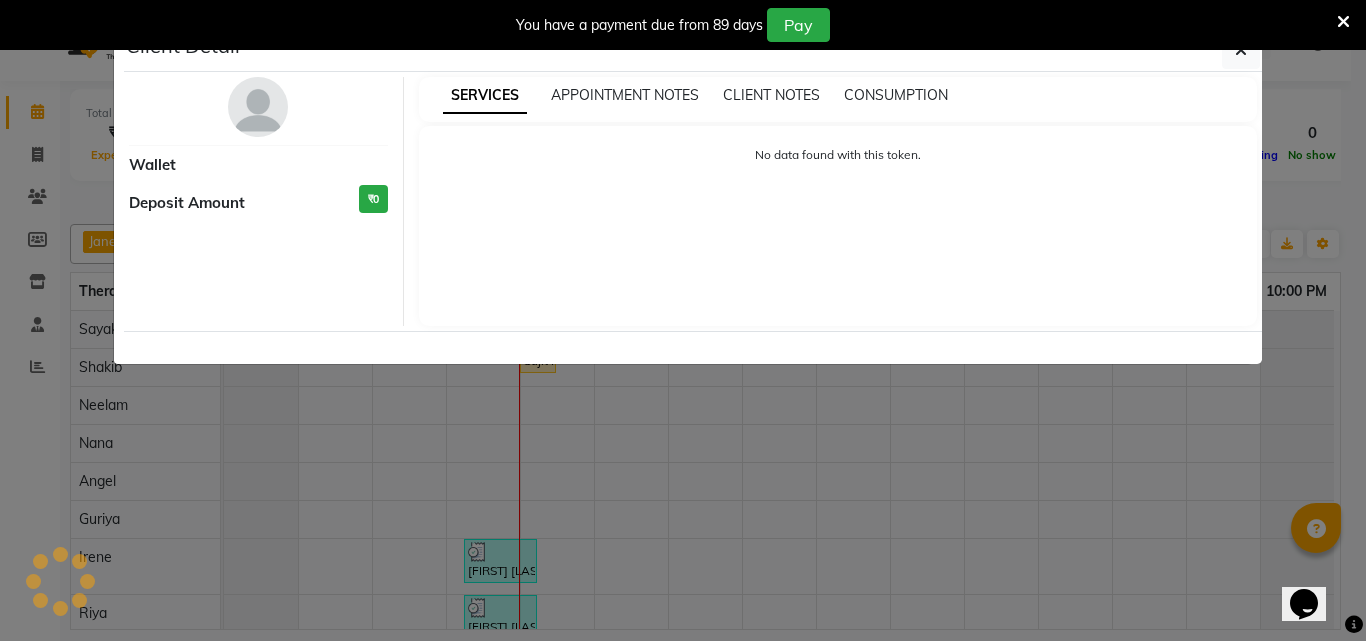 select on "1" 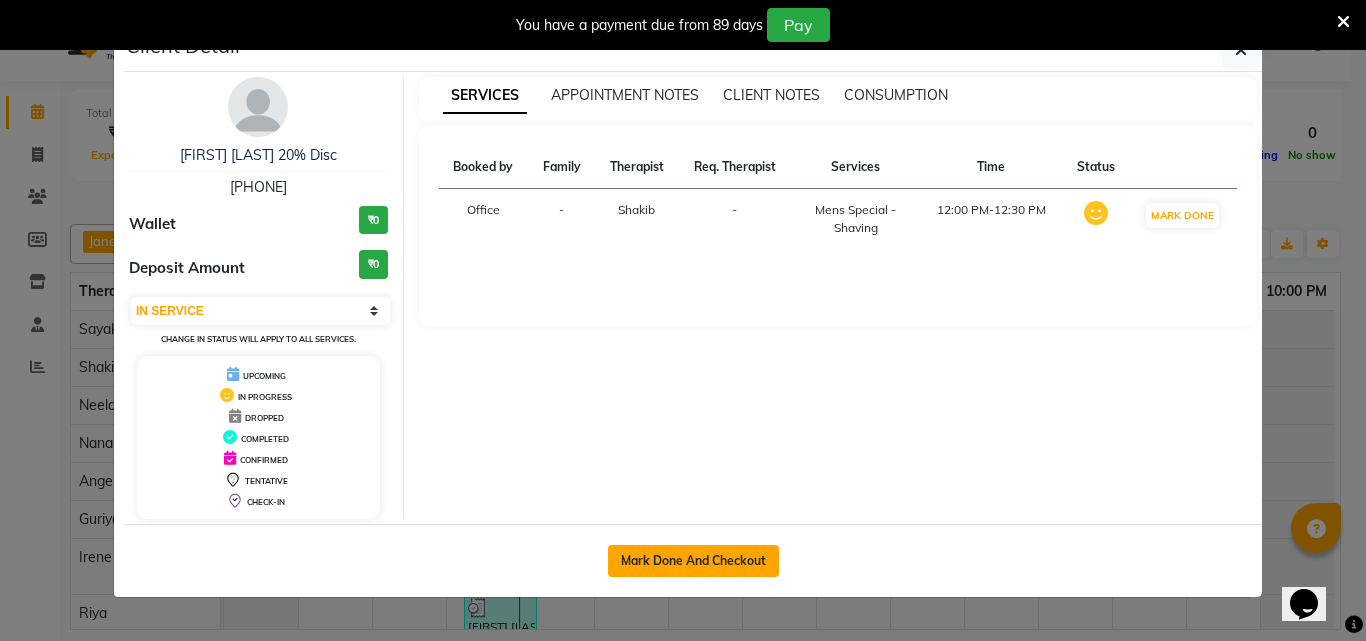 click on "Mark Done And Checkout" 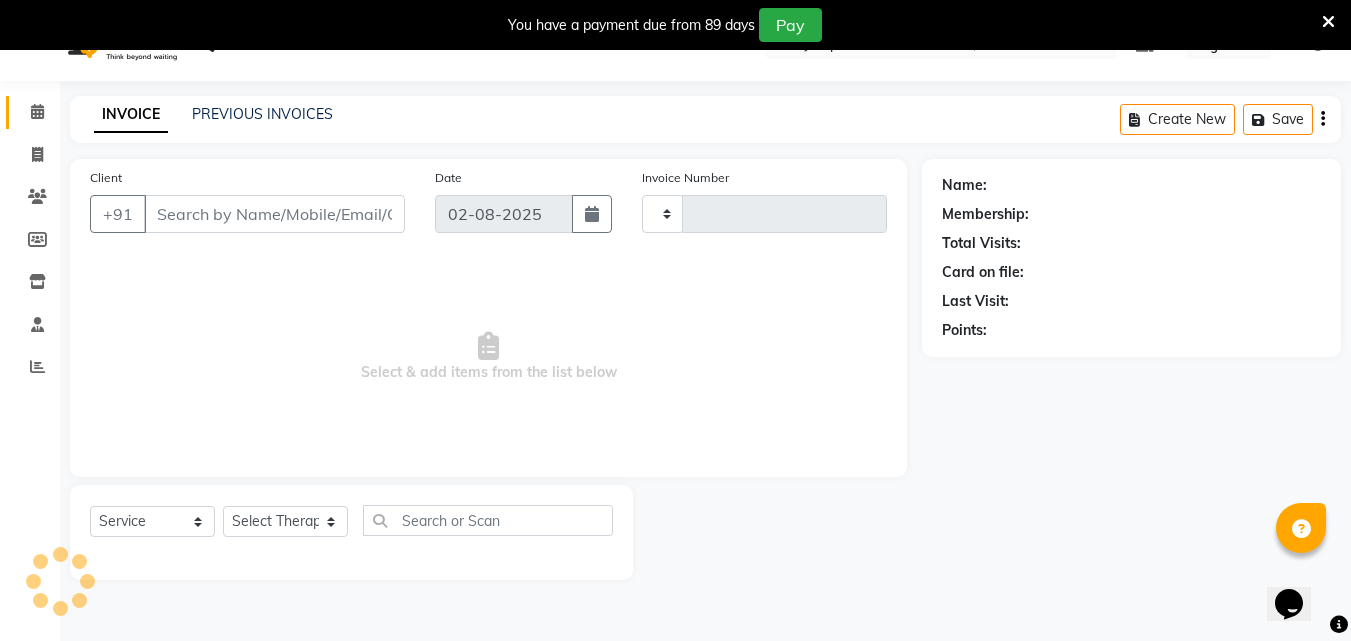 type on "0983" 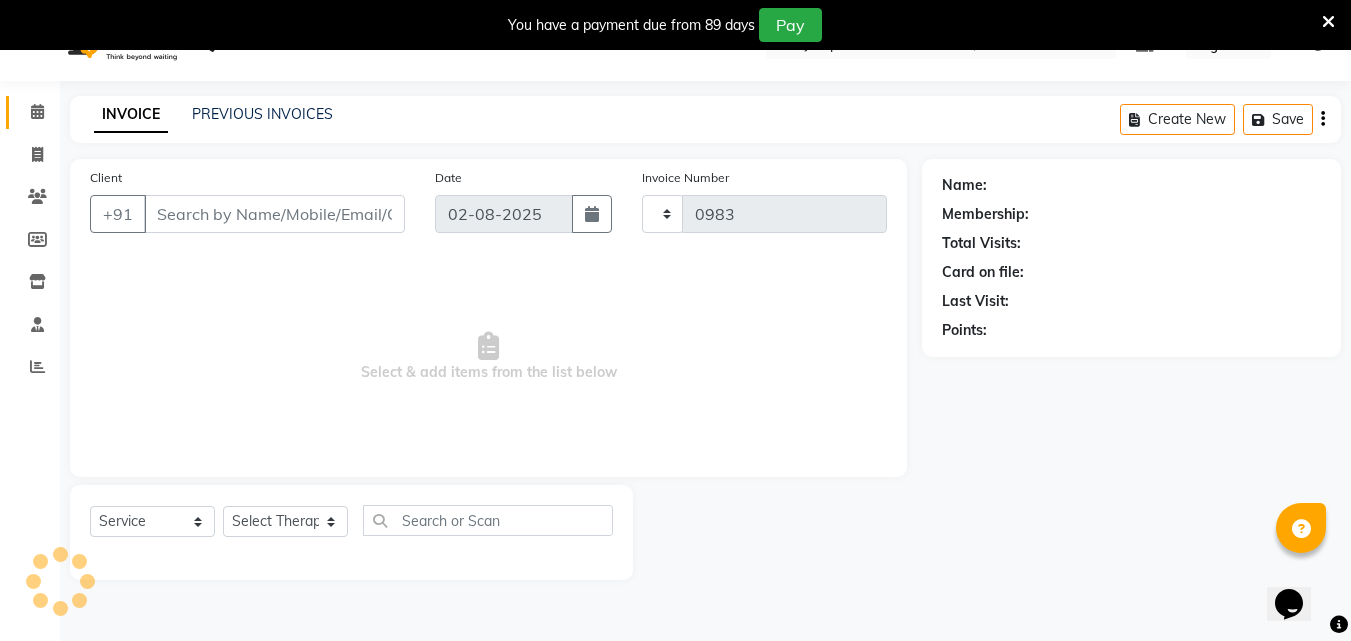 select on "8066" 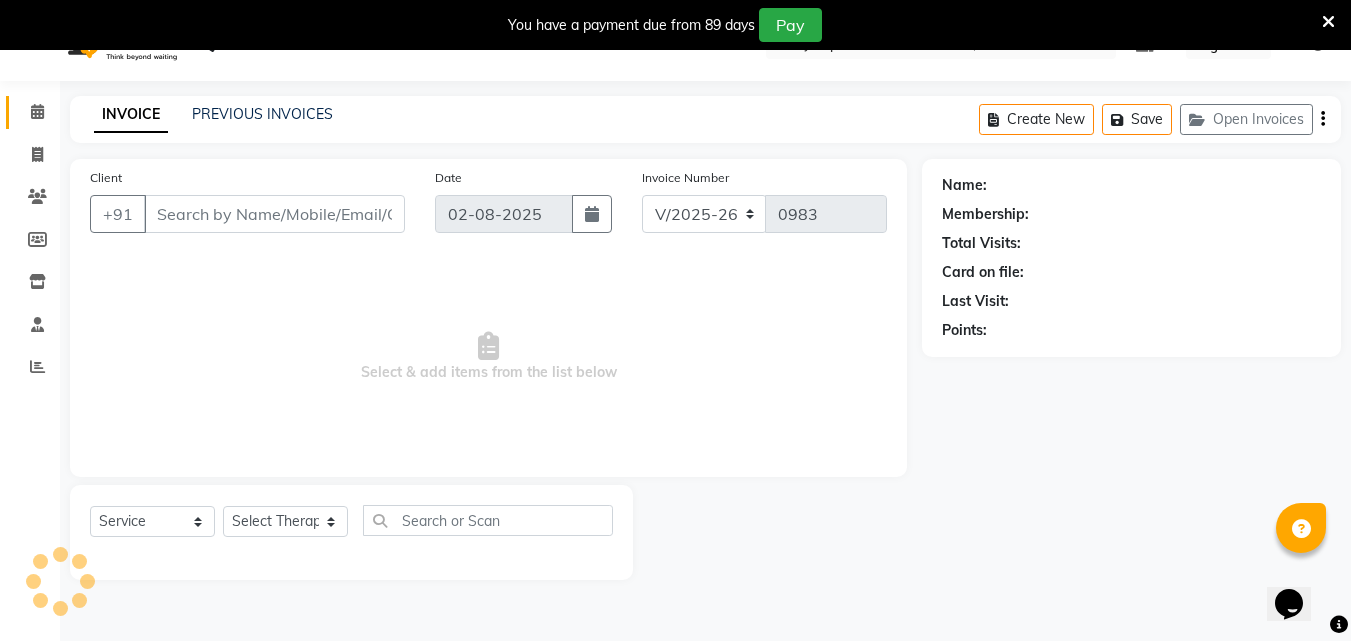 type on "77******27" 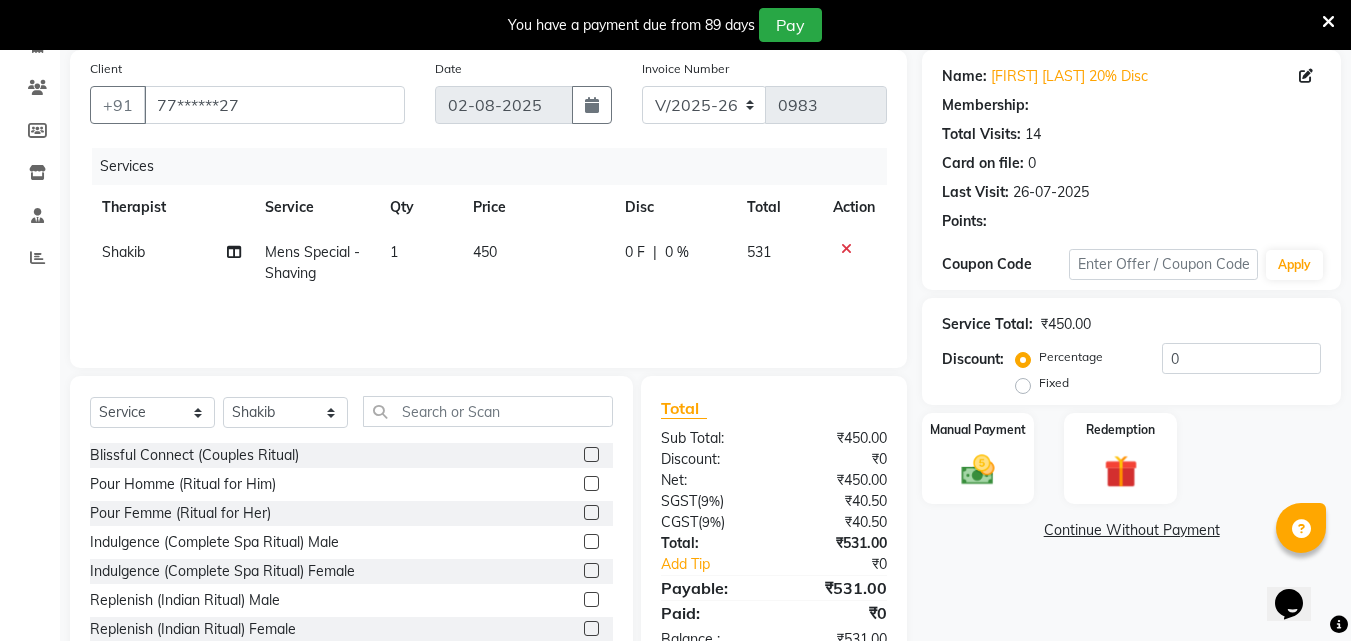 scroll, scrollTop: 210, scrollLeft: 0, axis: vertical 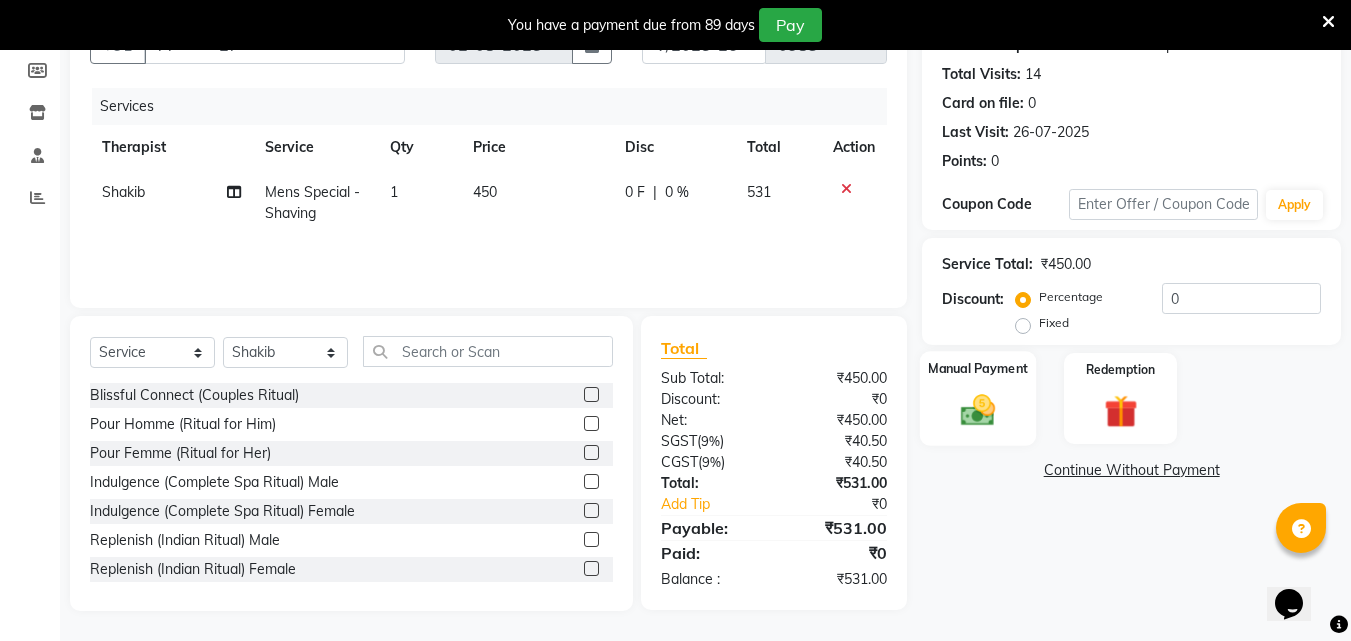 click 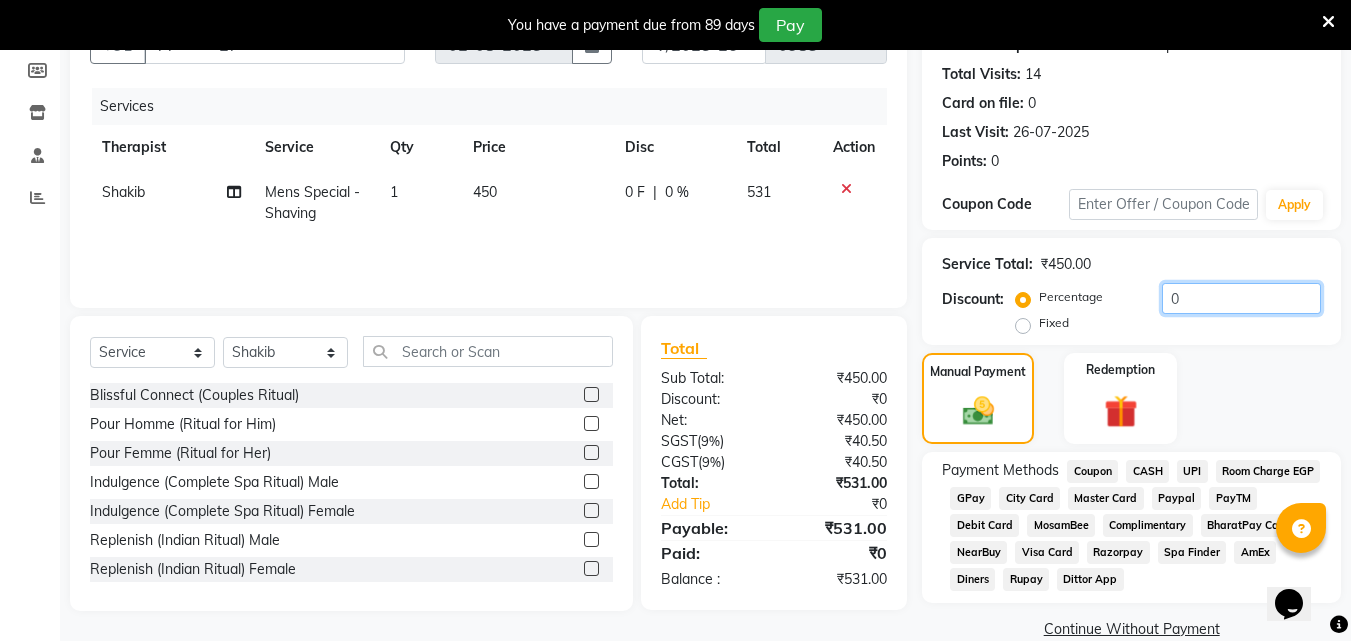 click on "0" 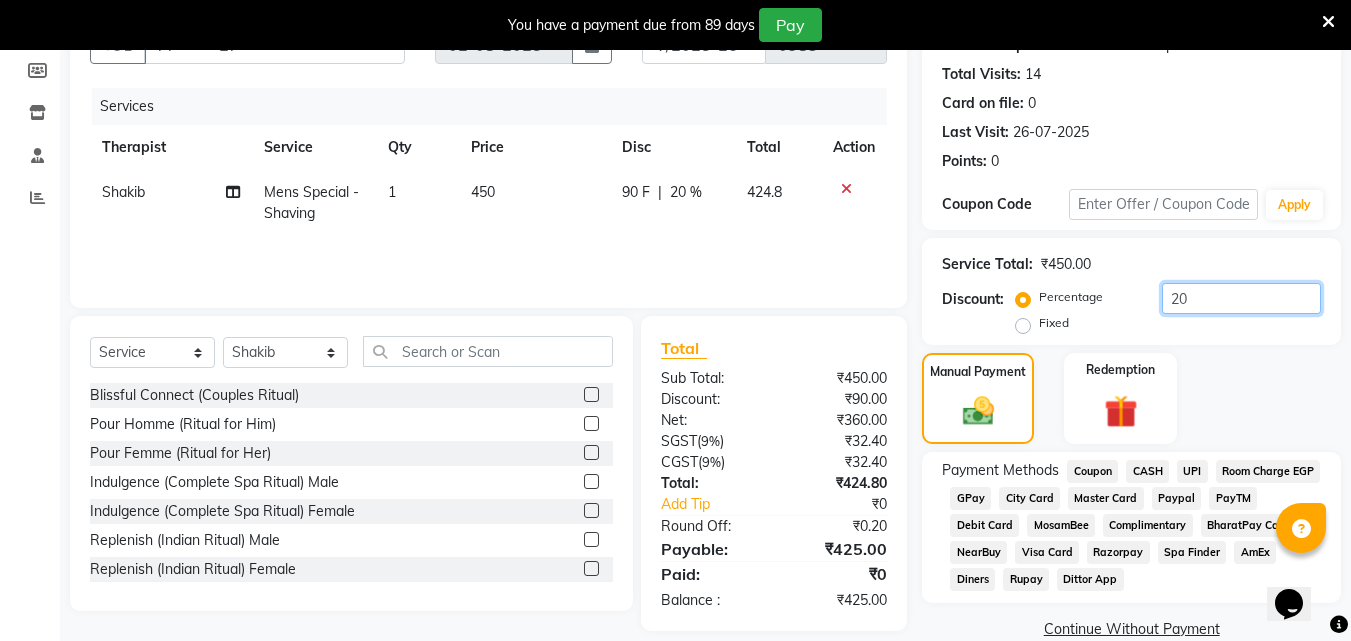type on "20" 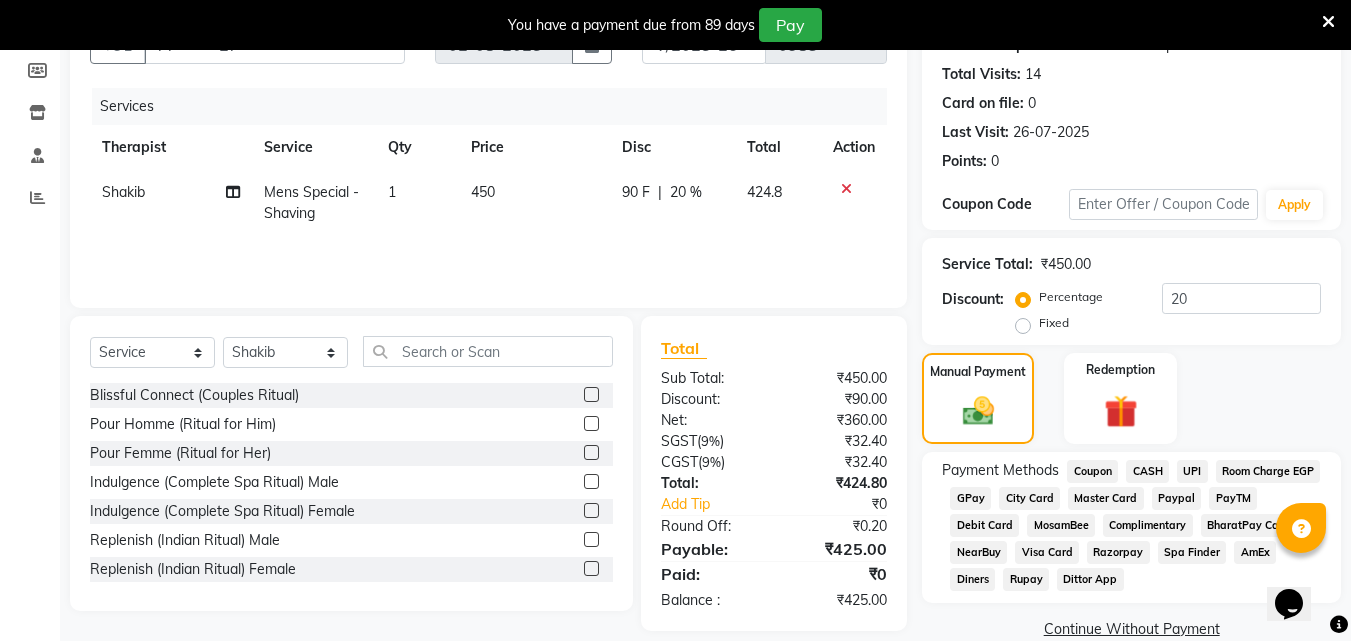 click on "UPI" 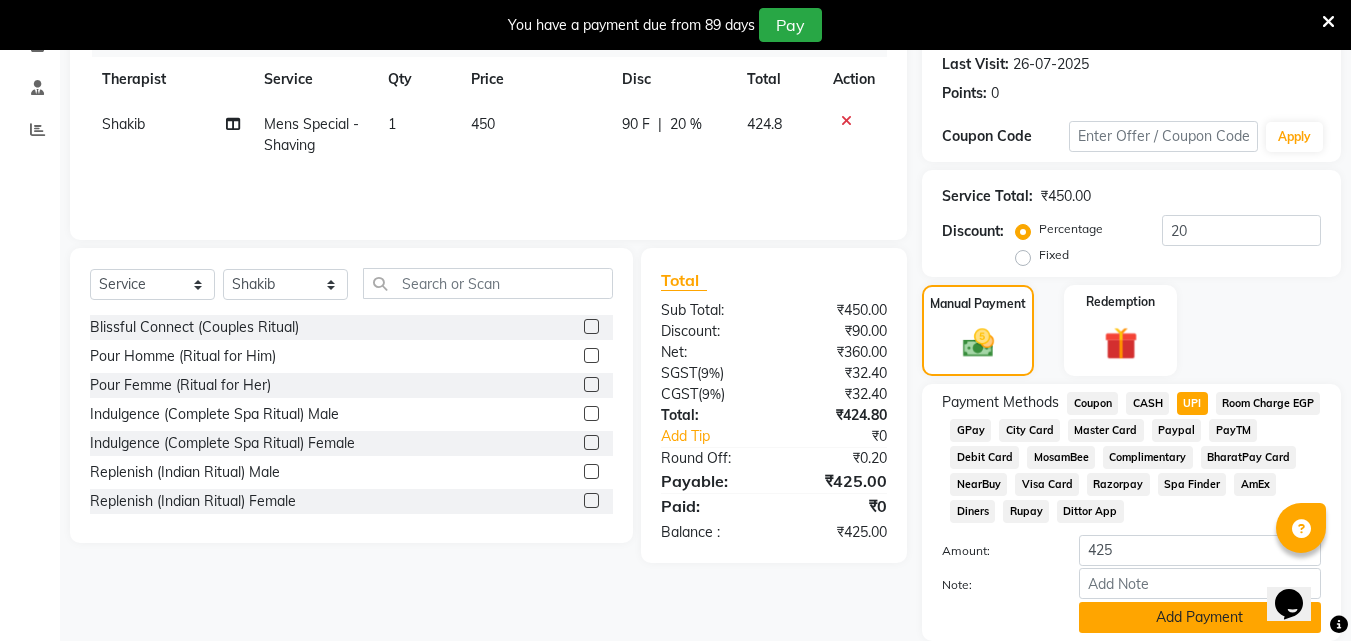 scroll, scrollTop: 349, scrollLeft: 0, axis: vertical 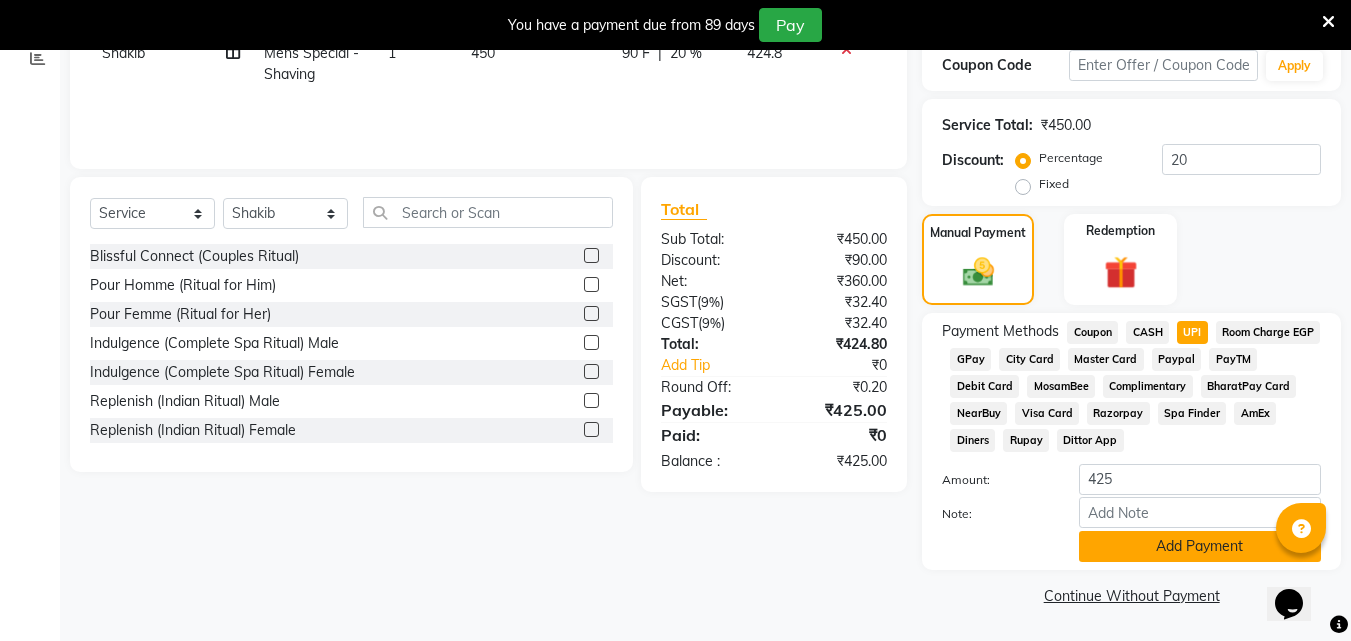click on "Add Payment" 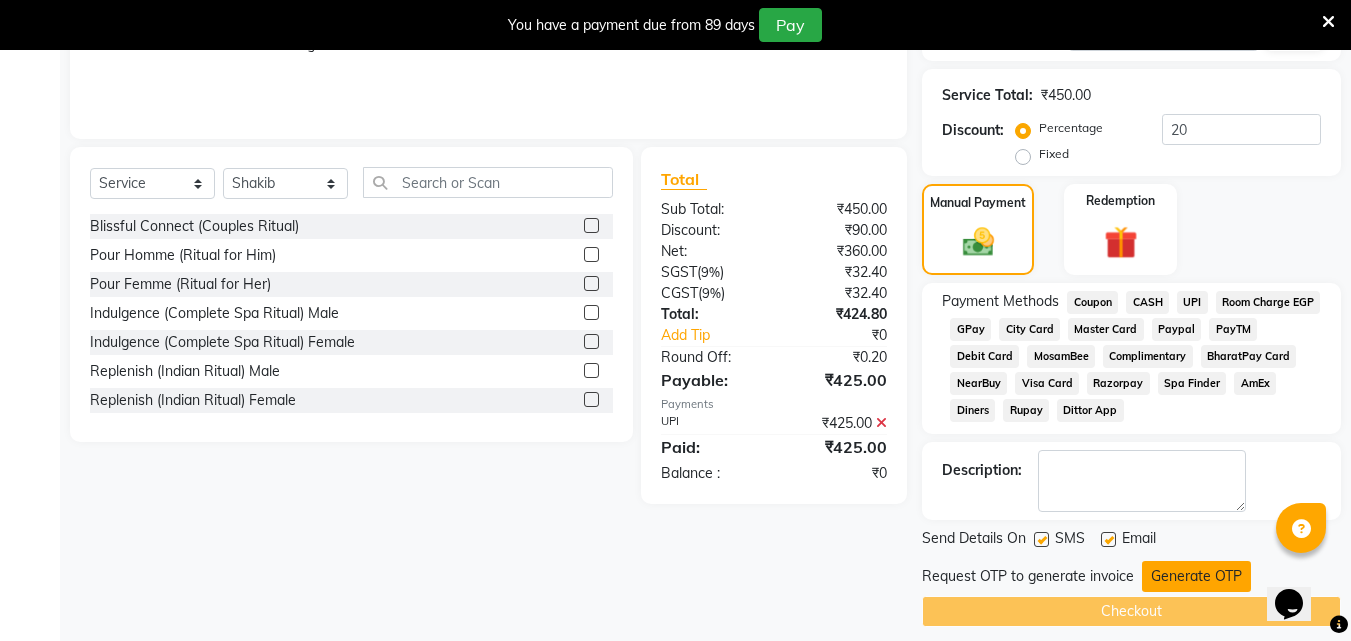 scroll, scrollTop: 395, scrollLeft: 0, axis: vertical 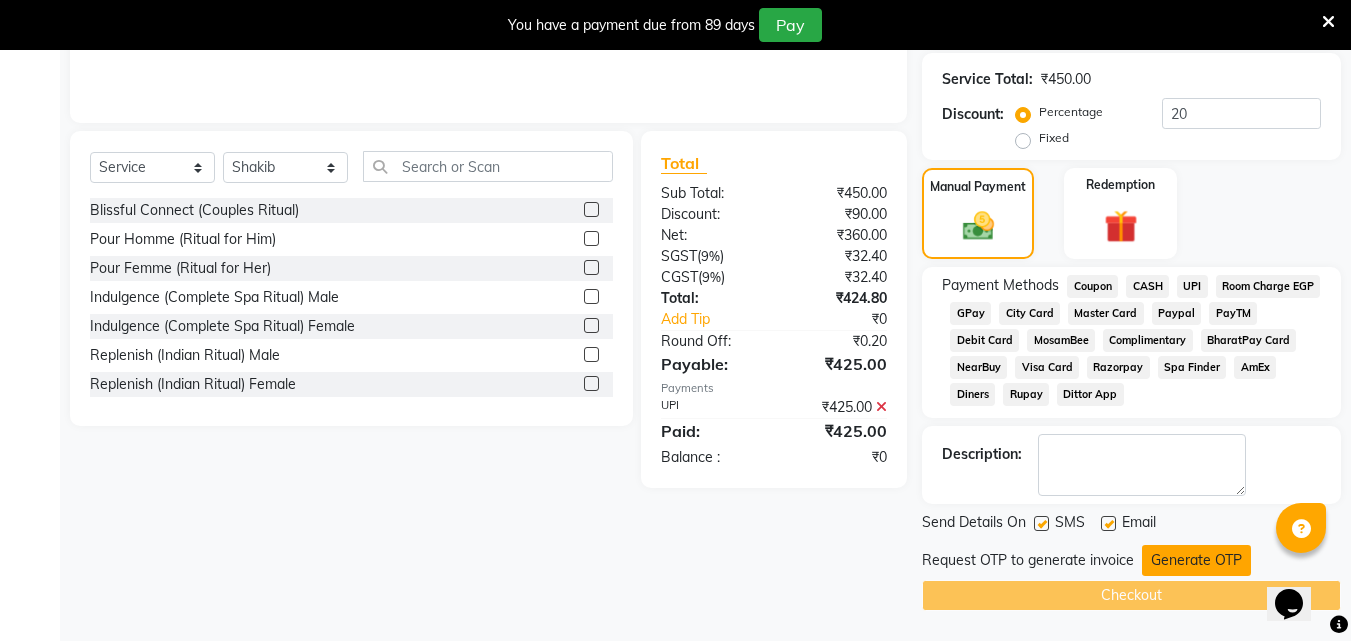 click on "Generate OTP" 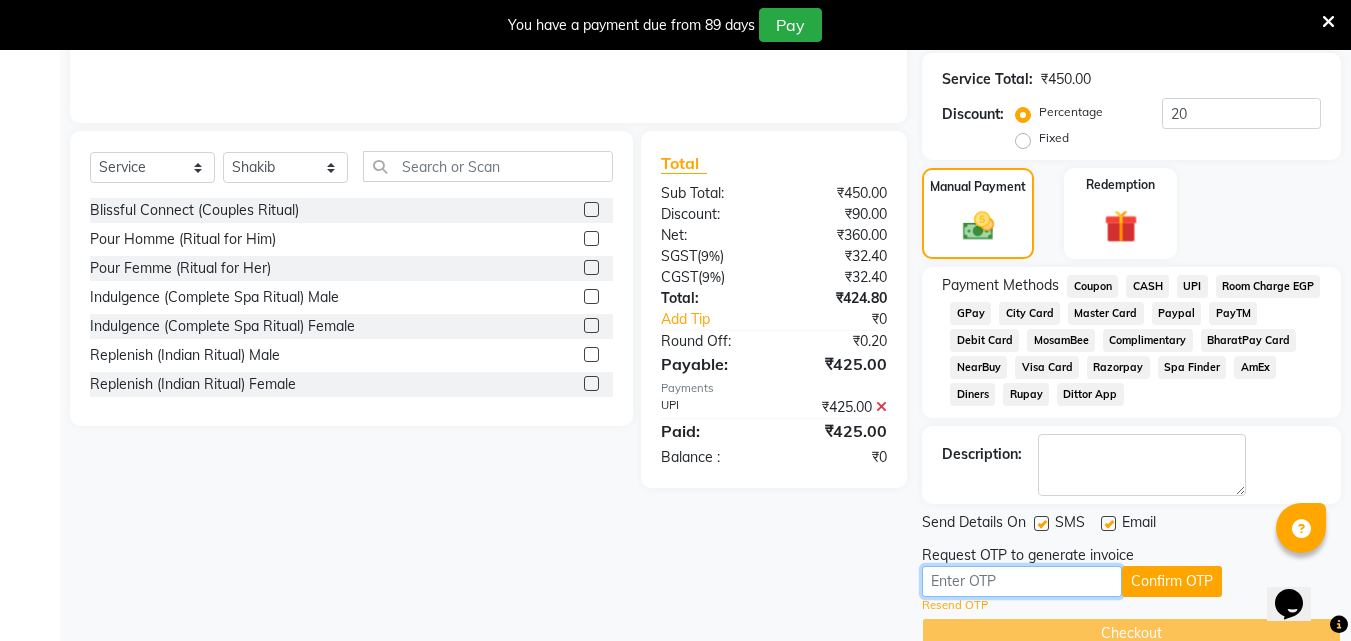 click at bounding box center (1022, 581) 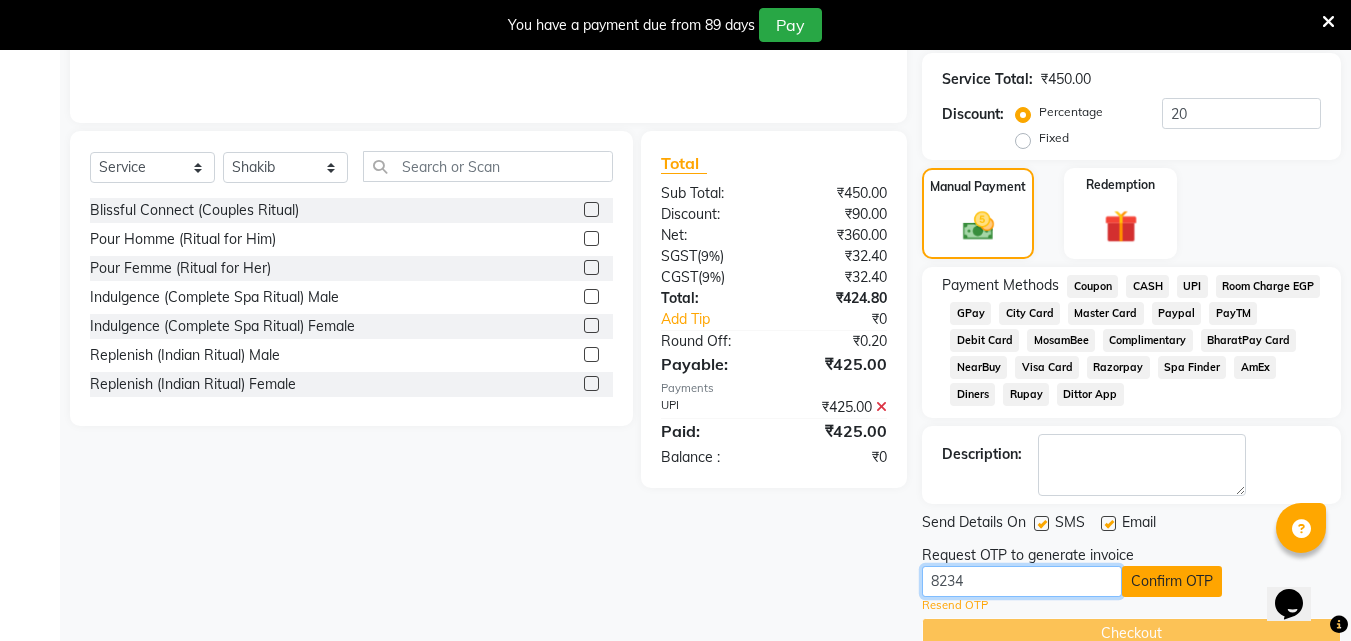 type on "8234" 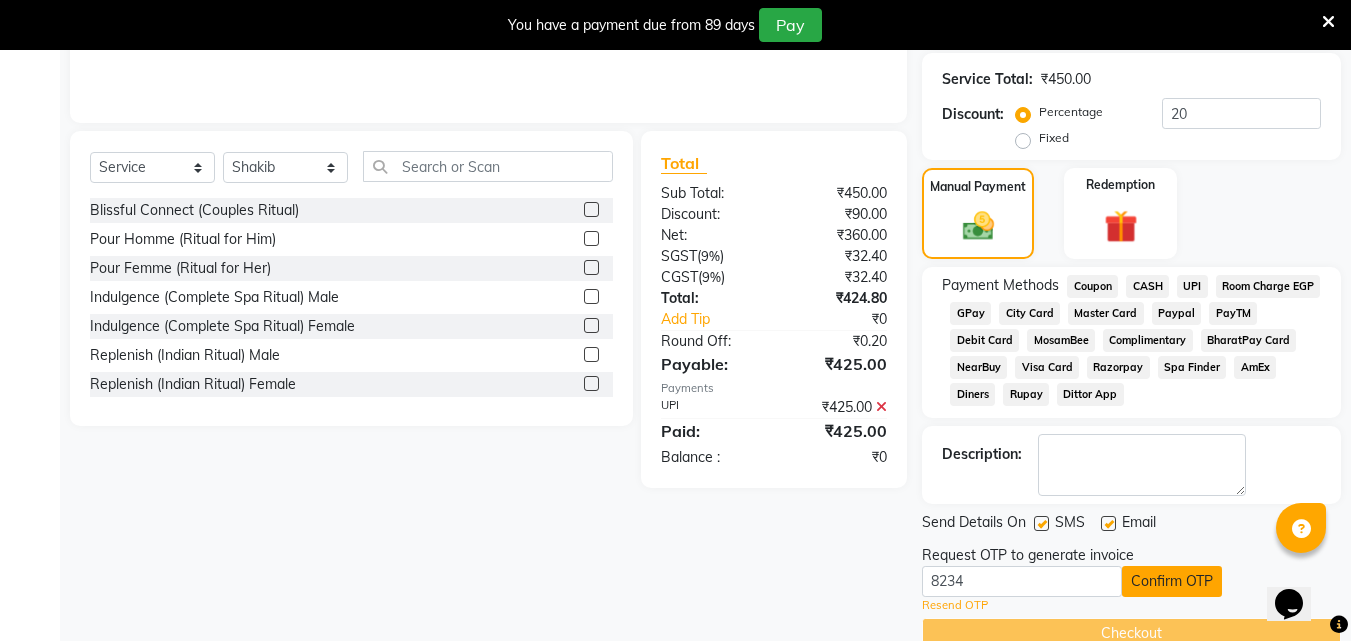 click on "Confirm OTP" 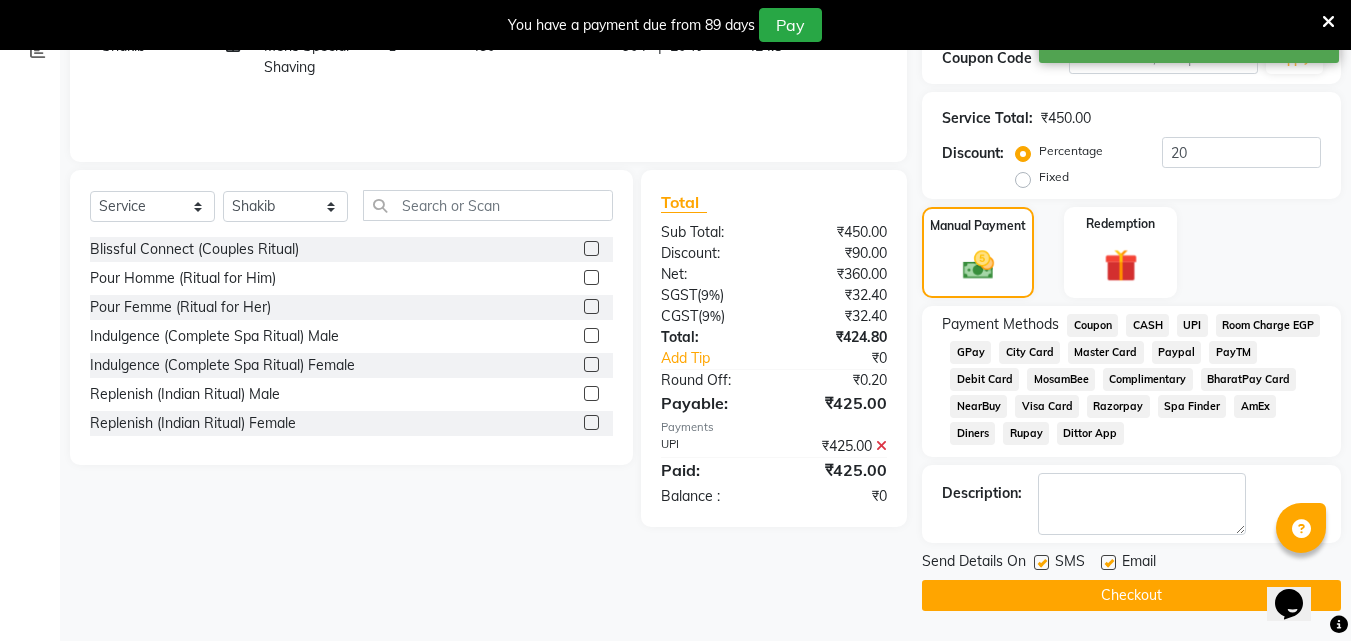scroll, scrollTop: 356, scrollLeft: 0, axis: vertical 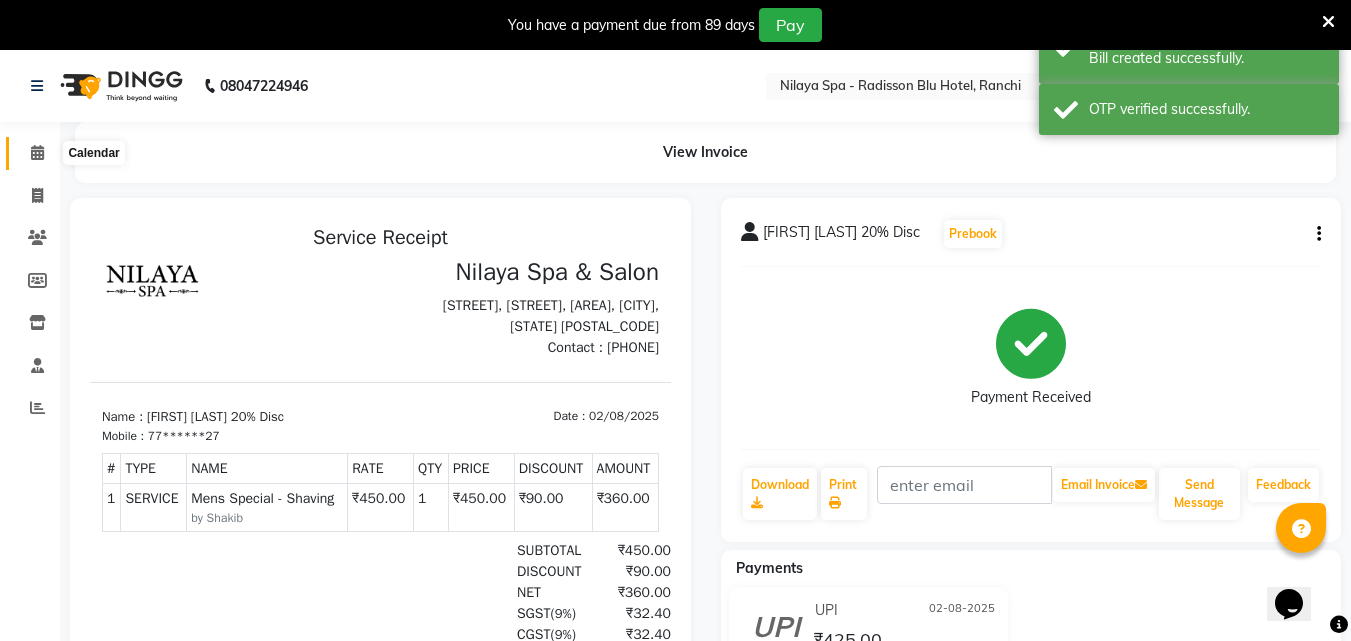 click 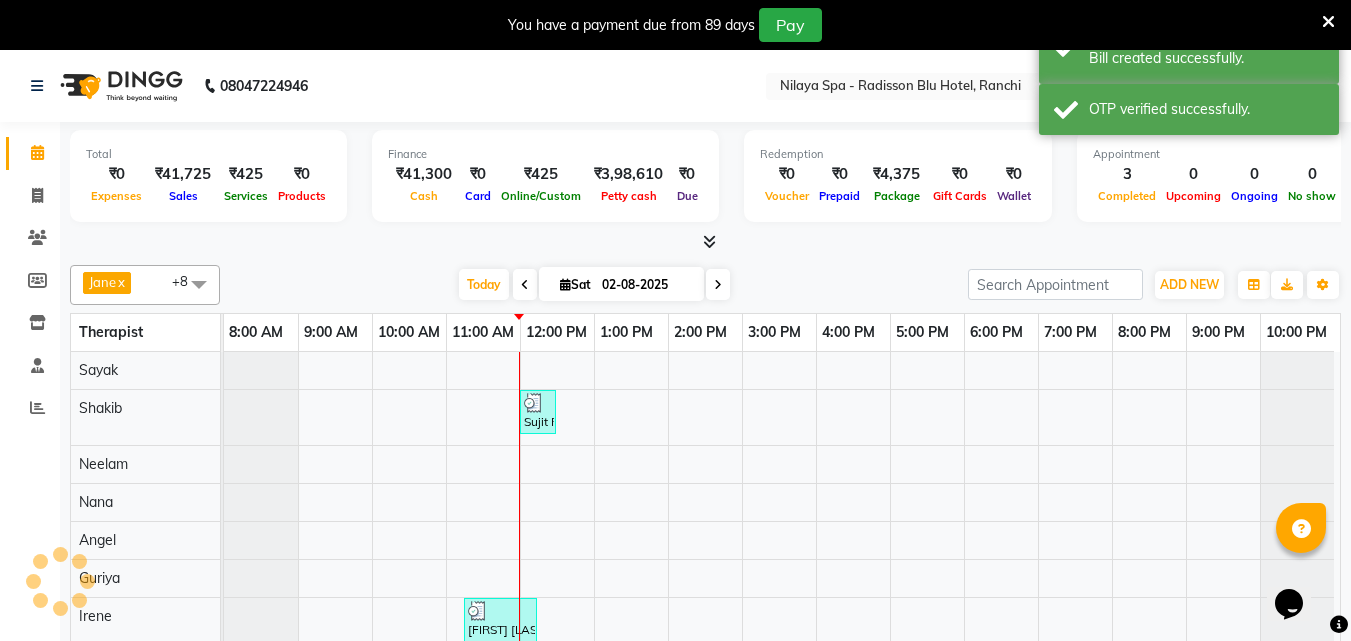 scroll, scrollTop: 54, scrollLeft: 0, axis: vertical 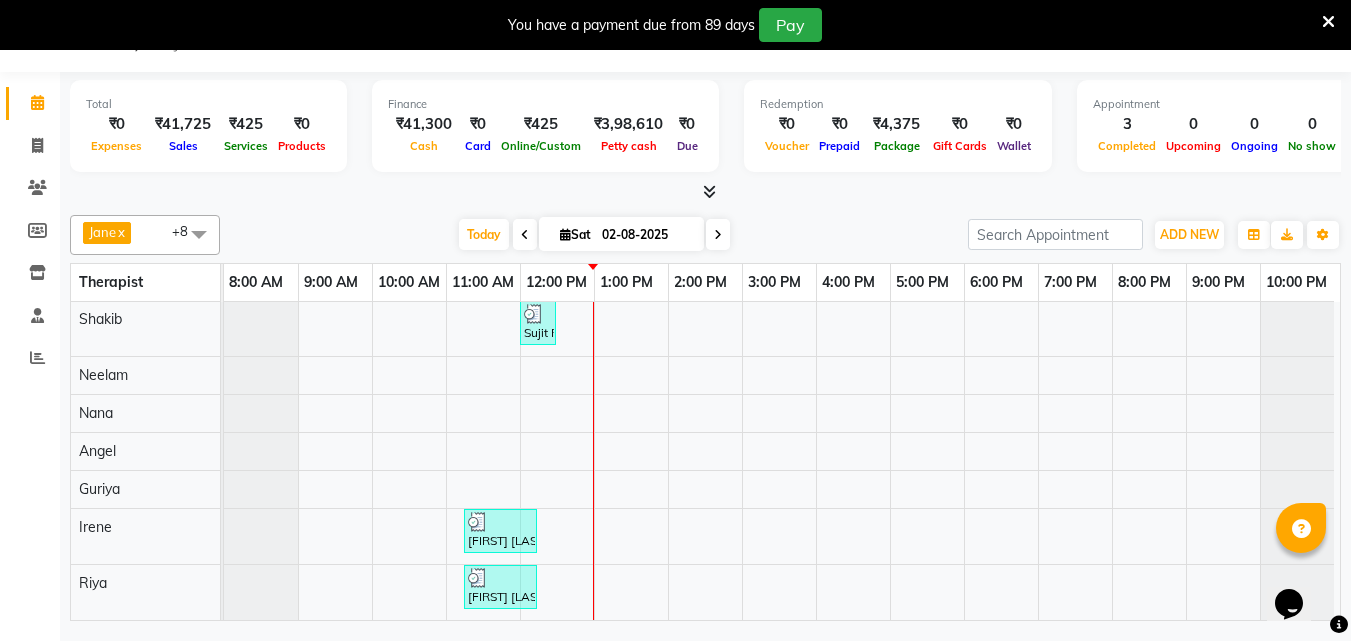 click at bounding box center [525, 234] 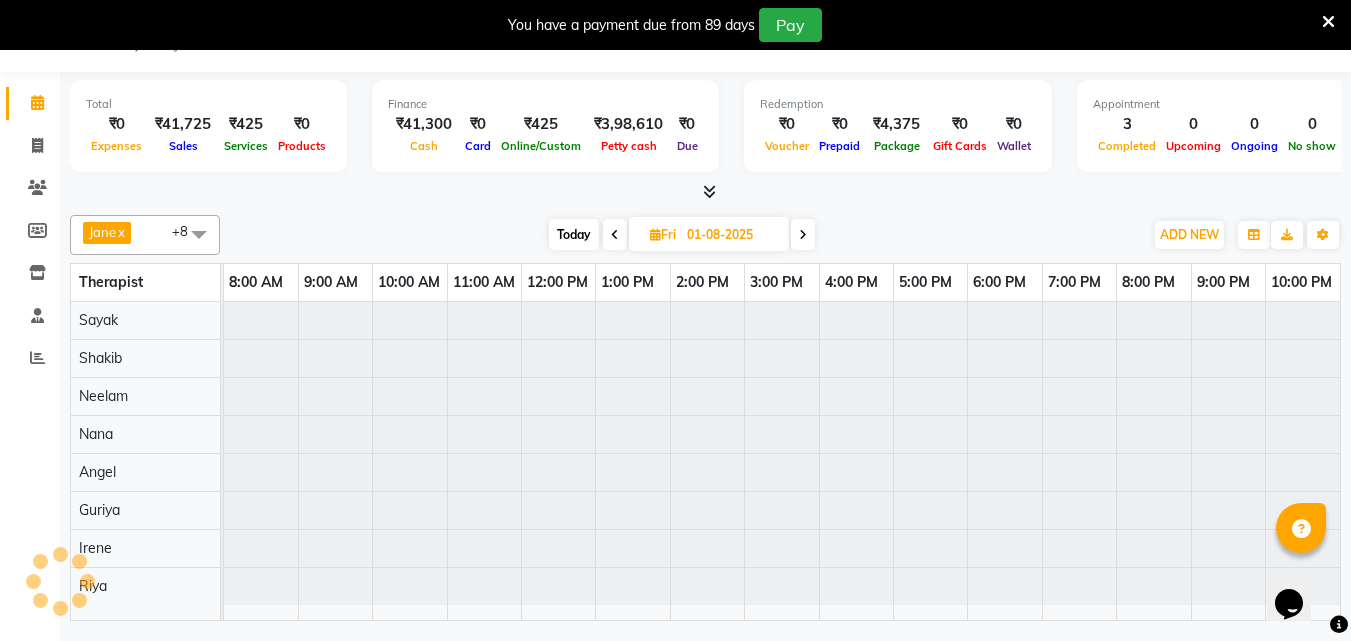 scroll, scrollTop: 0, scrollLeft: 0, axis: both 